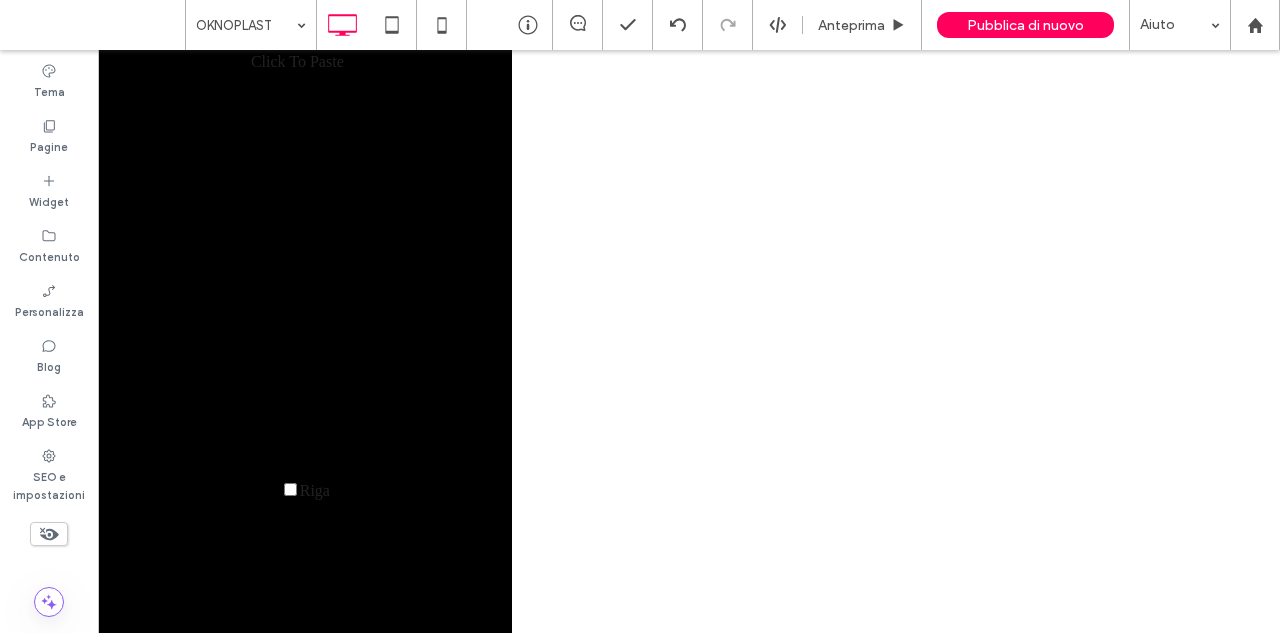 scroll, scrollTop: 700, scrollLeft: 0, axis: vertical 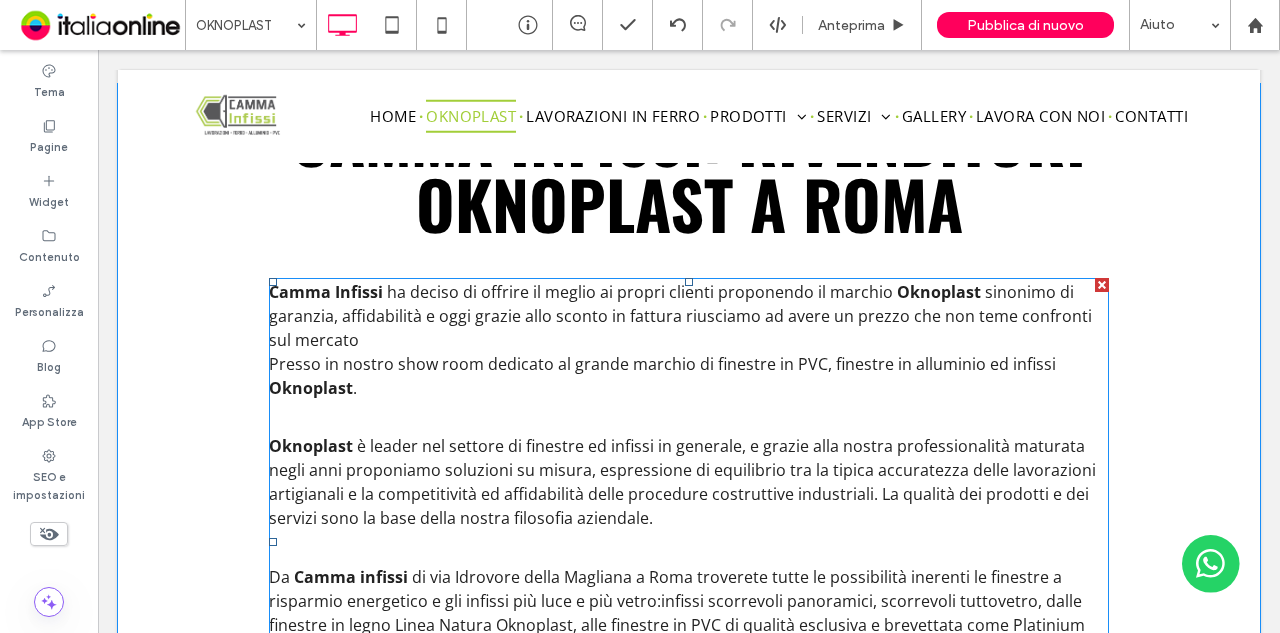 click at bounding box center [689, 417] 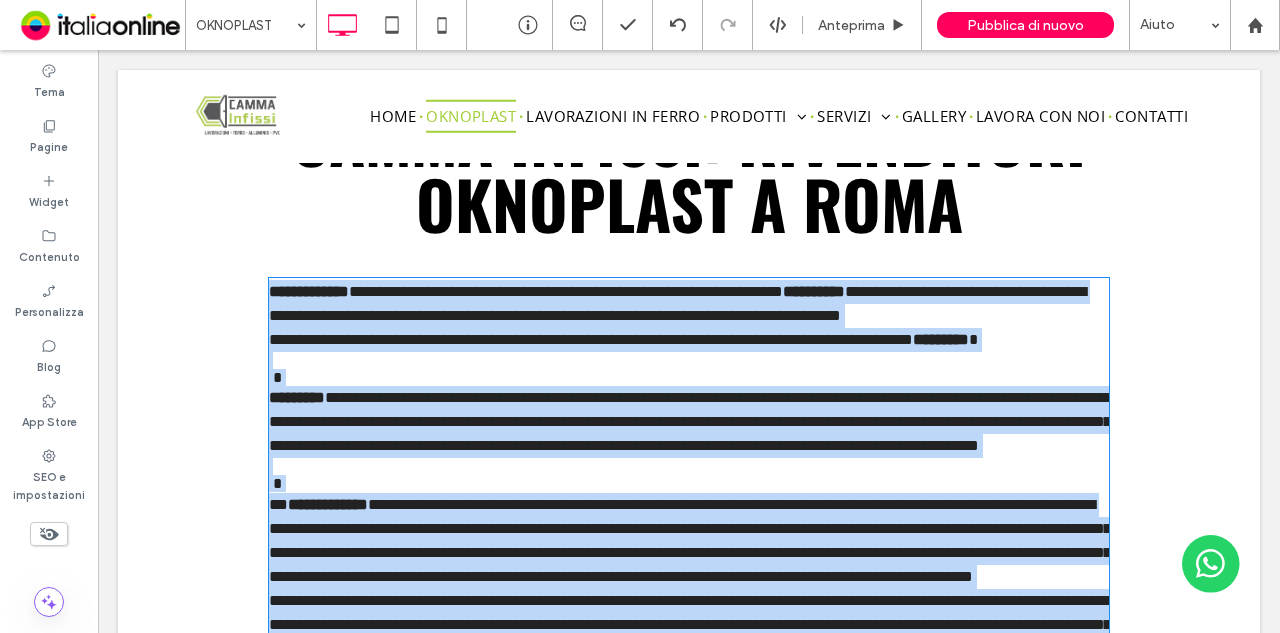 scroll, scrollTop: 800, scrollLeft: 0, axis: vertical 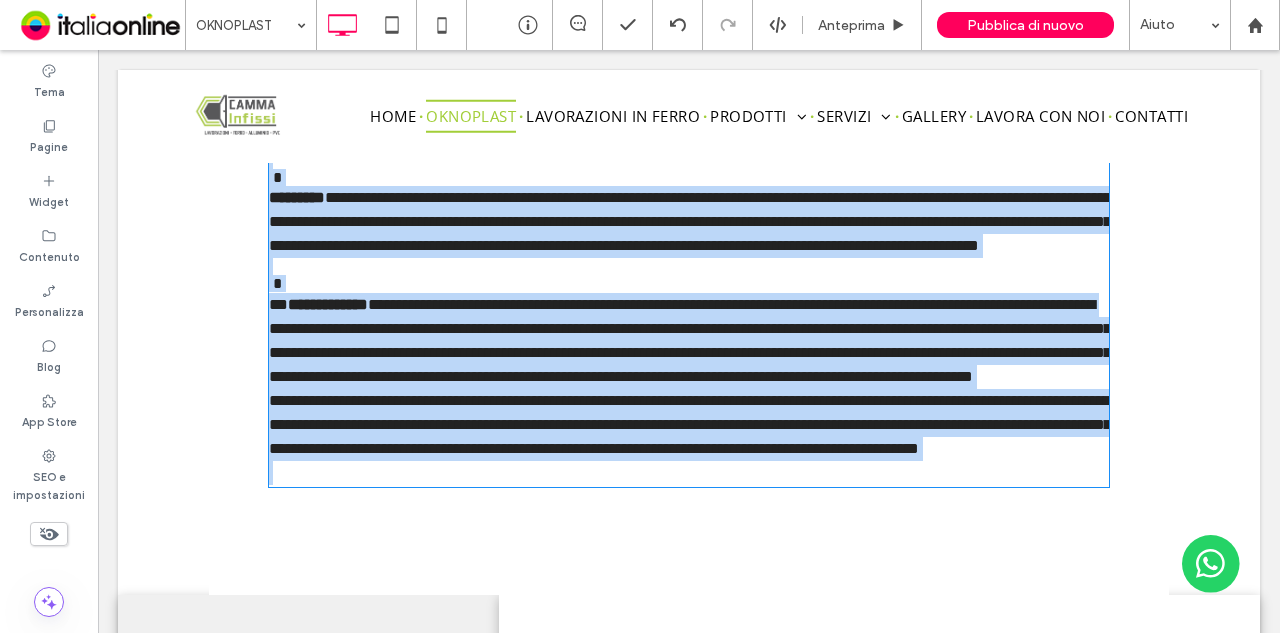 type on "*********" 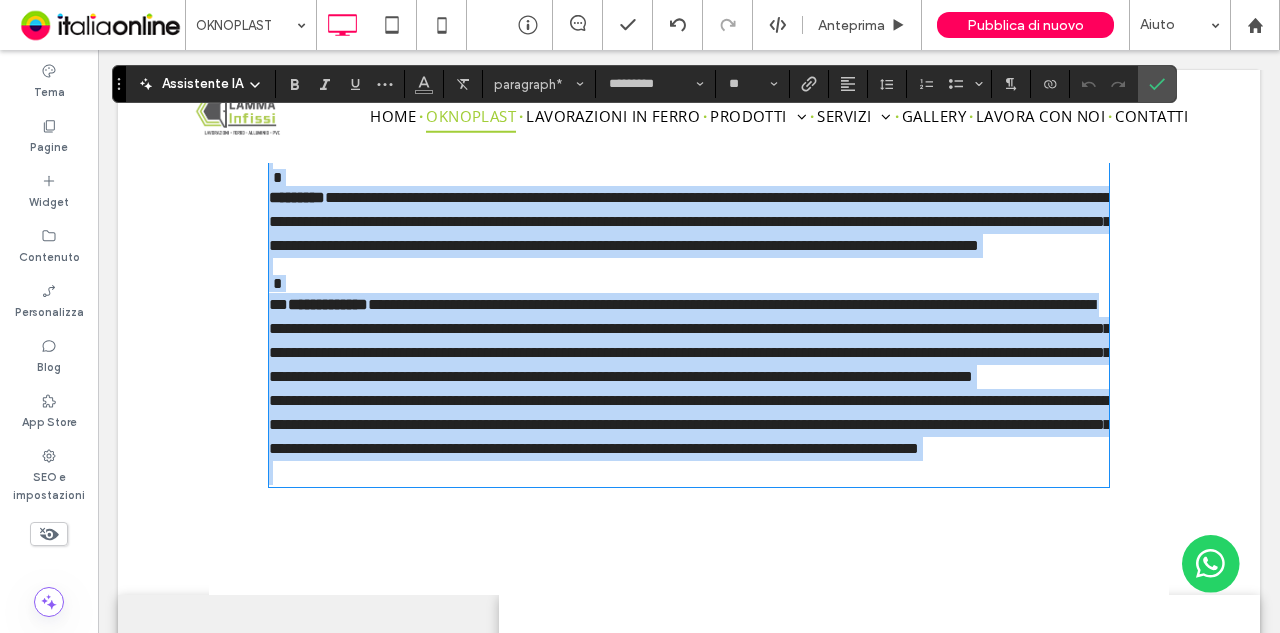 scroll, scrollTop: 0, scrollLeft: 0, axis: both 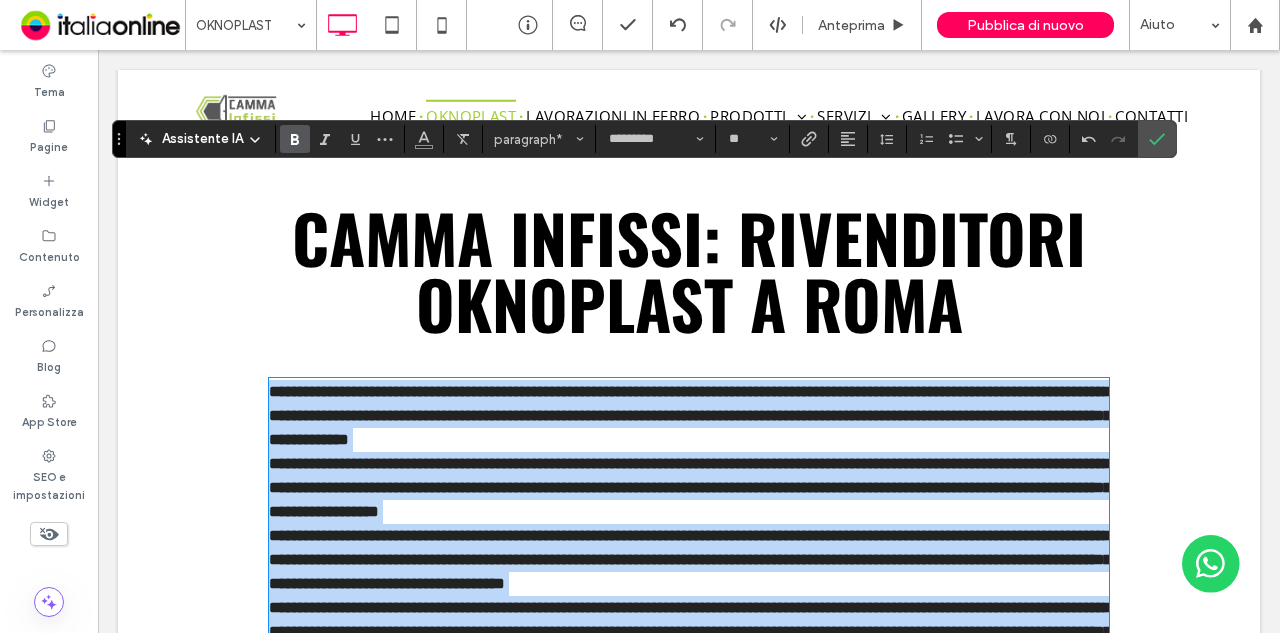 drag, startPoint x: 430, startPoint y: 391, endPoint x: 216, endPoint y: 299, distance: 232.93776 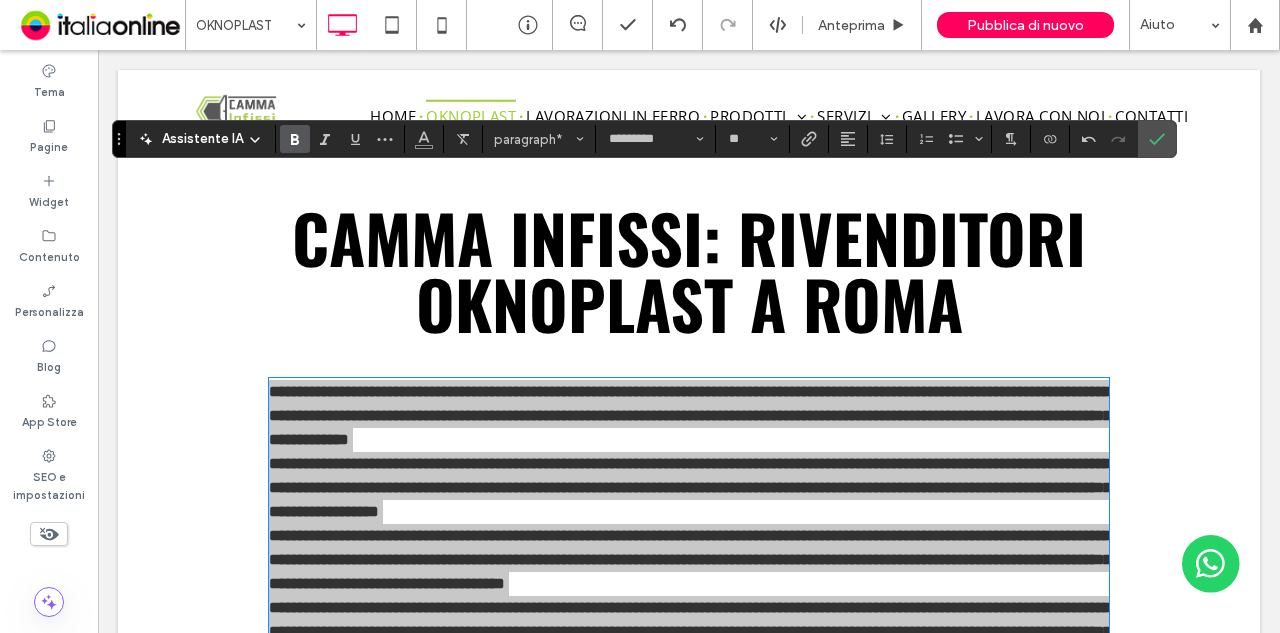 click 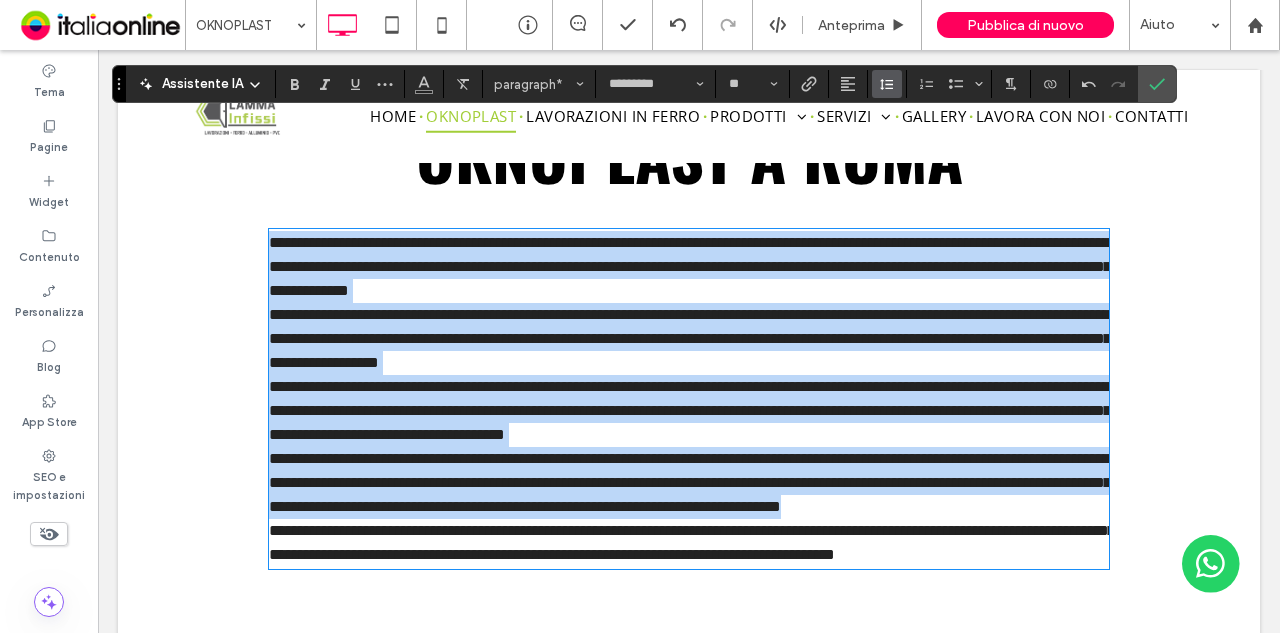scroll, scrollTop: 600, scrollLeft: 0, axis: vertical 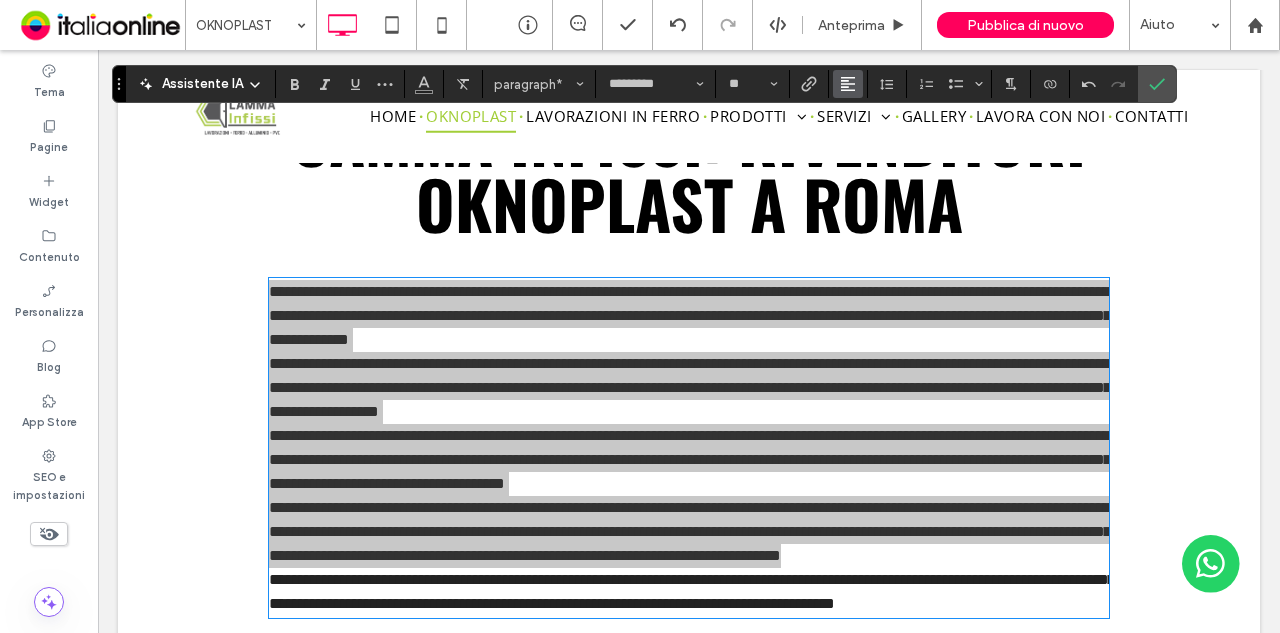 click 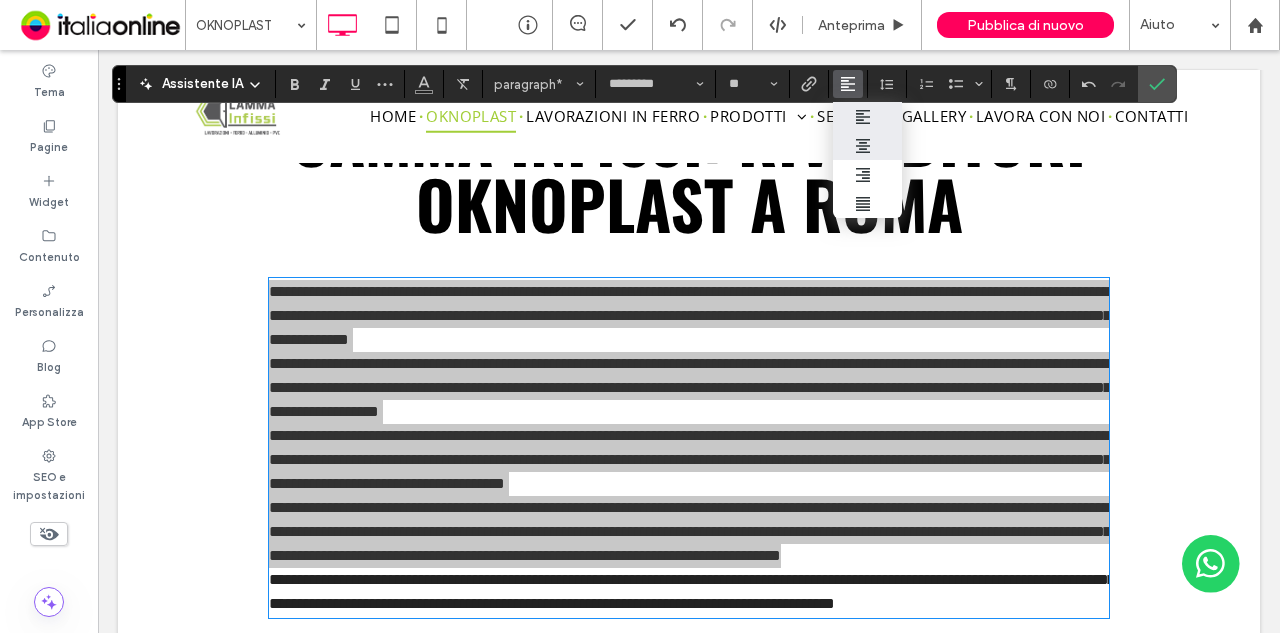 click at bounding box center [868, 146] 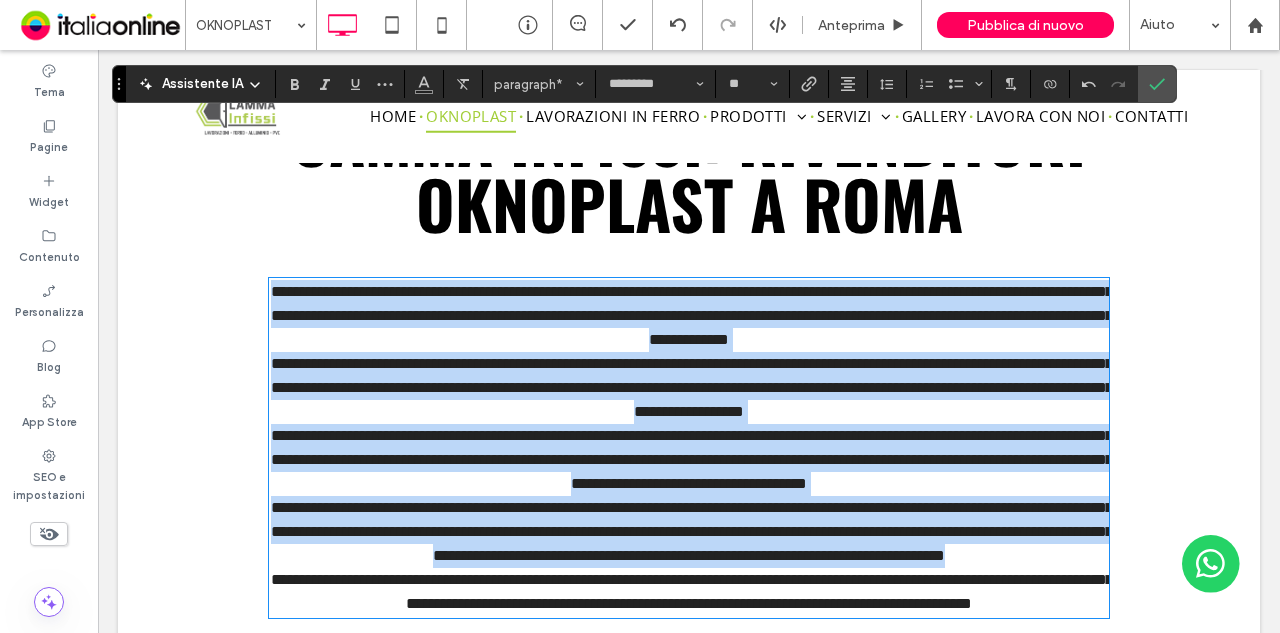 click on "**********" at bounding box center [689, 388] 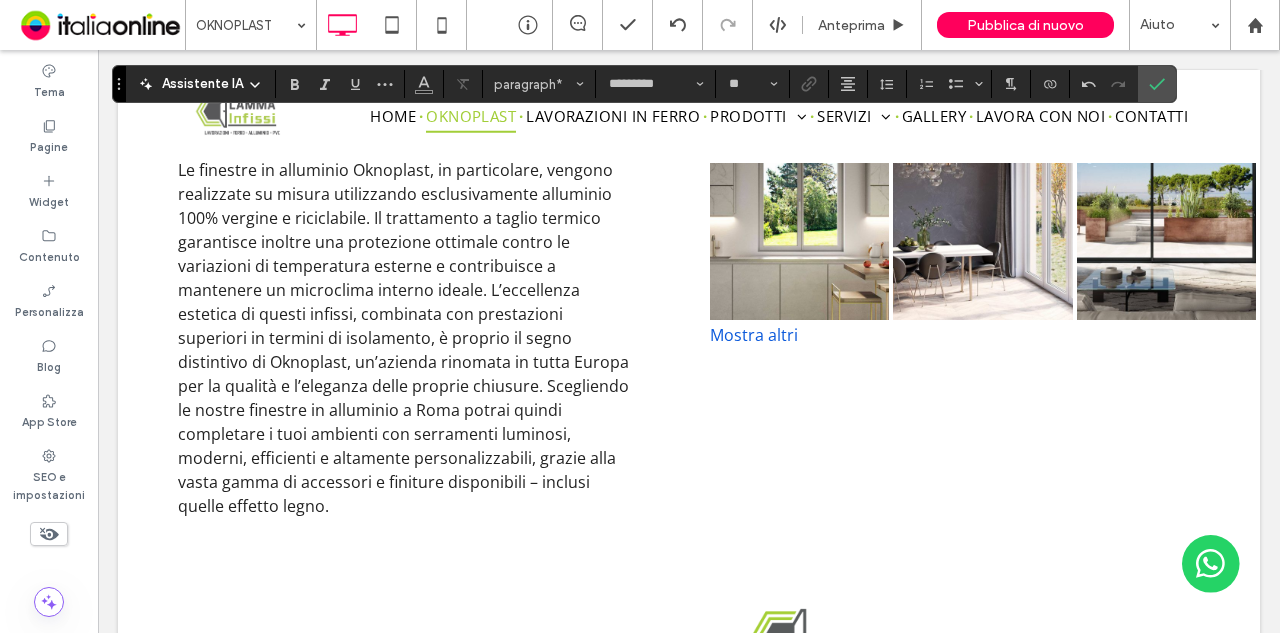 scroll, scrollTop: 2000, scrollLeft: 0, axis: vertical 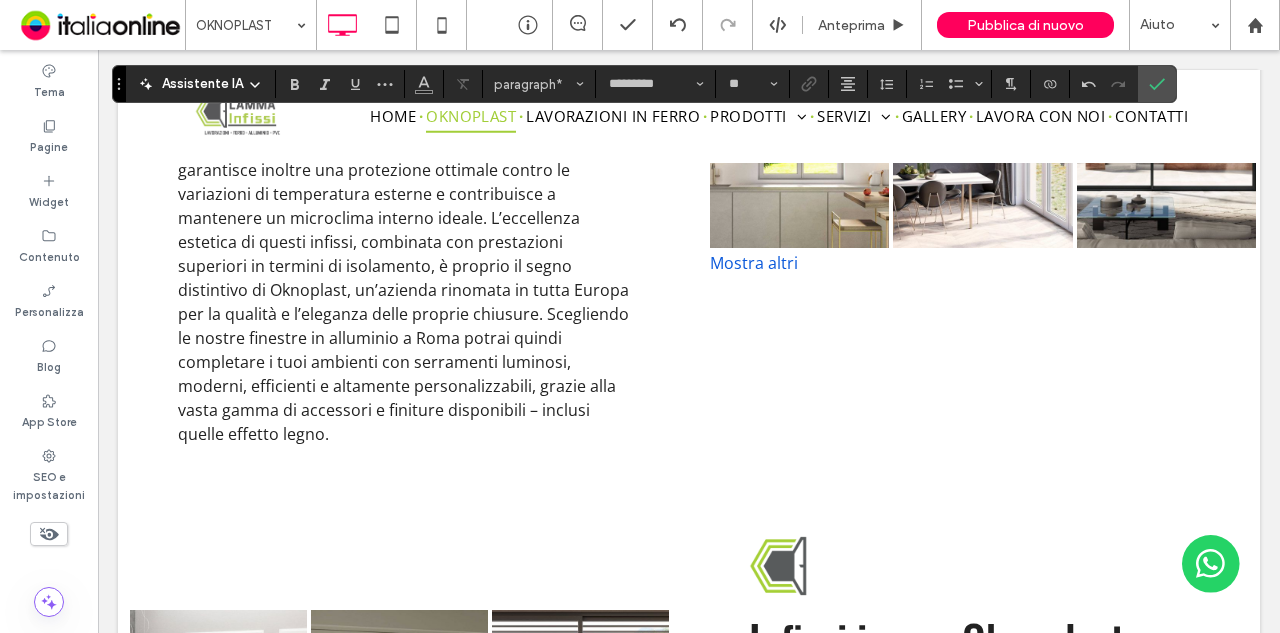 click on "Le finestre in alluminio Oknoplast, in particolare, vengono realizzate su misura utilizzando esclusivamente alluminio 100% vergine e riciclabile. Il trattamento a taglio termico garantisce inoltre una protezione ottimale contro le variazioni di temperatura esterne e contribuisce a mantenere un microclima interno ideale. L’eccellenza estetica di questi infissi, combinata con prestazioni superiori in termini di isolamento, è proprio il segno distintivo di Oknoplast, un’azienda rinomata in tutta Europa per la qualità e l’eleganza delle proprie chiusure. Scegliendo le nostre finestre in alluminio a [CITY] potrai quindi completare i tuoi ambienti con serramenti luminosi, moderni, efficienti e altamente personalizzabili, grazie alla vasta gamma di accessori e finiture disponibili – inclusi quelle effetto legno. ﻿" at bounding box center (403, 266) 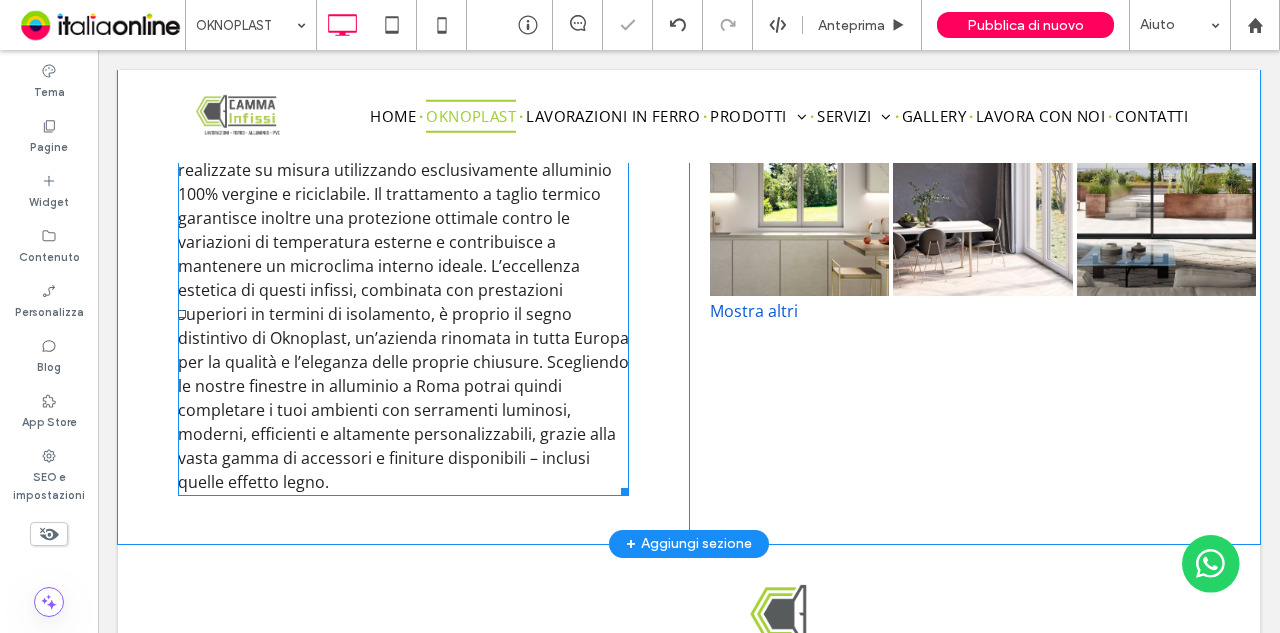 click on "Le finestre in alluminio Oknoplast, in particolare, vengono realizzate su misura utilizzando esclusivamente alluminio 100% vergine e riciclabile. Il trattamento a taglio termico garantisce inoltre una protezione ottimale contro le variazioni di temperatura esterne e contribuisce a mantenere un microclima interno ideale. L’eccellenza estetica di questi infissi, combinata con prestazioni superiori in termini di isolamento, è proprio il segno distintivo di Oknoplast, un’azienda rinomata in tutta Europa per la qualità e l’eleganza delle proprie chiusure. Scegliendo le nostre finestre in alluminio a [CITY] potrai quindi completare i tuoi ambienti con serramenti luminosi, moderni, efficienti e altamente personalizzabili, grazie alla vasta gamma di accessori e finiture disponibili – inclusi quelle effetto legno. ﻿" at bounding box center [403, 314] 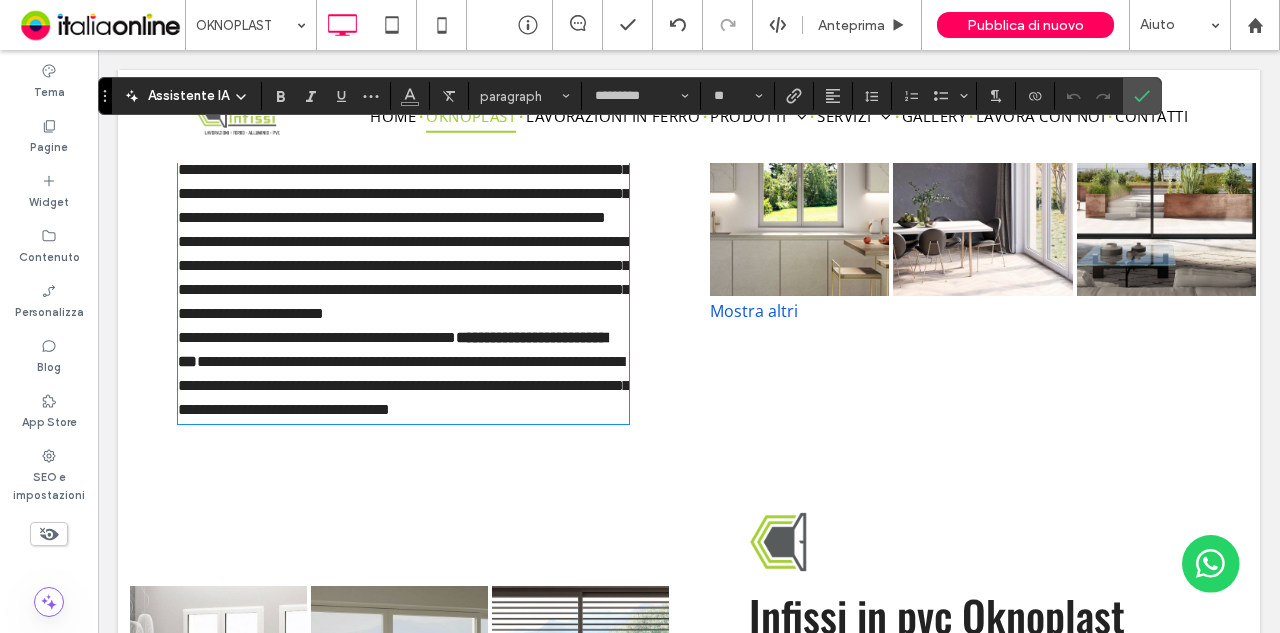 scroll, scrollTop: 0, scrollLeft: 0, axis: both 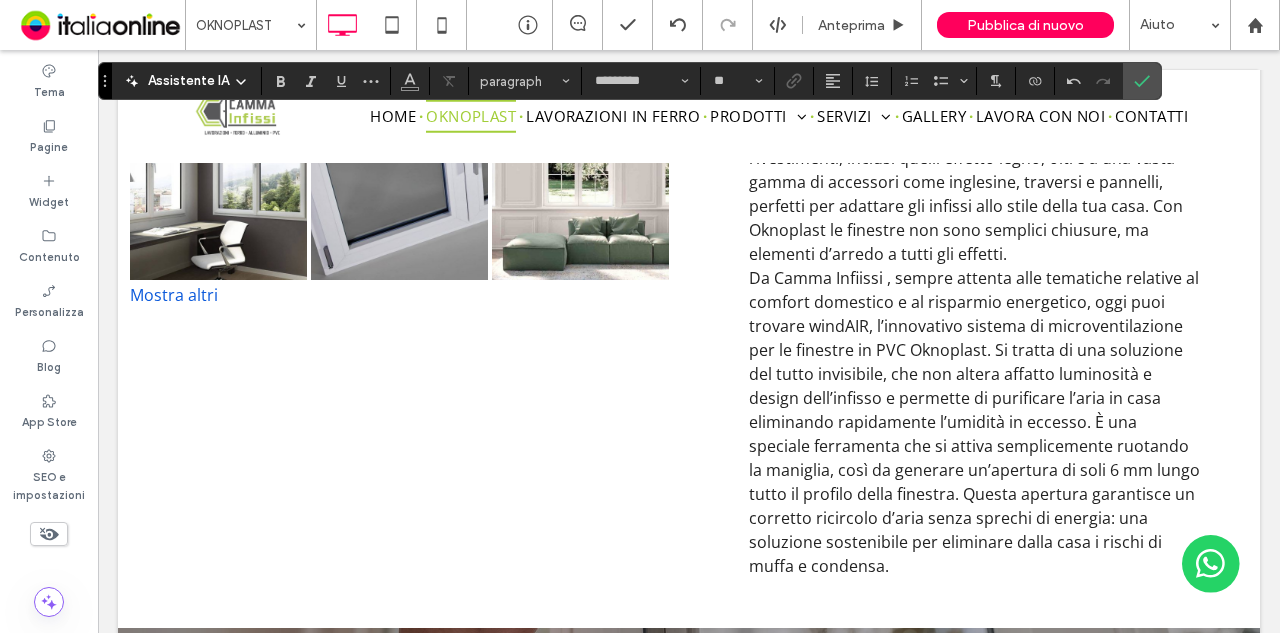 click on "Le finestre in PVC a Roma firmate Oknoplast sono la soluzione ideale per donare un tocco in più di stile ed eleganza ai tuoi interni. Da Camma Infissi troverai una vasta selezione di modelli caratterizzati da un design unico e inconfondibile con una assistenza dedicata. Le finestre e i sistemi scorrevoli Oknoplast sono inoltre ampiamente personalizzabili: potrai scegliere tra tantissimi colori e rivestimenti, inclusi quelli effetto legno, oltre a una vasta gamma di accessori come inglesine, traversi e pannelli, perfetti per adattare gli infissi allo stile della tua casa. Con Oknoplast le finestre non sono semplici chiusure, ma elementi d’arredo a tutti gli effetti." at bounding box center (974, 122) 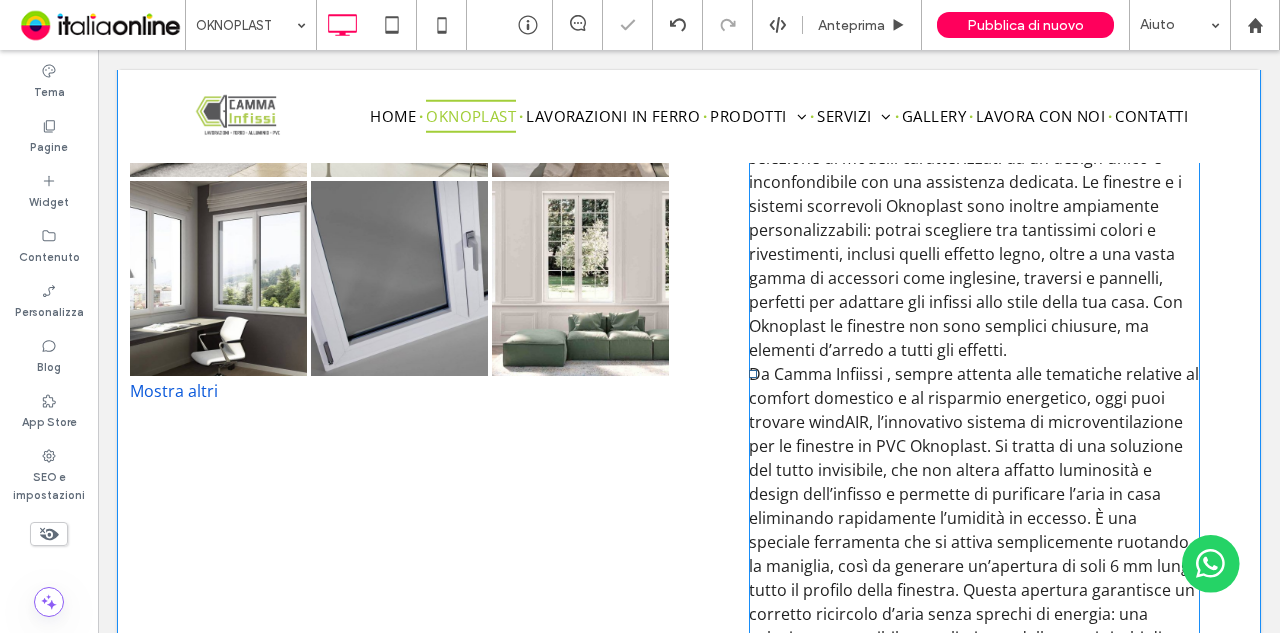 click on "Le finestre in PVC a Roma firmate Oknoplast sono la soluzione ideale per donare un tocco in più di stile ed eleganza ai tuoi interni. Da Camma Infissi troverai una vasta selezione di modelli caratterizzati da un design unico e inconfondibile con una assistenza dedicata. Le finestre e i sistemi scorrevoli Oknoplast sono inoltre ampiamente personalizzabili: potrai scegliere tra tantissimi colori e rivestimenti, inclusi quelli effetto legno, oltre a una vasta gamma di accessori come inglesine, traversi e pannelli, perfetti per adattare gli infissi allo stile della tua casa. Con Oknoplast le finestre non sono semplici chiusure, ma elementi d’arredo a tutti gli effetti." at bounding box center [974, 218] 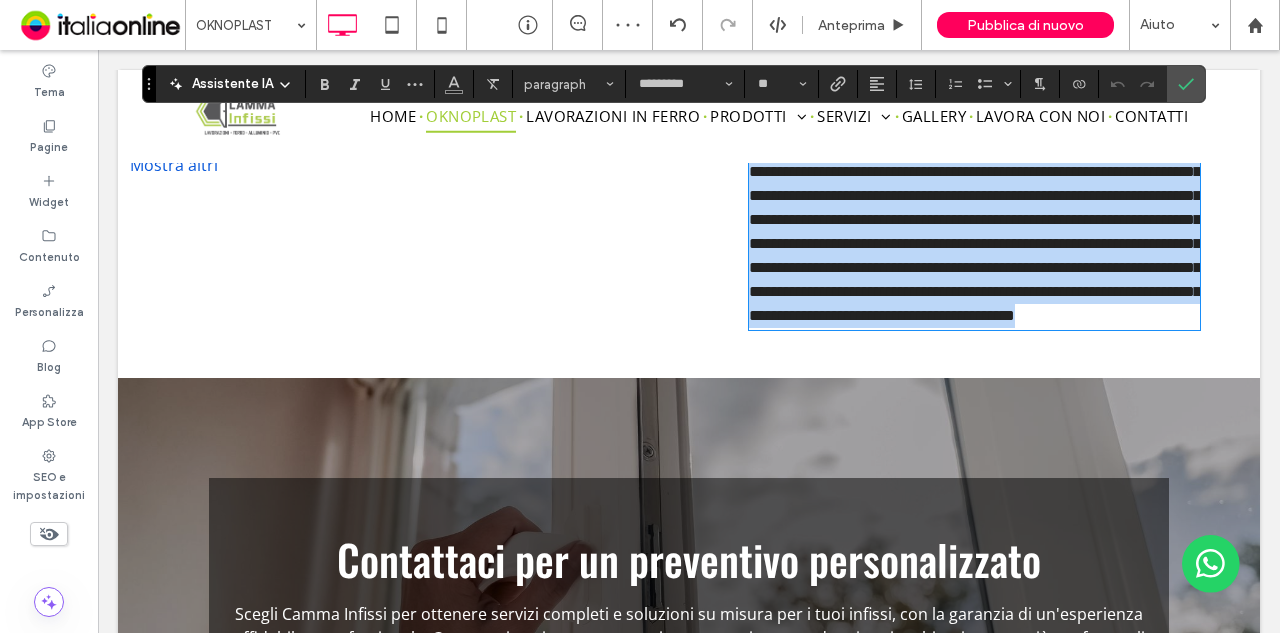 scroll, scrollTop: 2700, scrollLeft: 0, axis: vertical 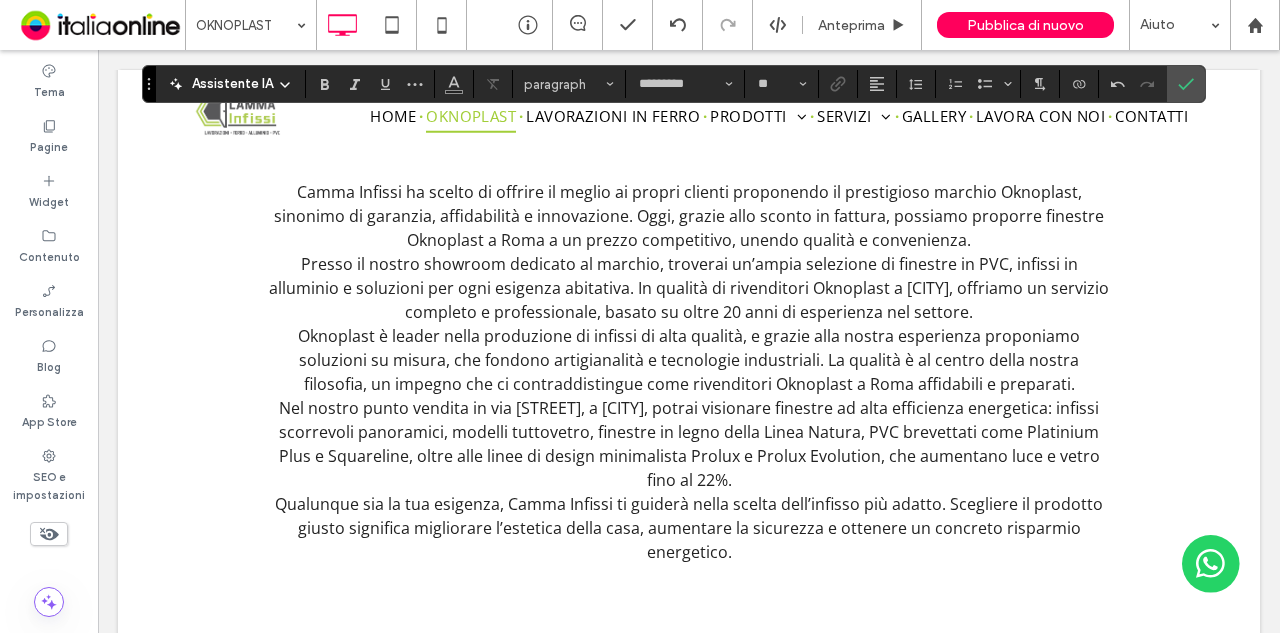 click on "Presso il nostro showroom dedicato al marchio, troverai un’ampia selezione di finestre in PVC, infissi in alluminio e soluzioni per ogni esigenza abitativa. In qualità di rivenditori Oknoplast a [CITY], offriamo un servizio completo e professionale, basato su oltre 20 anni di esperienza nel settore." at bounding box center [689, 288] 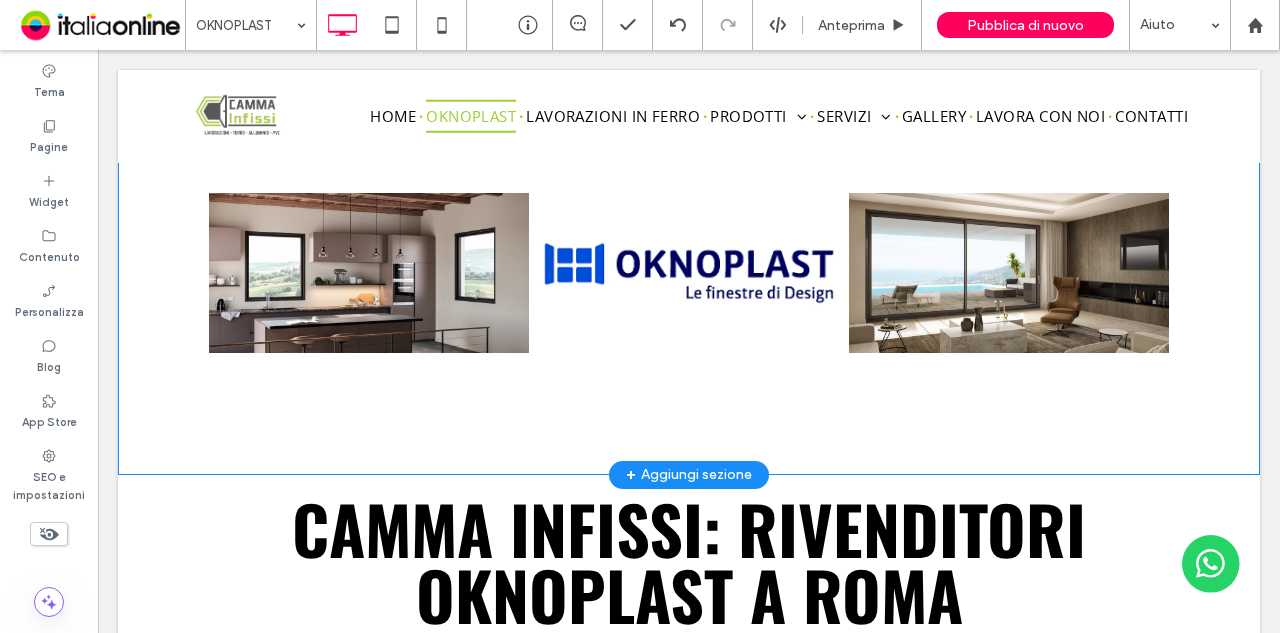 scroll, scrollTop: 400, scrollLeft: 0, axis: vertical 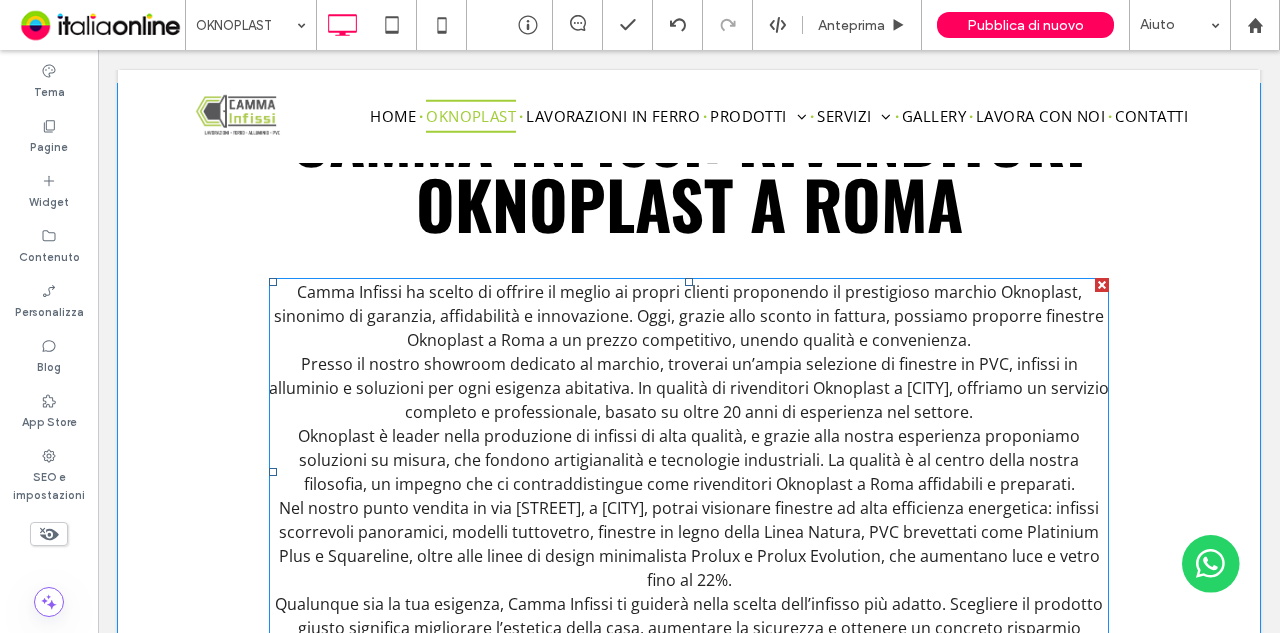 click on "Presso il nostro showroom dedicato al marchio, troverai un’ampia selezione di finestre in PVC, infissi in alluminio e soluzioni per ogni esigenza abitativa. In qualità di rivenditori Oknoplast a [CITY], offriamo un servizio completo e professionale, basato su oltre 20 anni di esperienza nel settore." at bounding box center [689, 388] 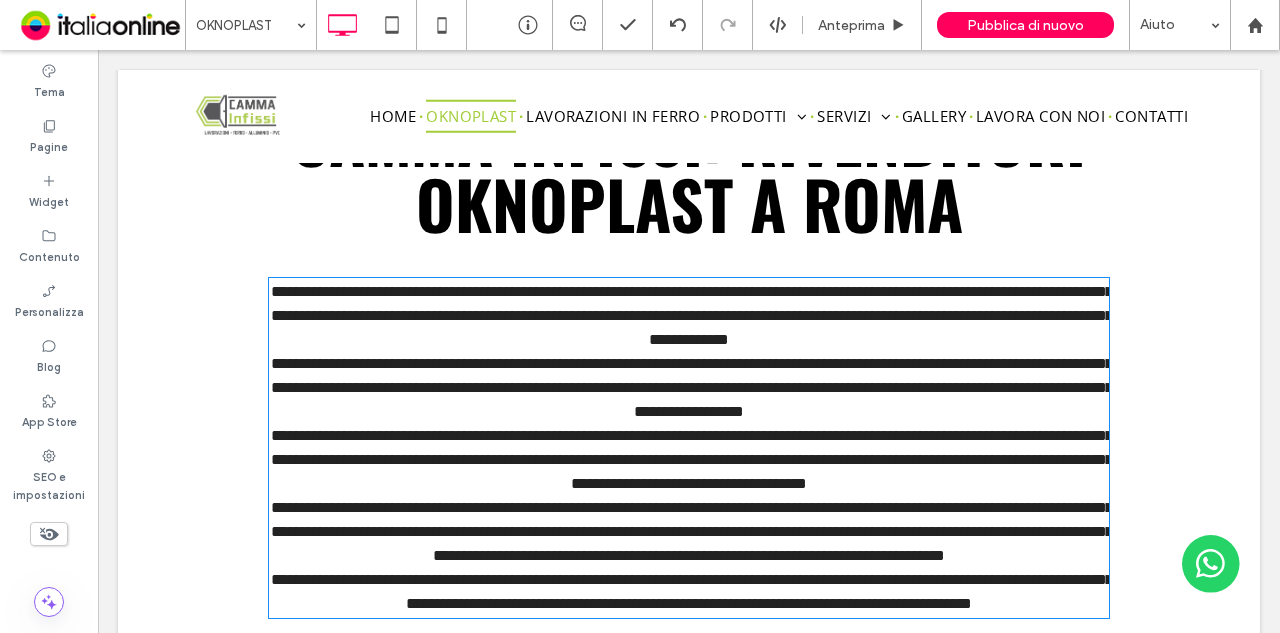 scroll, scrollTop: 730, scrollLeft: 0, axis: vertical 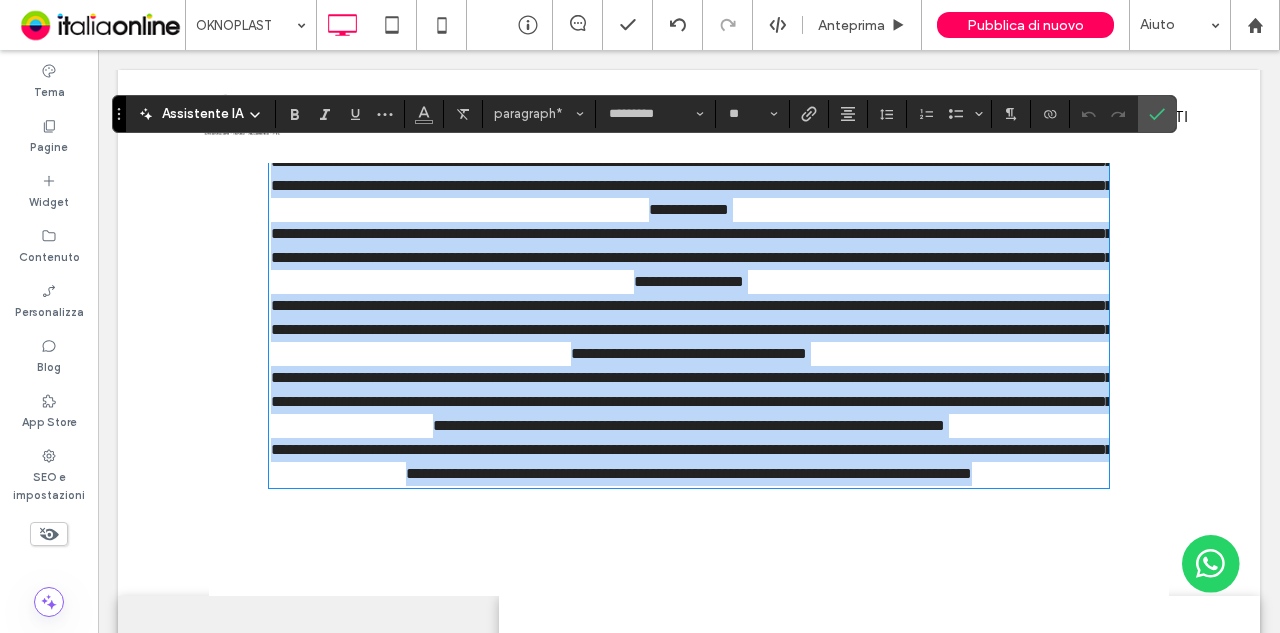 drag, startPoint x: 832, startPoint y: 529, endPoint x: 296, endPoint y: 247, distance: 605.6567 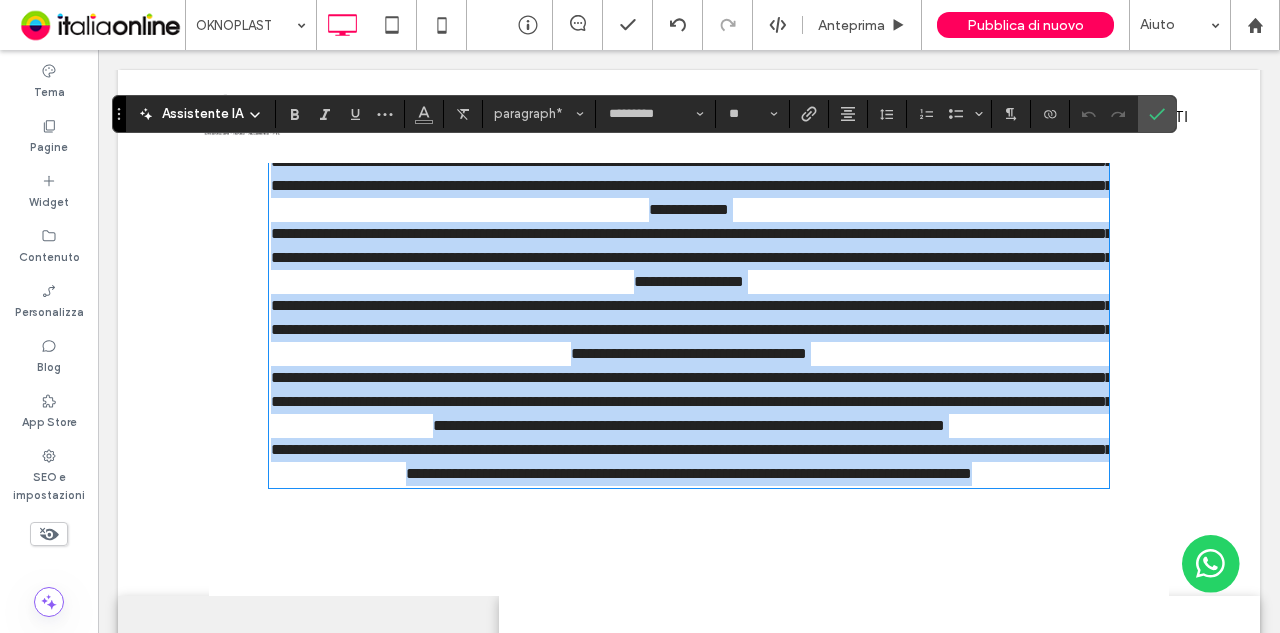 click on "**********" at bounding box center [689, 1413] 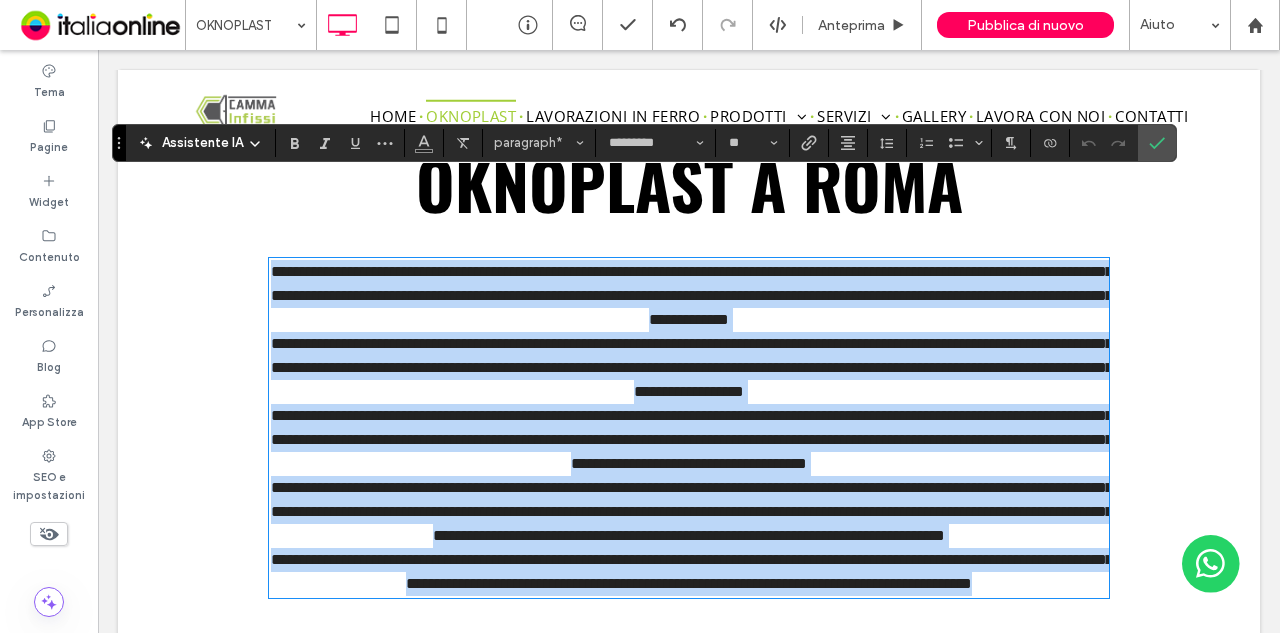 scroll, scrollTop: 530, scrollLeft: 0, axis: vertical 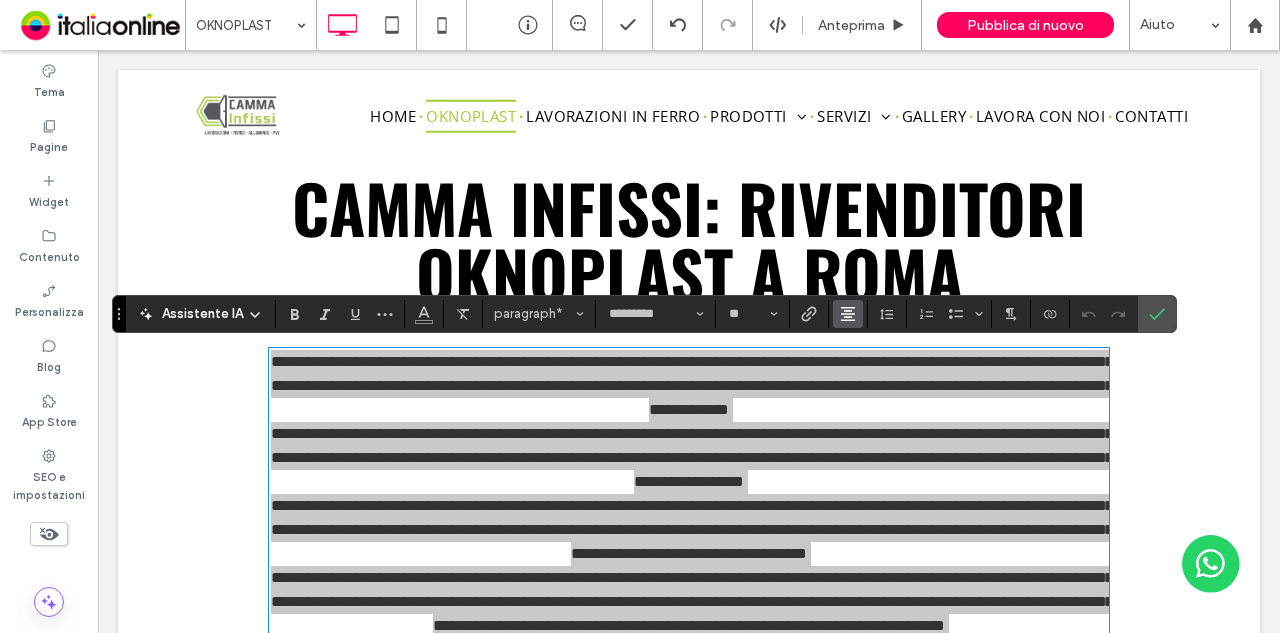 click 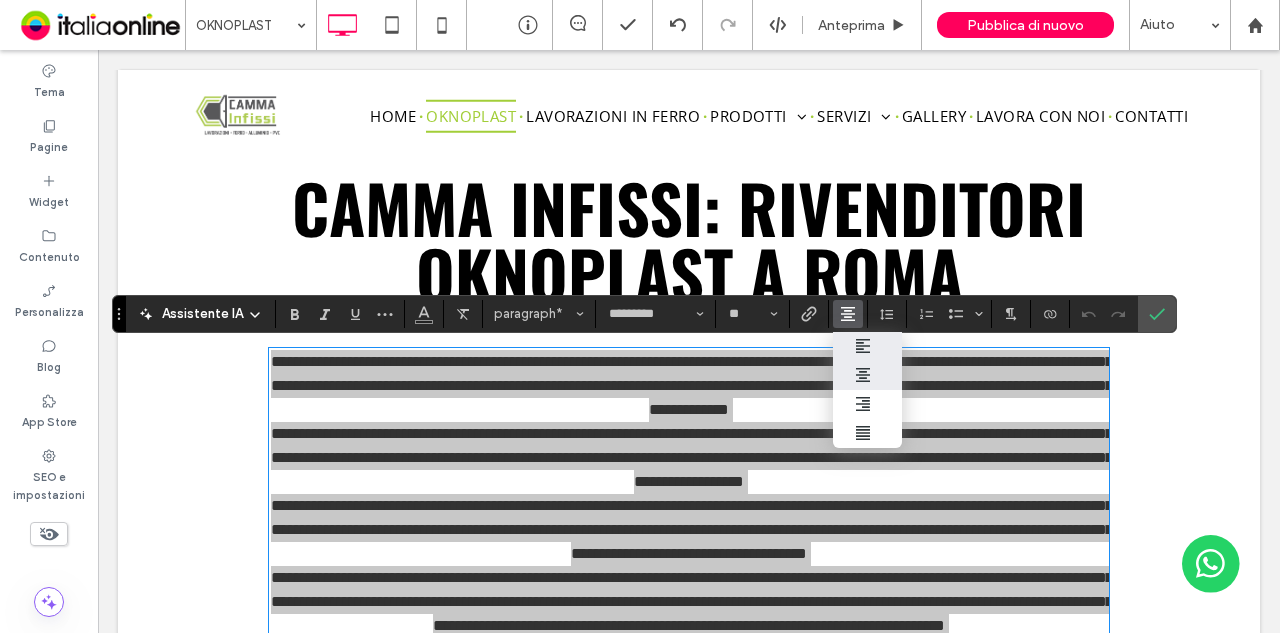 click at bounding box center (868, 346) 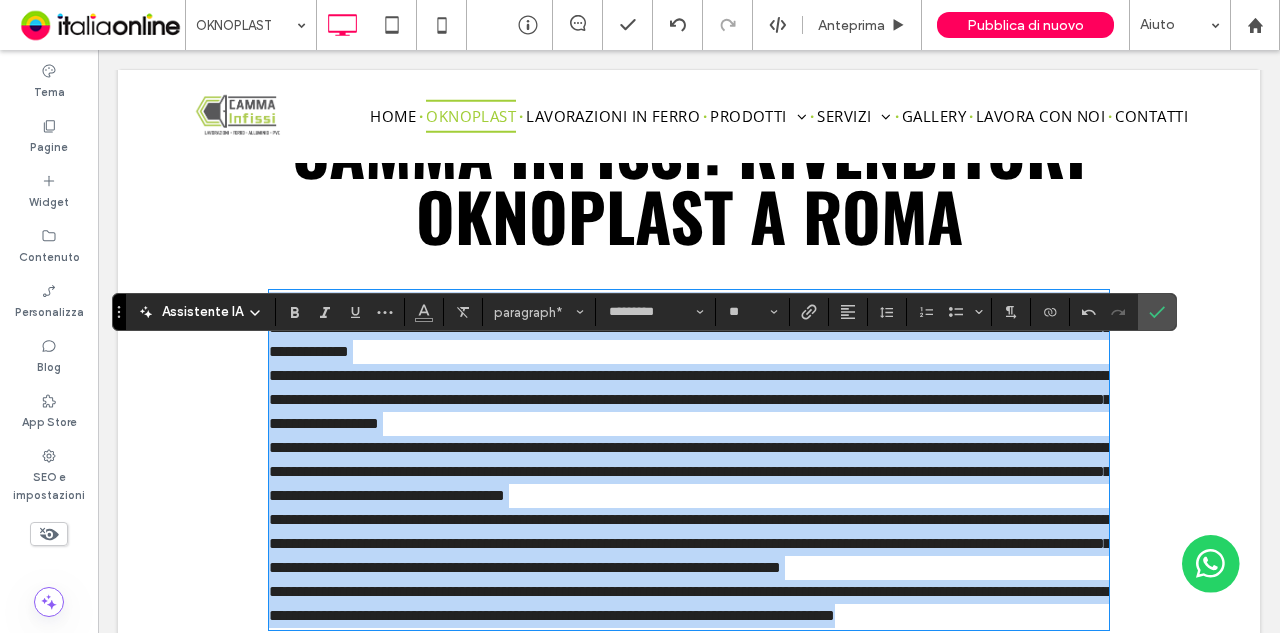 scroll, scrollTop: 630, scrollLeft: 0, axis: vertical 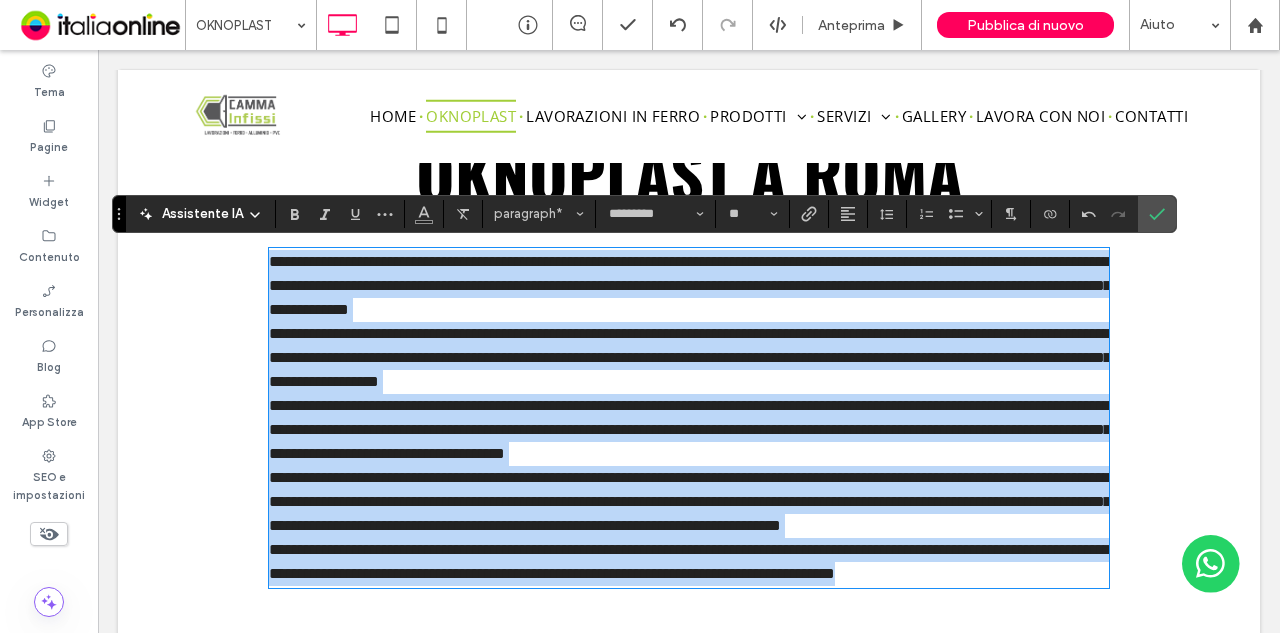 click on "**********" at bounding box center (689, 358) 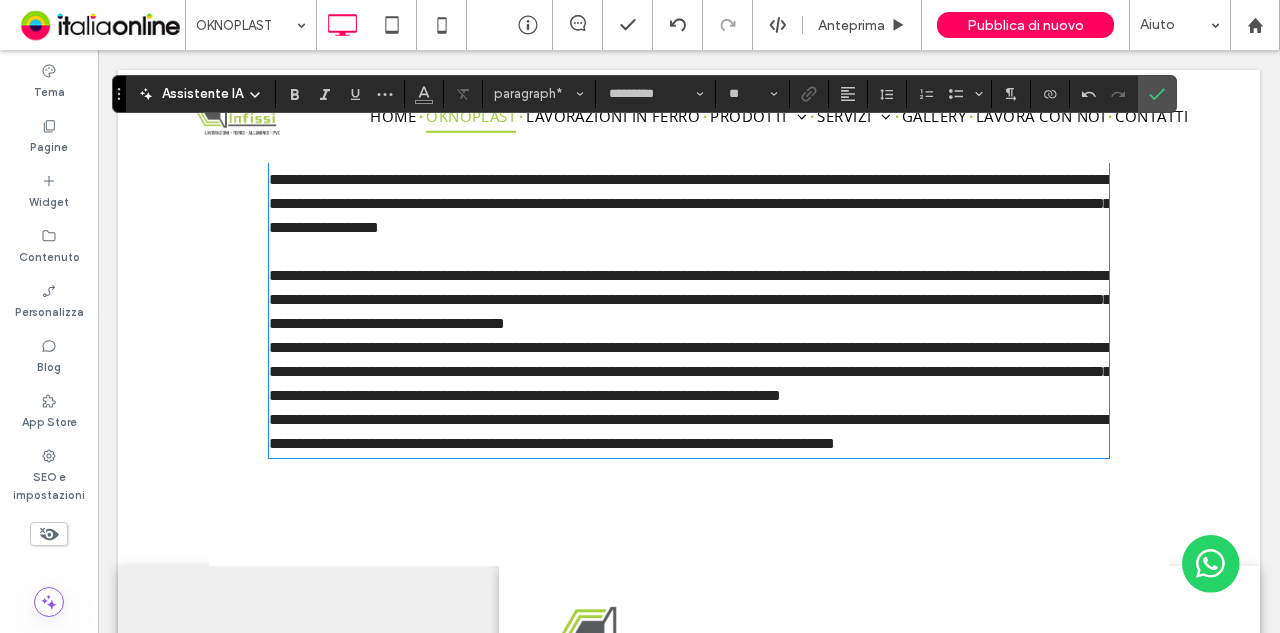 scroll, scrollTop: 830, scrollLeft: 0, axis: vertical 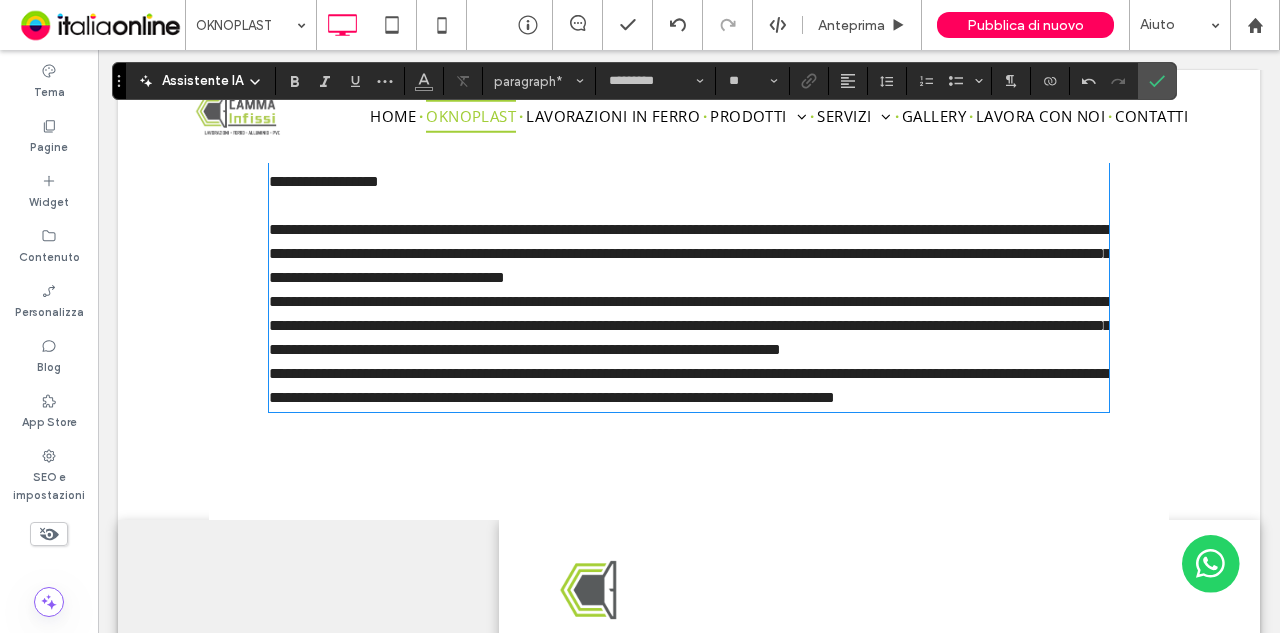 click on "**********" at bounding box center [689, 326] 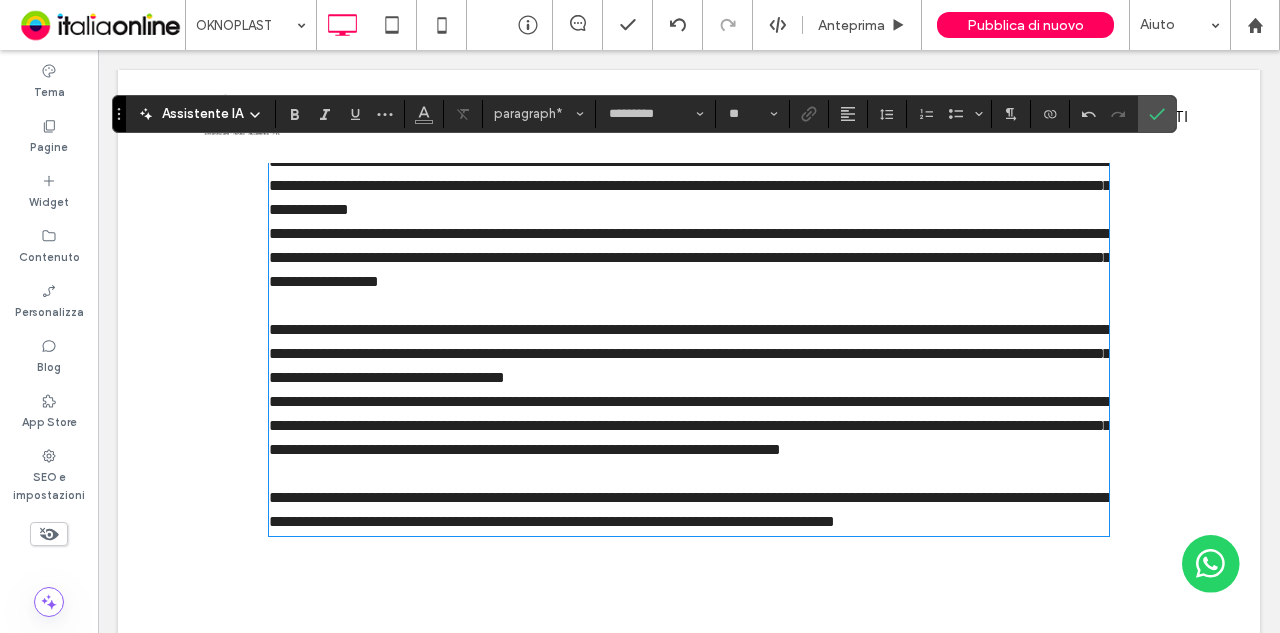 scroll, scrollTop: 630, scrollLeft: 0, axis: vertical 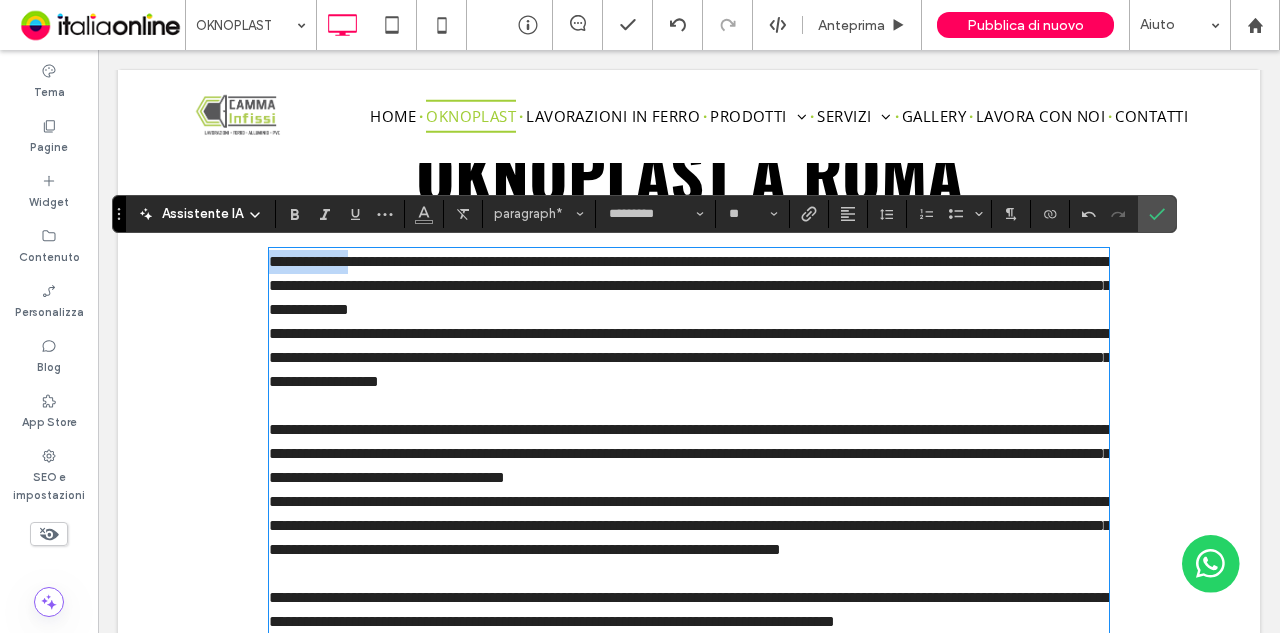 drag, startPoint x: 264, startPoint y: 261, endPoint x: 367, endPoint y: 257, distance: 103.077644 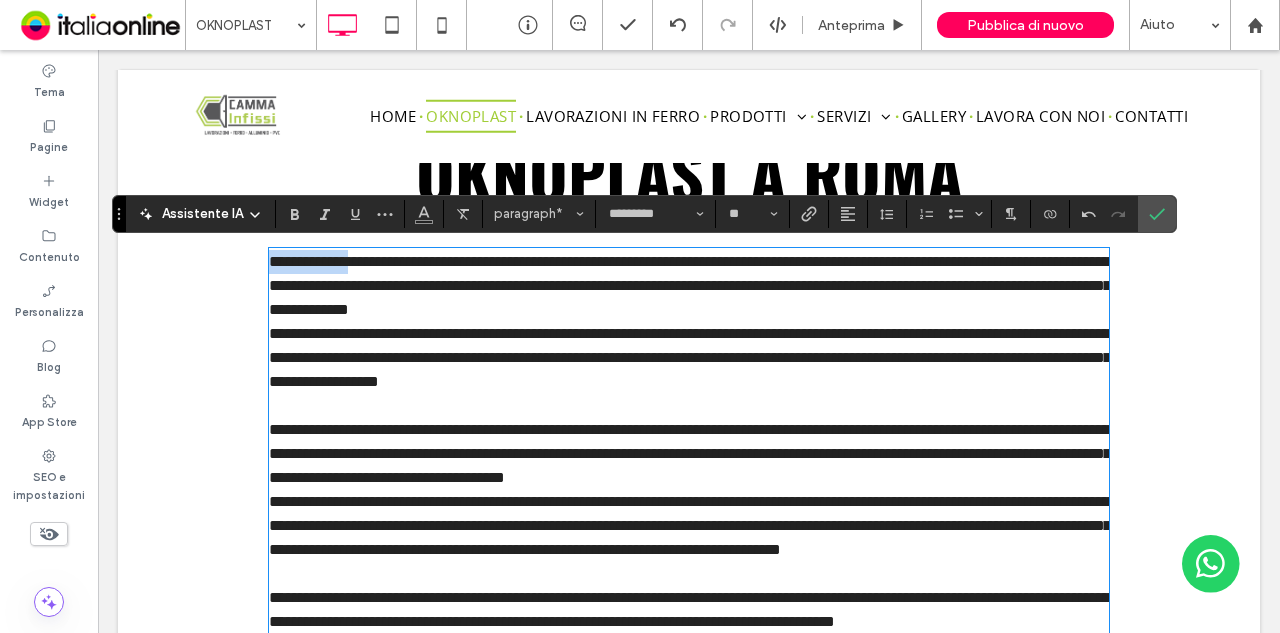 click on "**********" at bounding box center (690, 285) 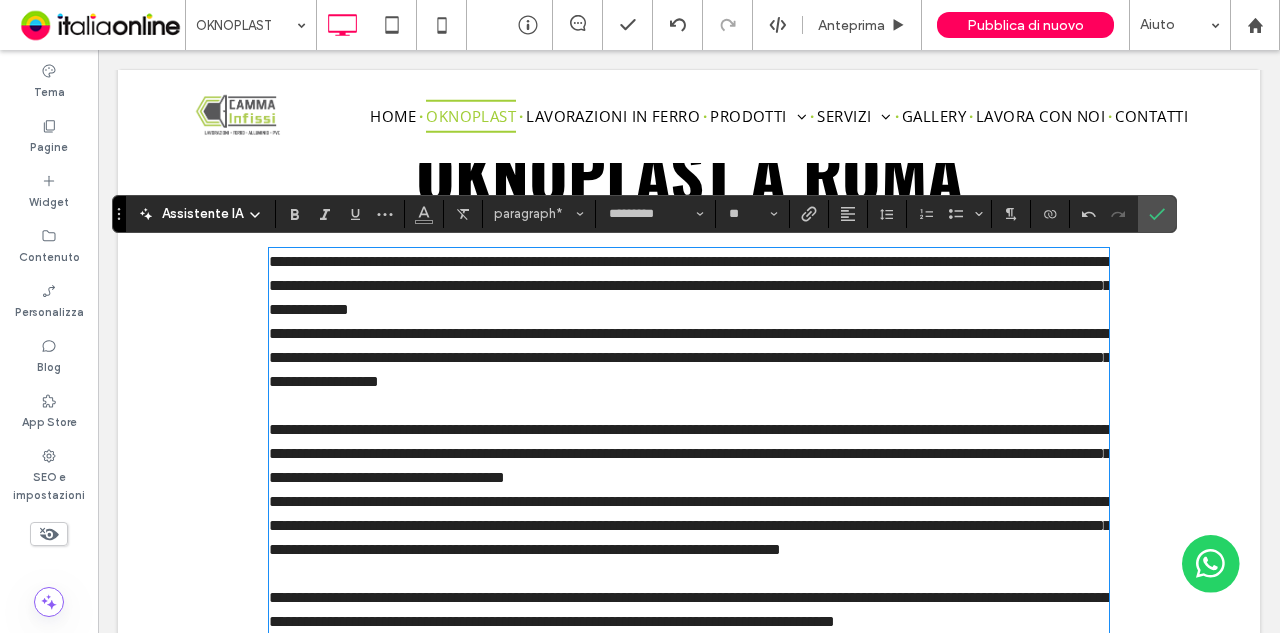 click on "**********" at bounding box center [690, 285] 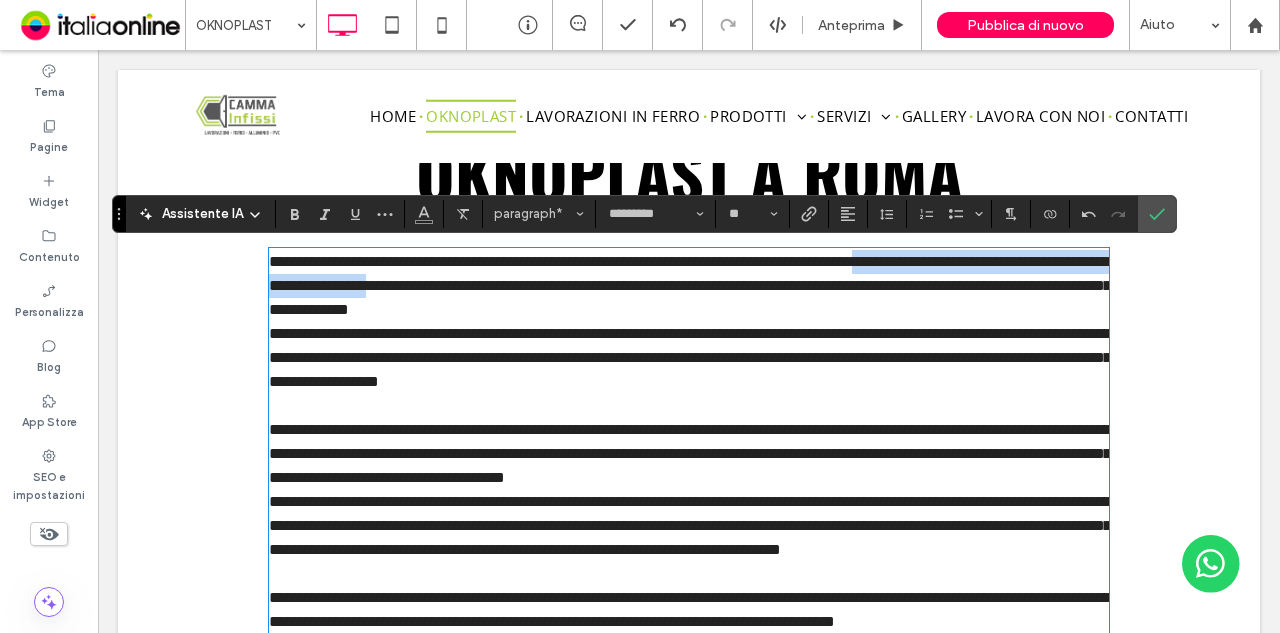 drag, startPoint x: 954, startPoint y: 262, endPoint x: 610, endPoint y: 277, distance: 344.32687 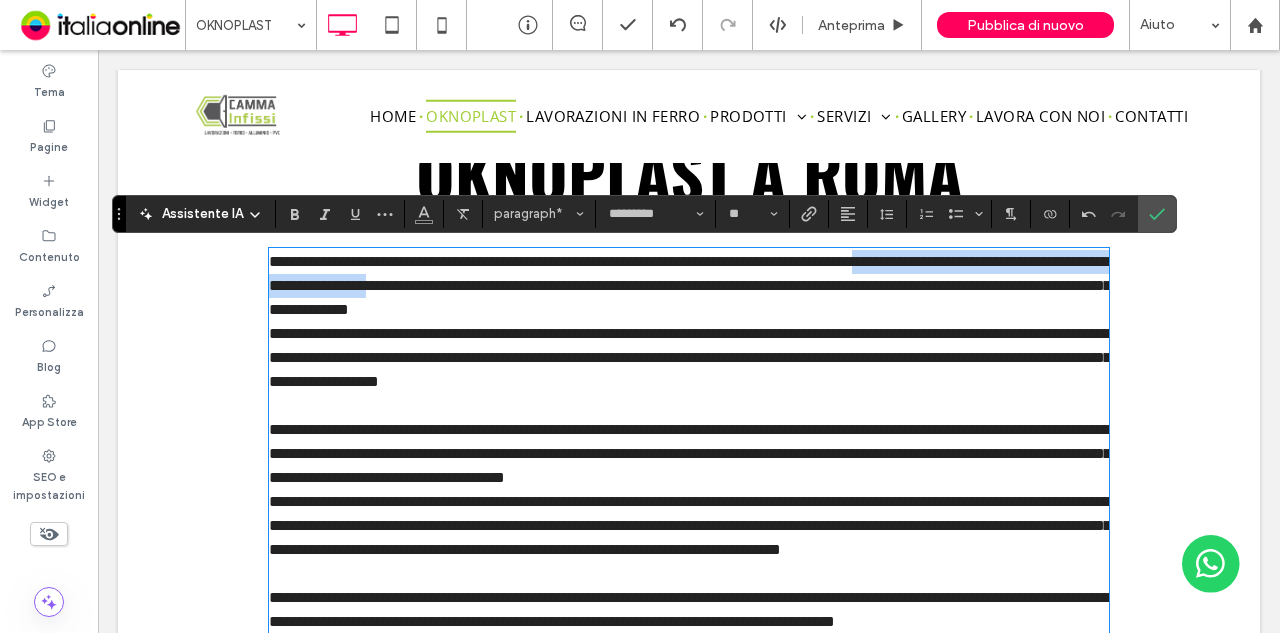 click on "**********" at bounding box center [690, 285] 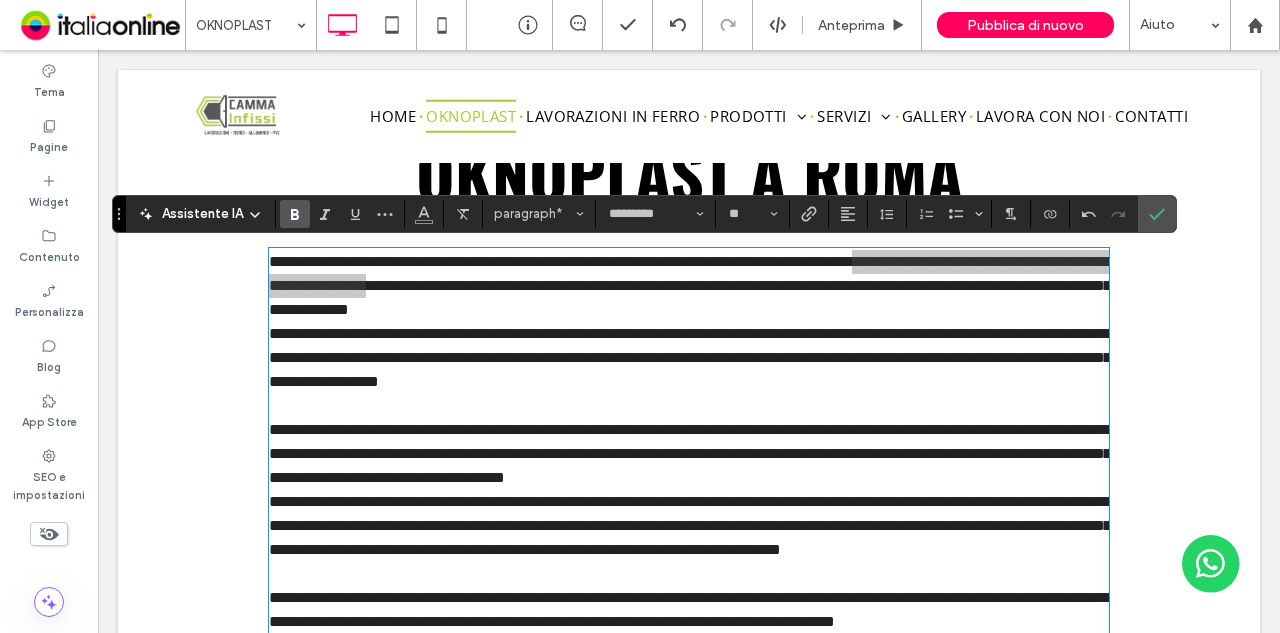 click at bounding box center (295, 214) 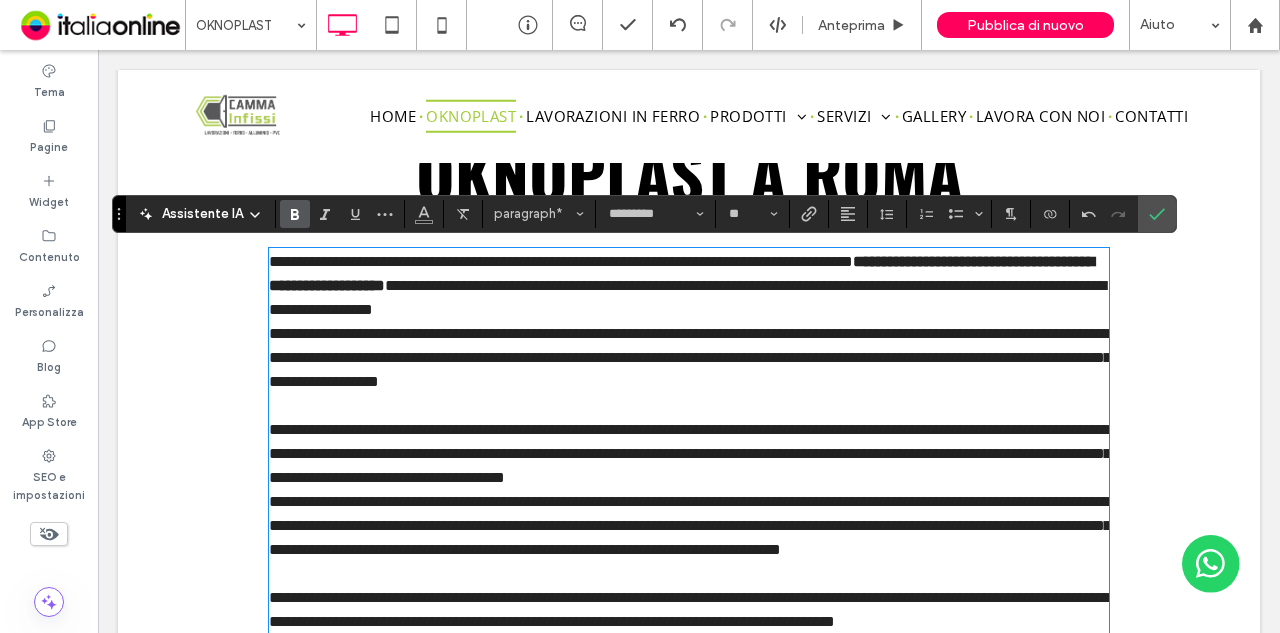 click on "**********" at bounding box center [690, 357] 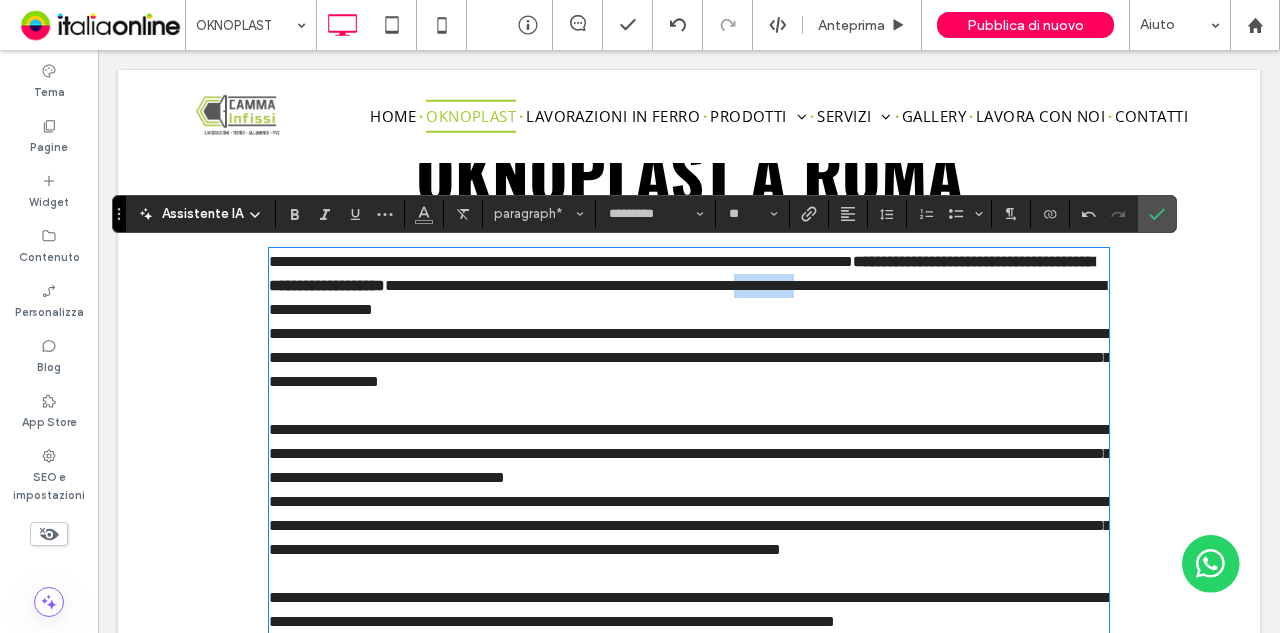 drag, startPoint x: 264, startPoint y: 310, endPoint x: 356, endPoint y: 304, distance: 92.19544 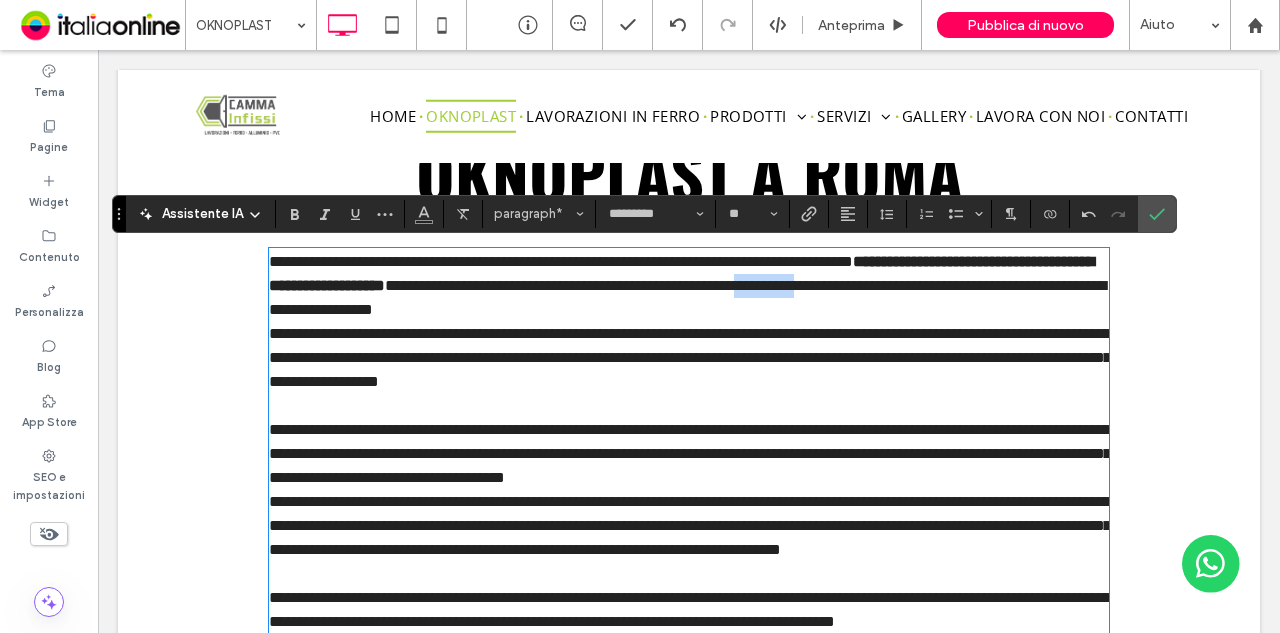 click on "**********" at bounding box center (687, 297) 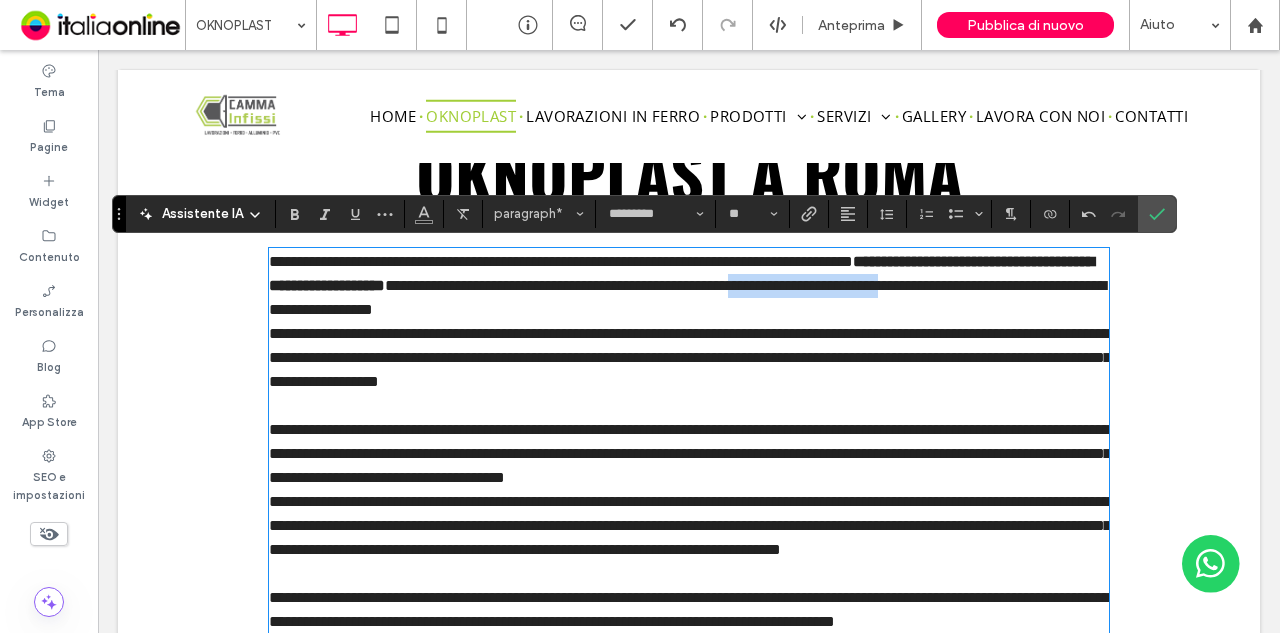drag, startPoint x: 461, startPoint y: 311, endPoint x: 254, endPoint y: 317, distance: 207.08694 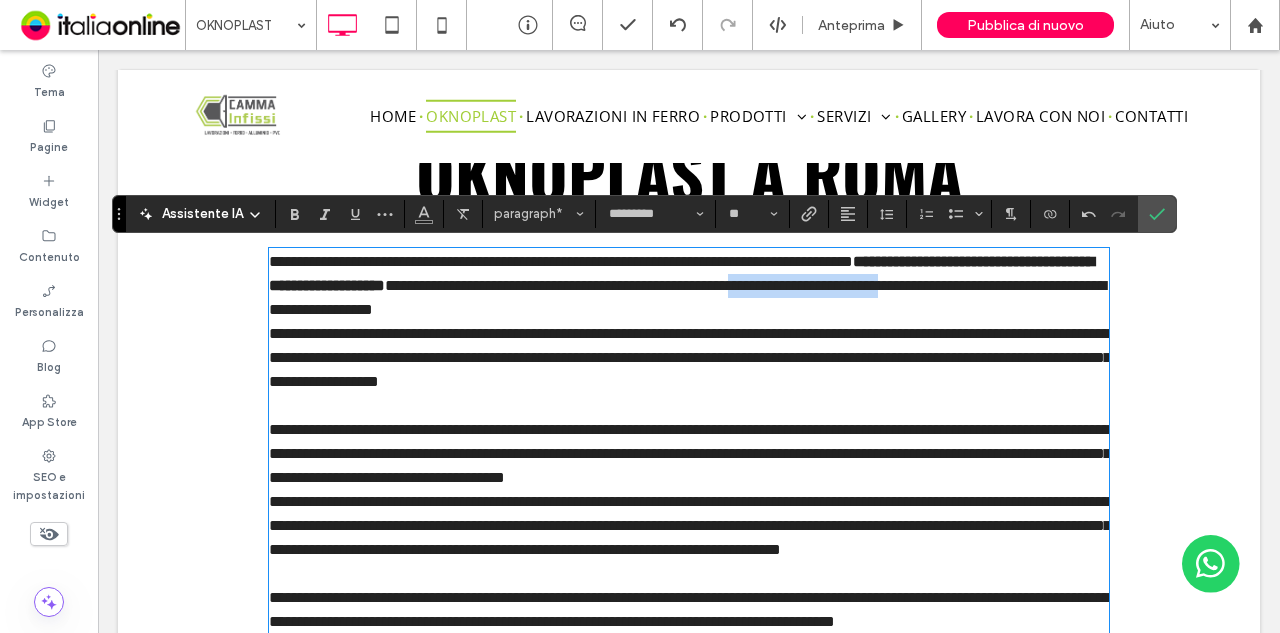 click on "**********" at bounding box center (689, 404) 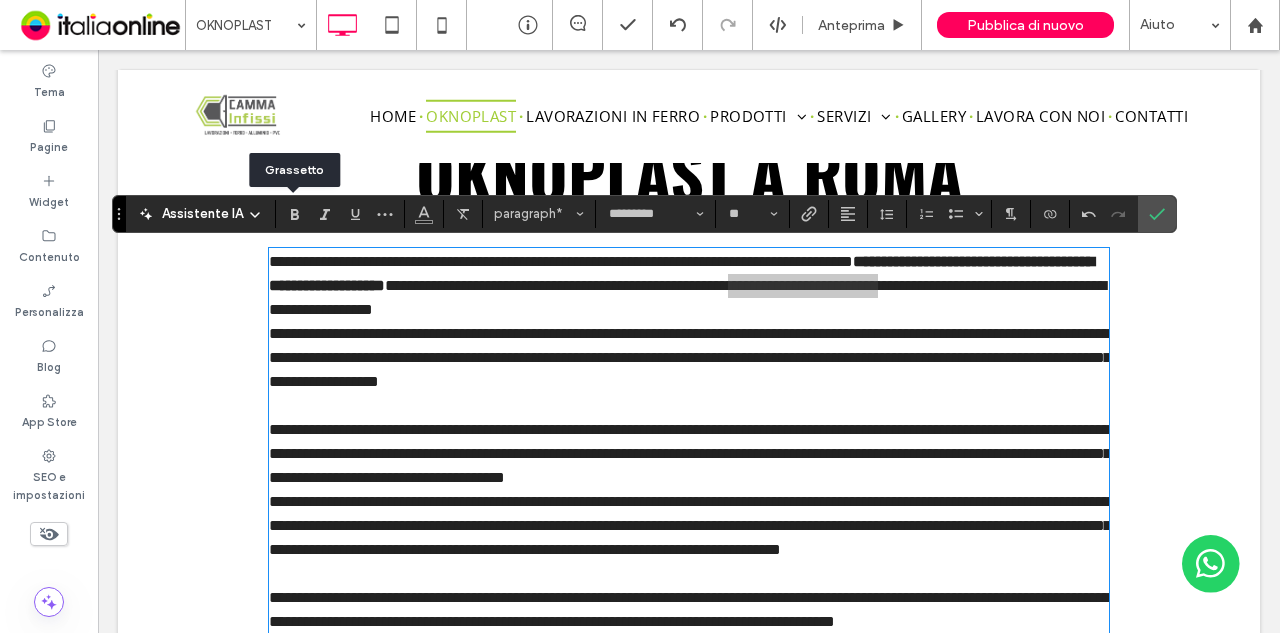 drag, startPoint x: 286, startPoint y: 224, endPoint x: 327, endPoint y: 231, distance: 41.59327 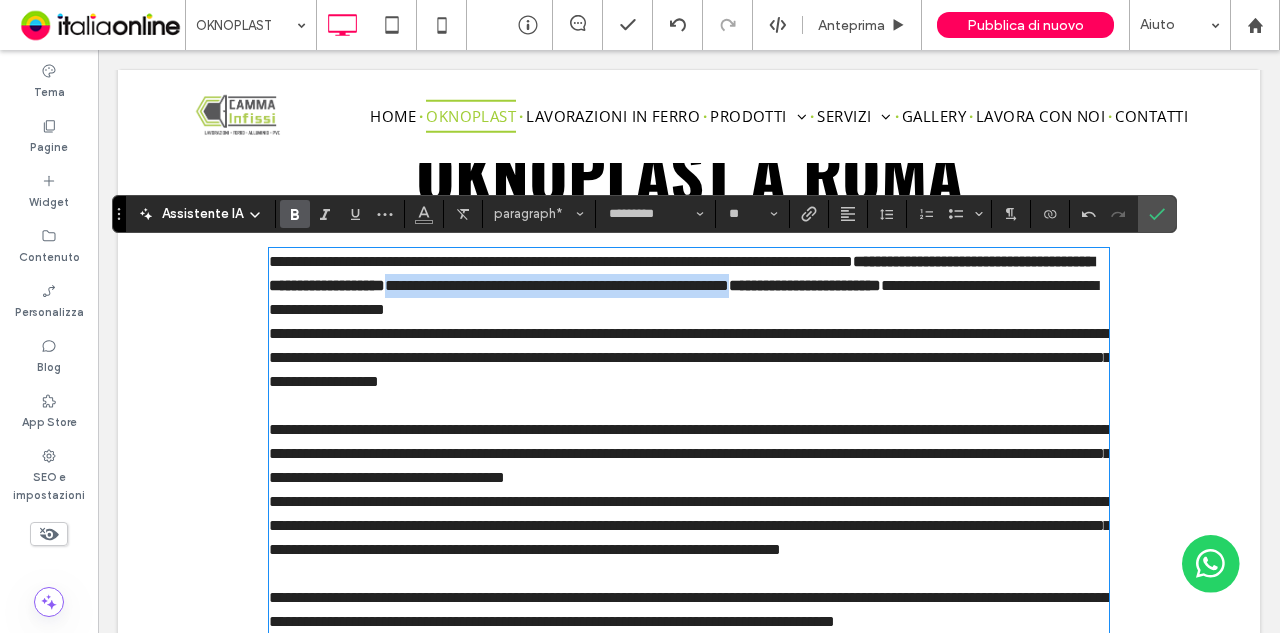 click on "**********" at bounding box center [805, 285] 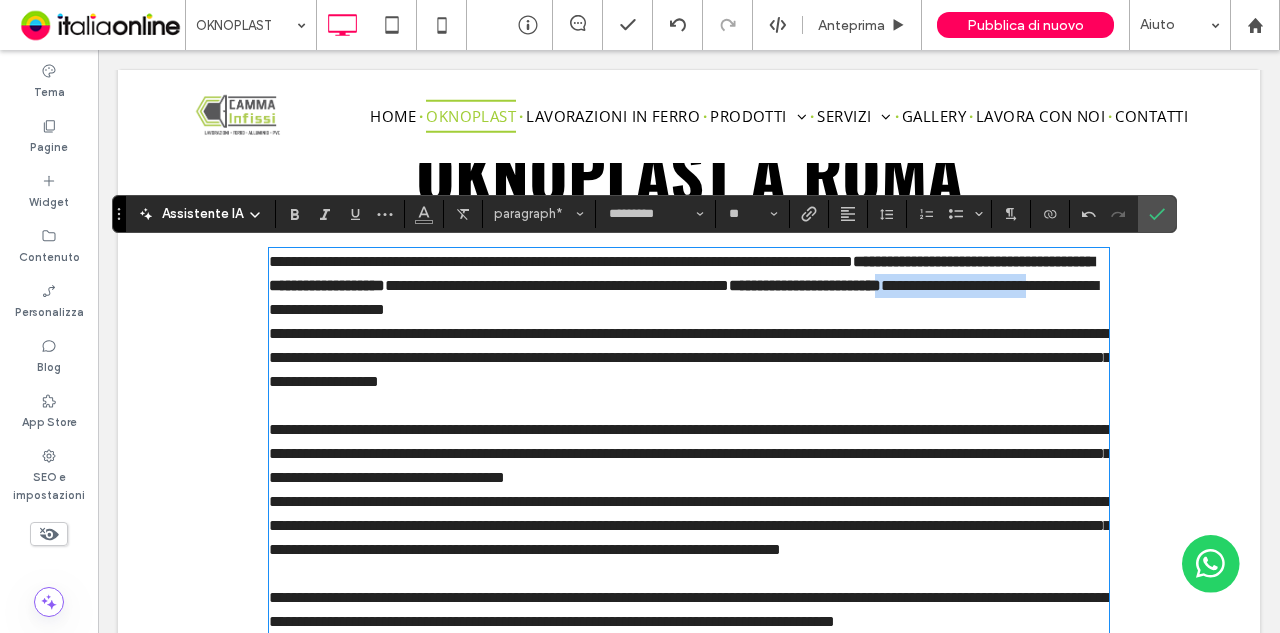 drag, startPoint x: 489, startPoint y: 309, endPoint x: 654, endPoint y: 307, distance: 165.01212 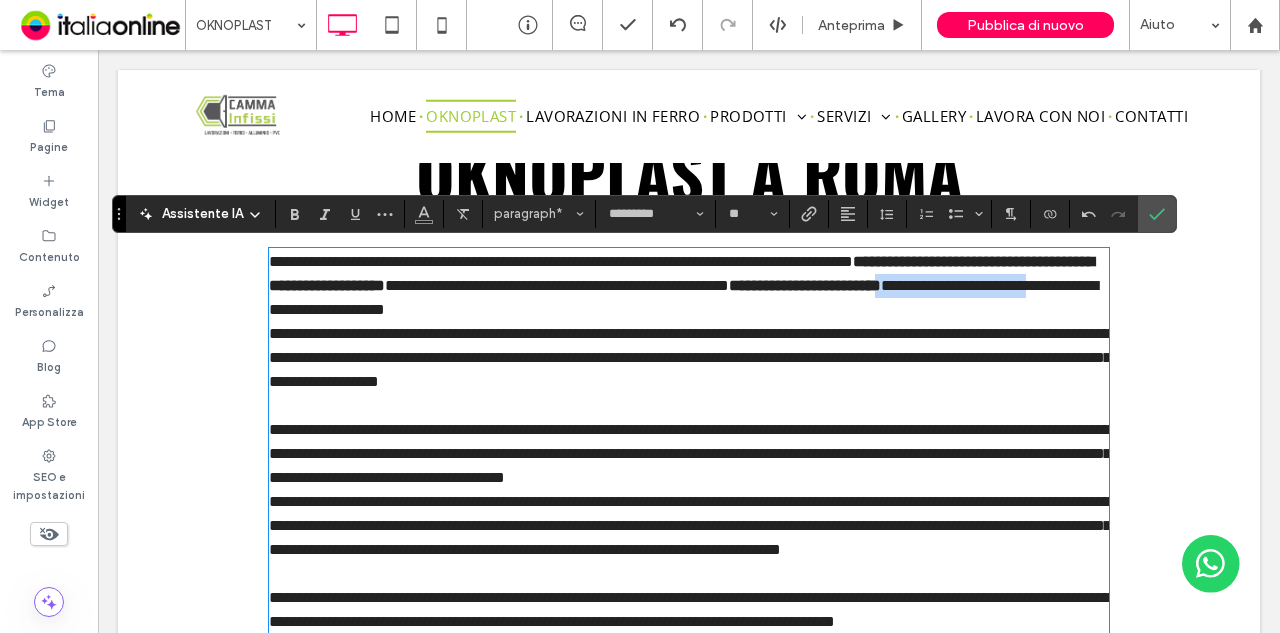 click on "**********" at bounding box center (689, 286) 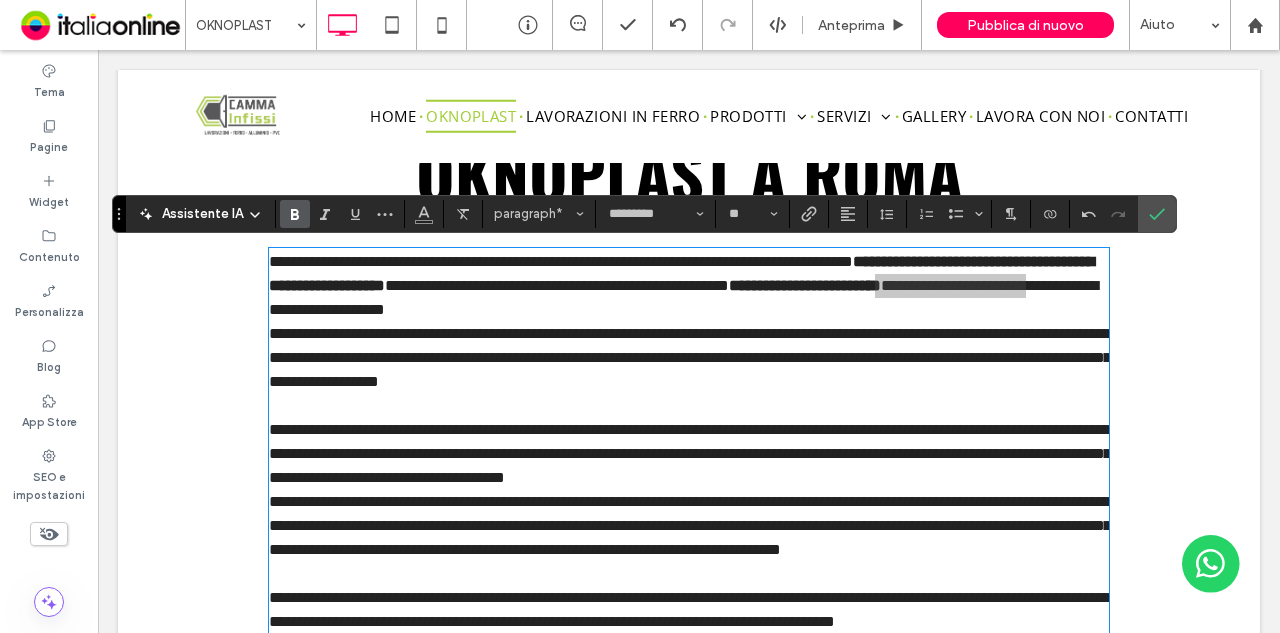 drag, startPoint x: 291, startPoint y: 208, endPoint x: 322, endPoint y: 215, distance: 31.780497 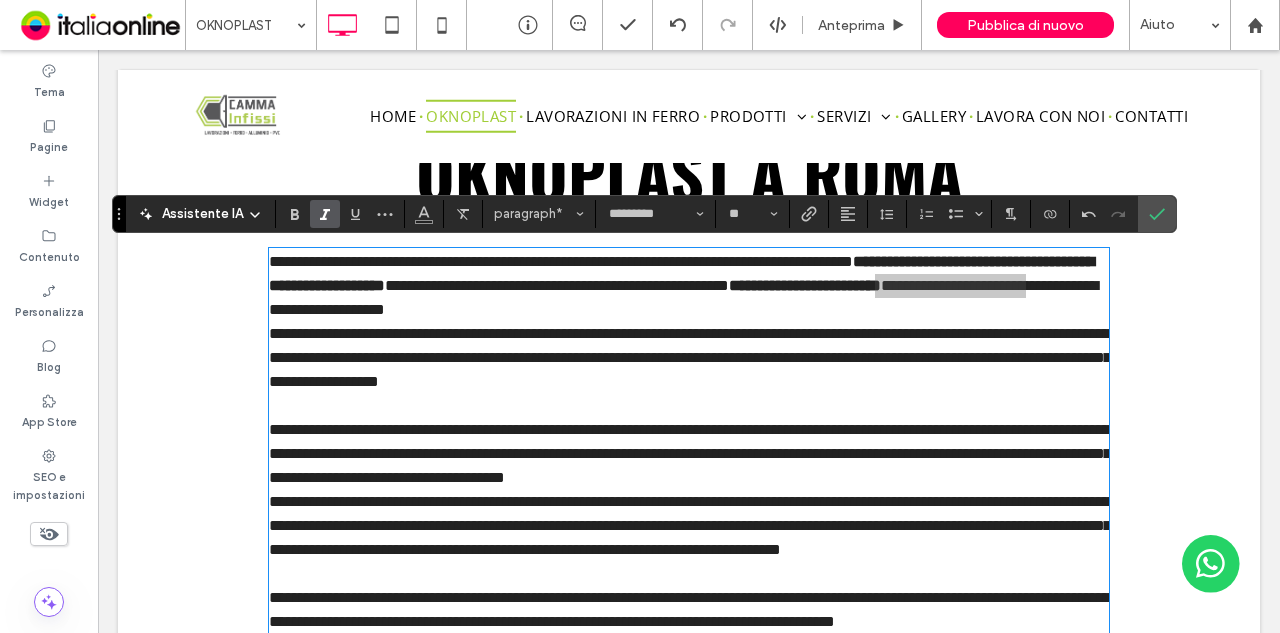 click 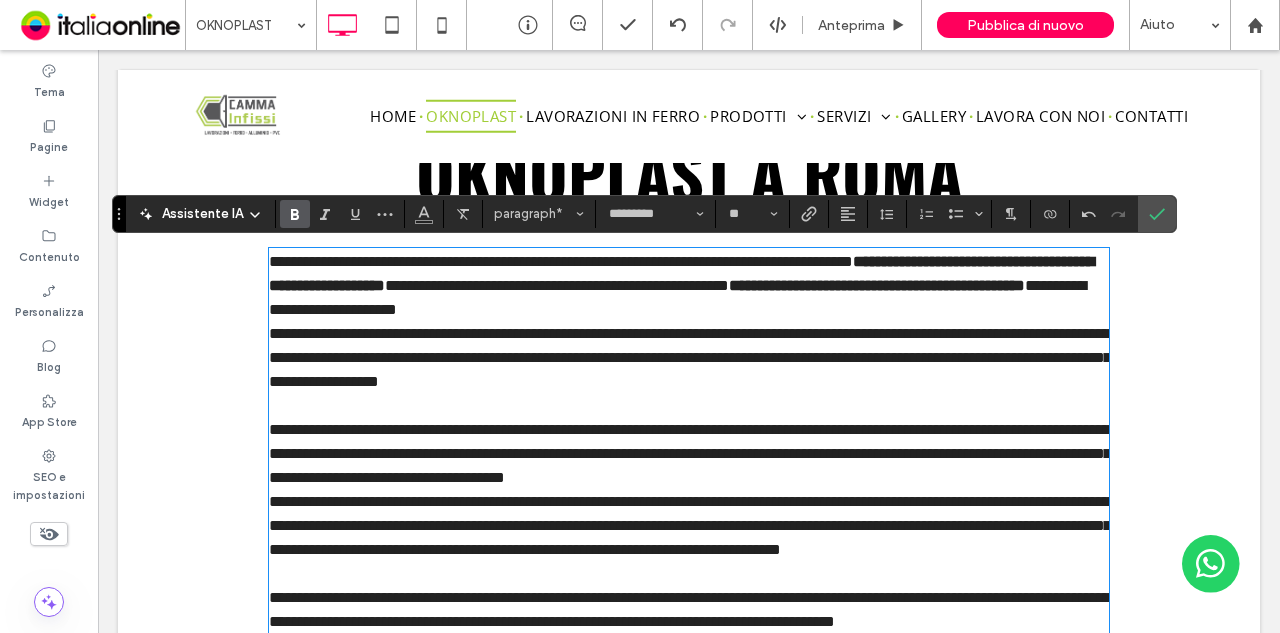 click on "**********" at bounding box center (690, 357) 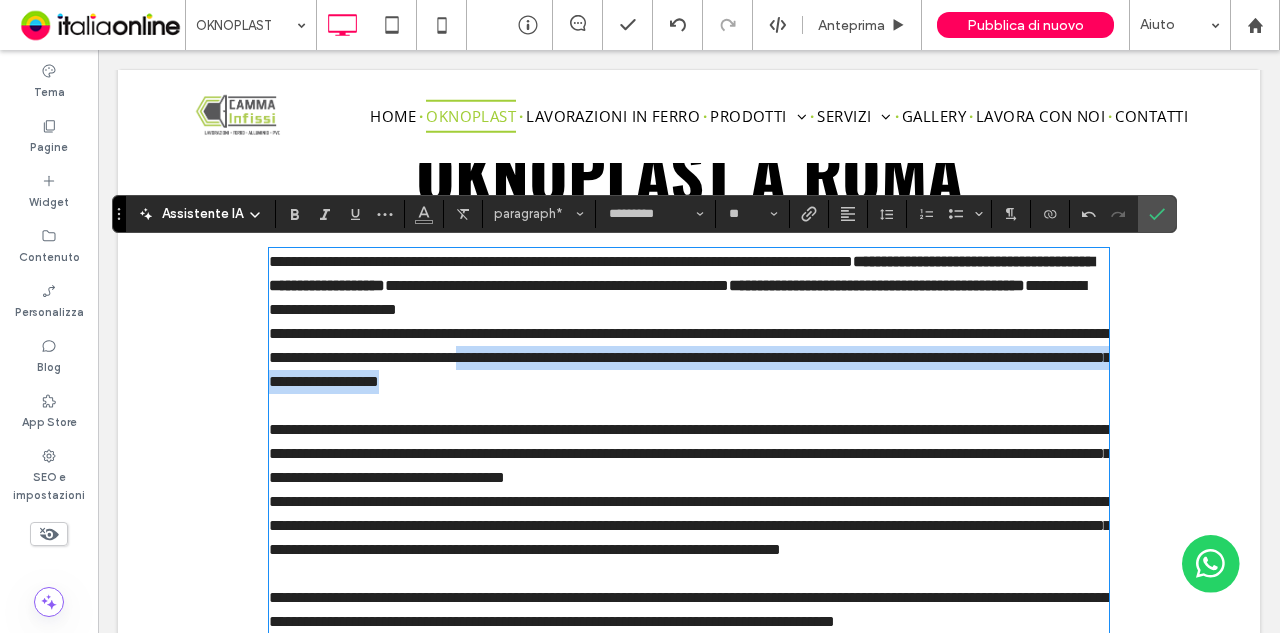 drag, startPoint x: 643, startPoint y: 359, endPoint x: 748, endPoint y: 381, distance: 107.28001 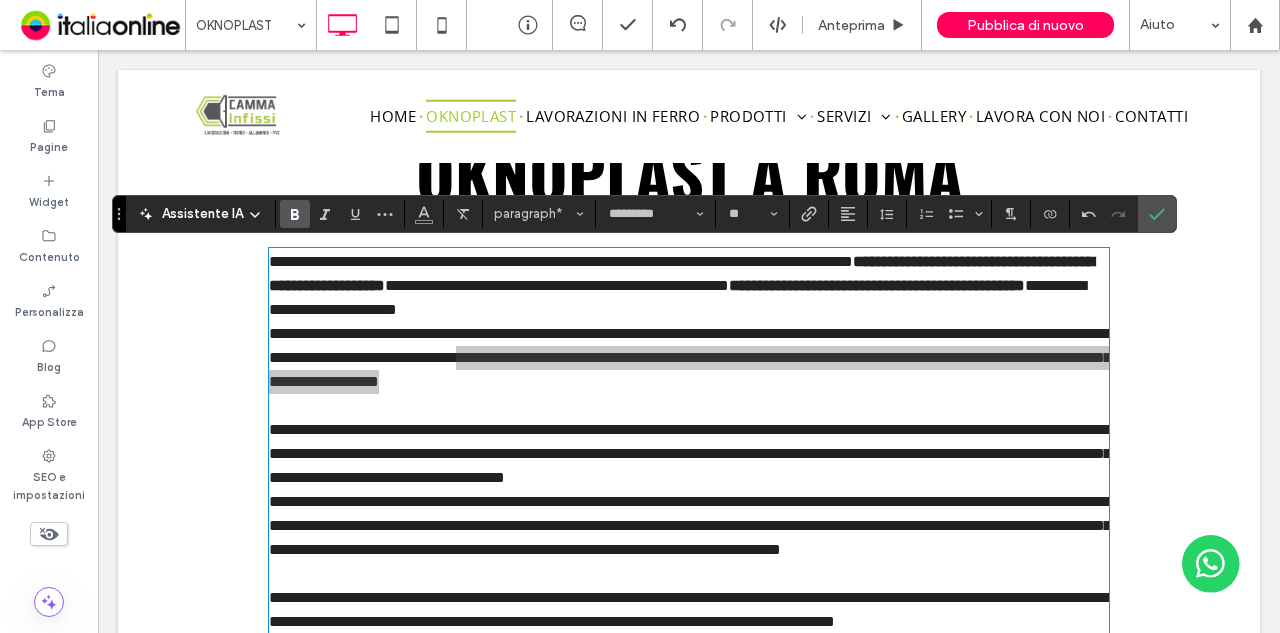 click 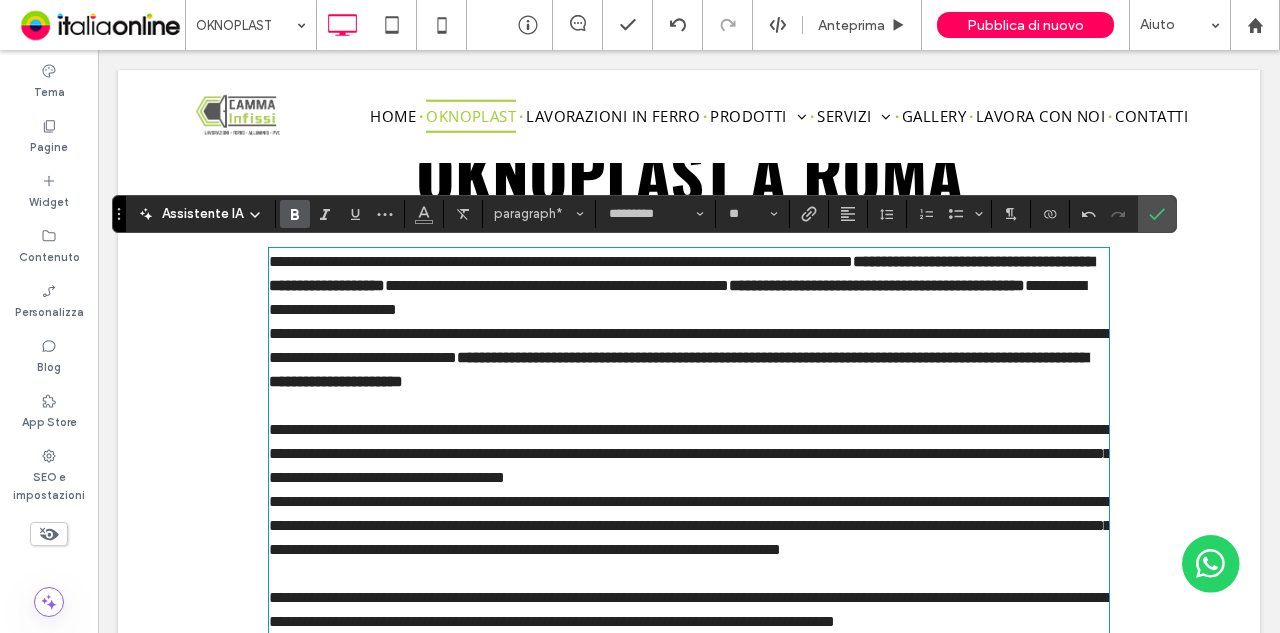 click on "﻿" at bounding box center [689, 406] 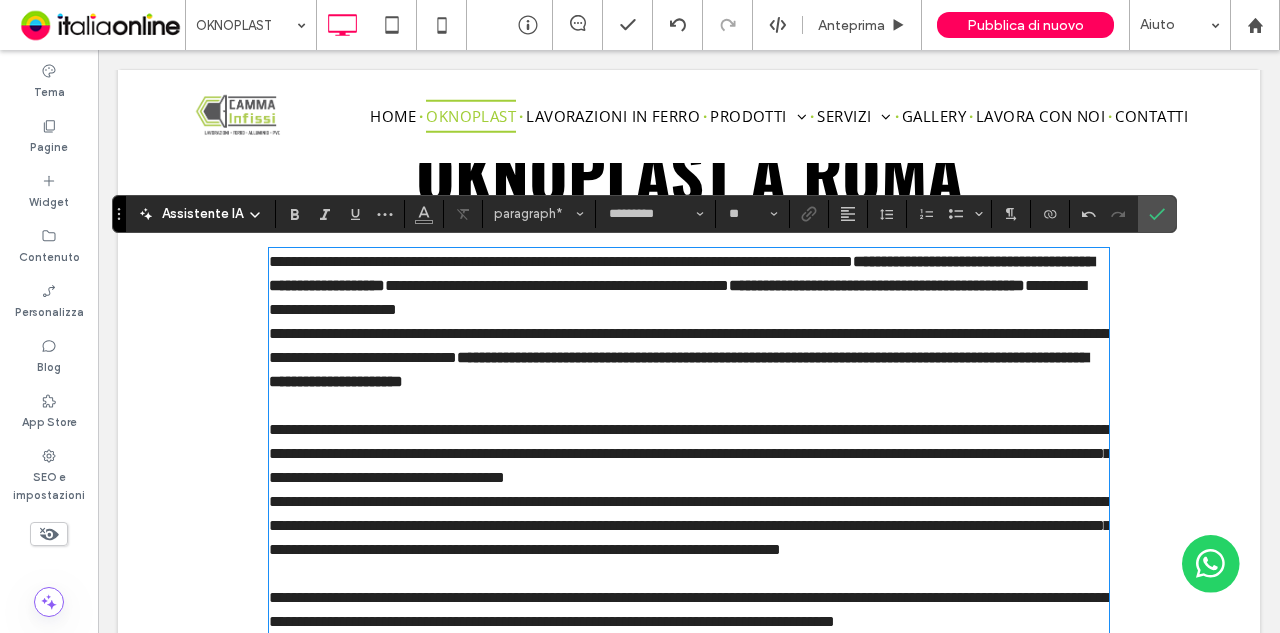 scroll, scrollTop: 730, scrollLeft: 0, axis: vertical 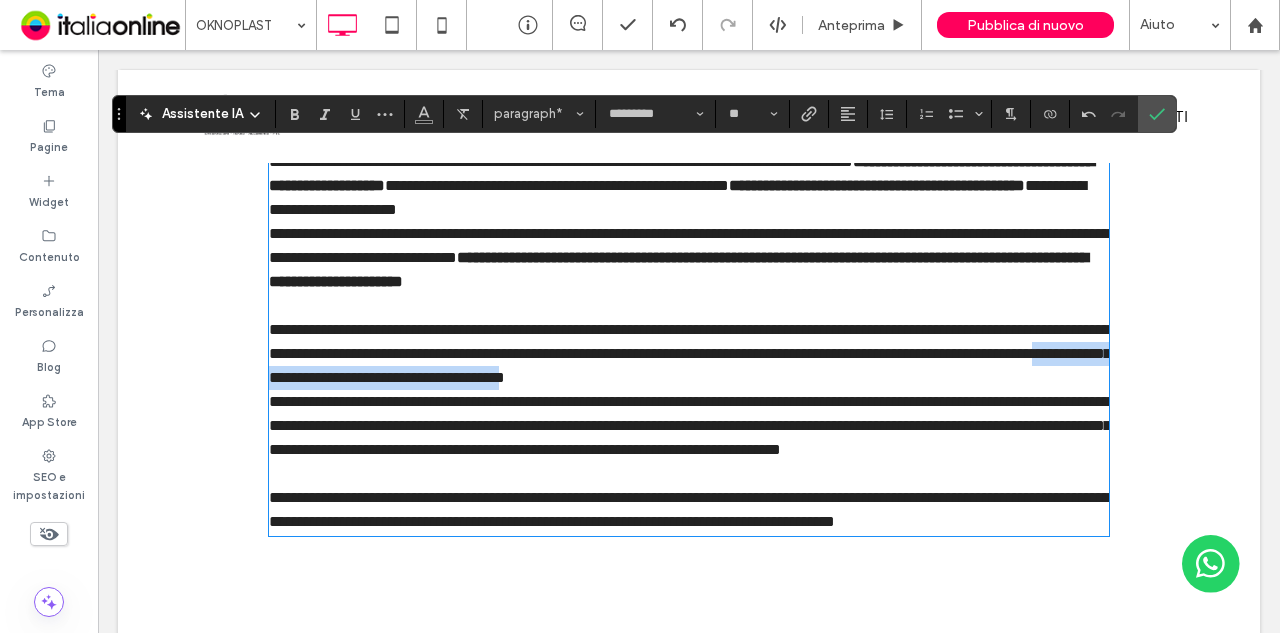 drag, startPoint x: 578, startPoint y: 378, endPoint x: 738, endPoint y: 303, distance: 176.70596 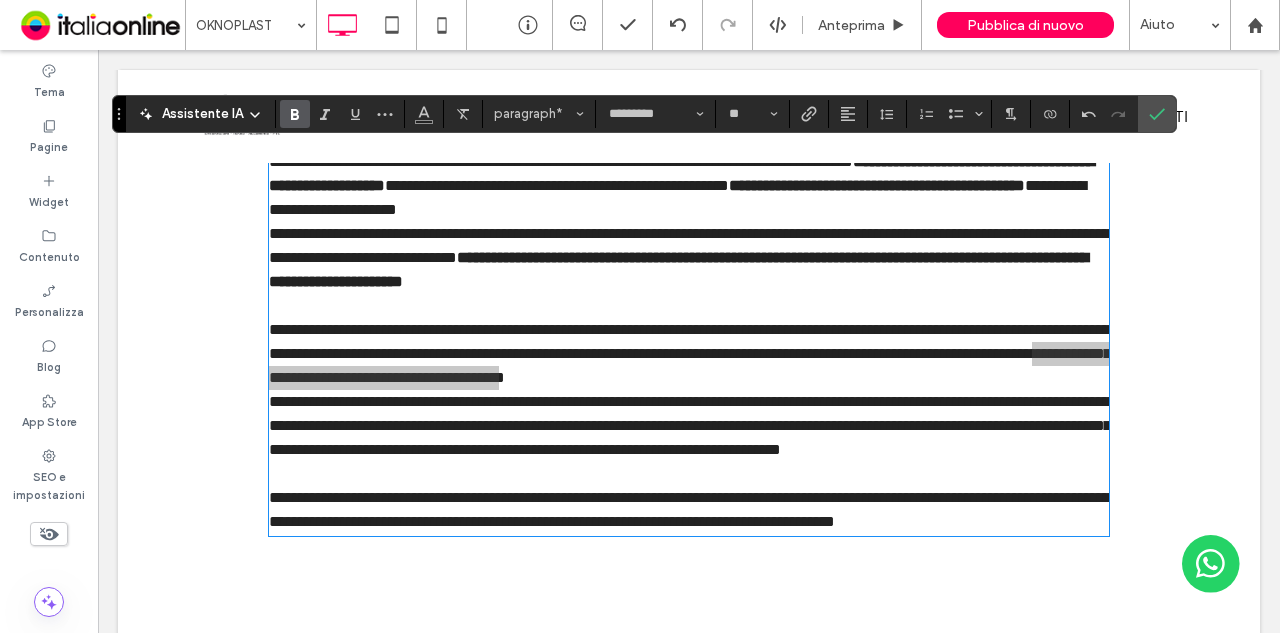click 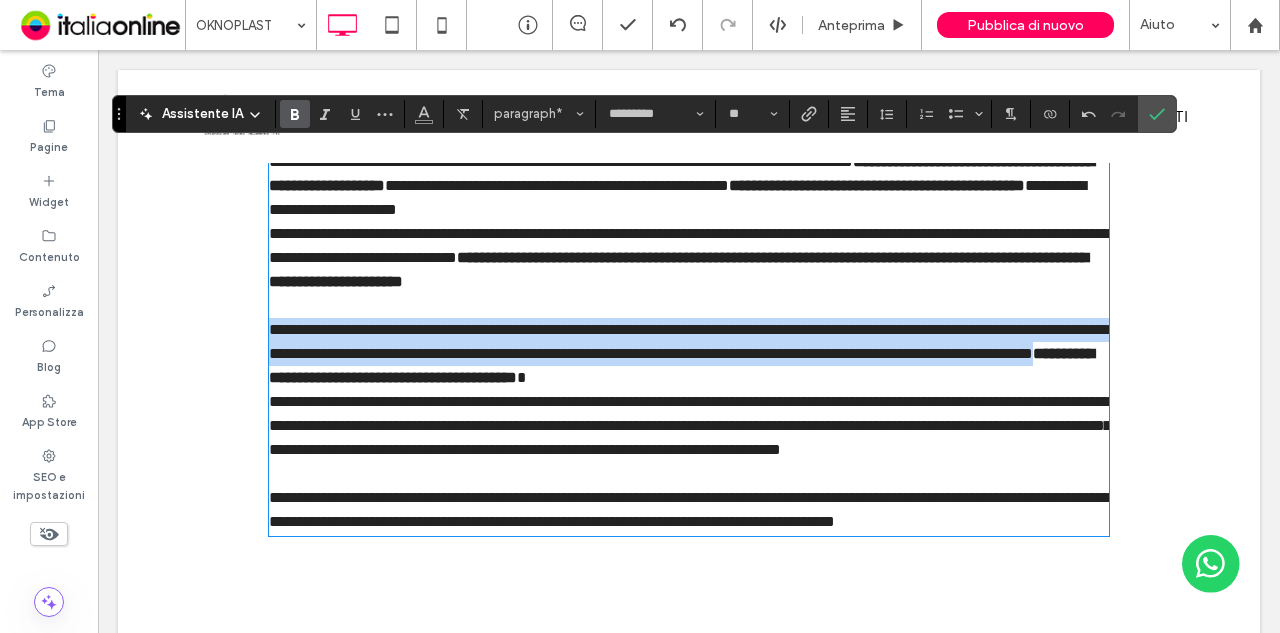 click on "**********" at bounding box center (681, 365) 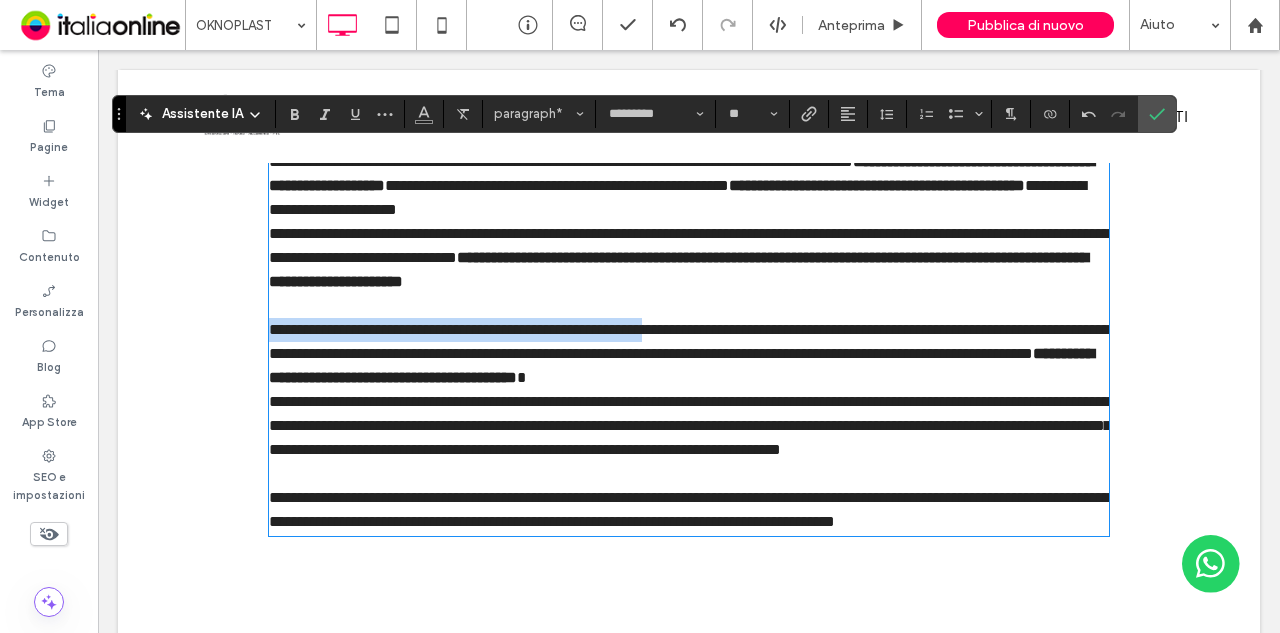 drag, startPoint x: 266, startPoint y: 327, endPoint x: 698, endPoint y: 333, distance: 432.04166 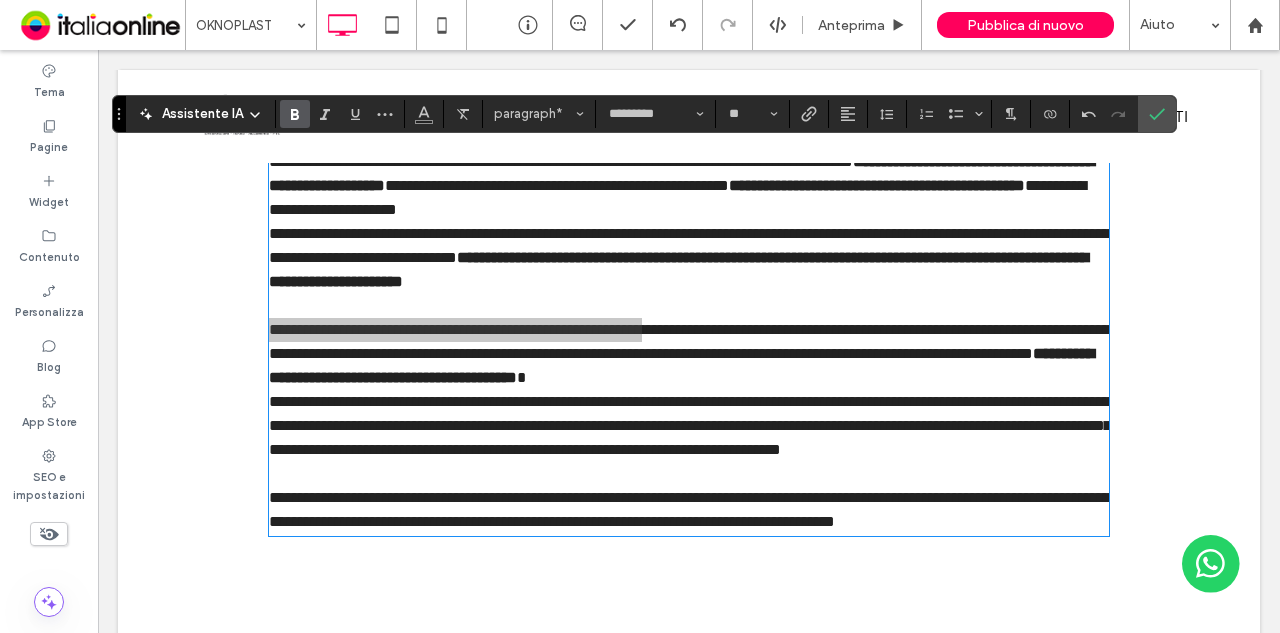 click 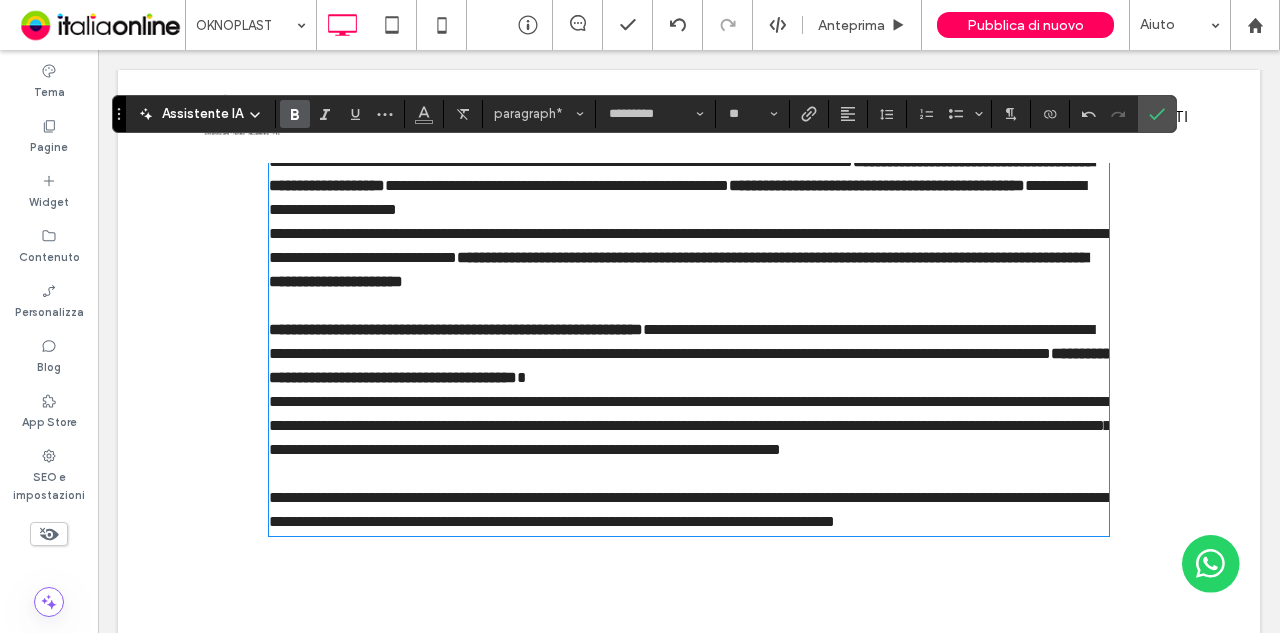 click on "**********" at bounding box center [689, 426] 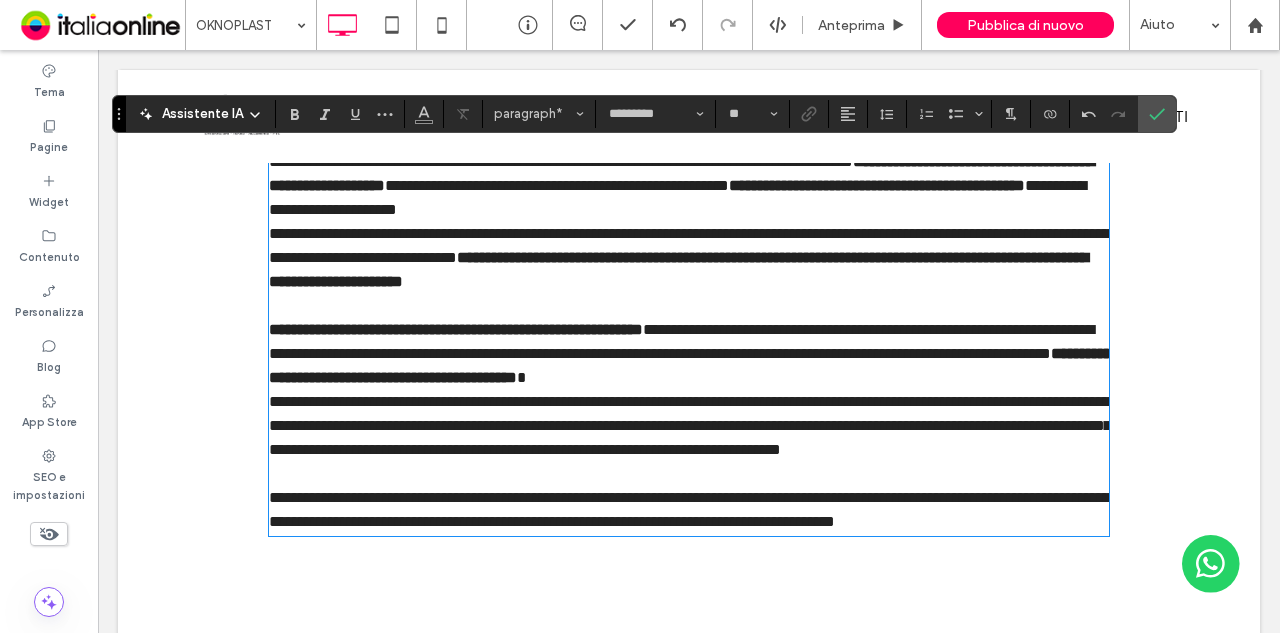 scroll, scrollTop: 830, scrollLeft: 0, axis: vertical 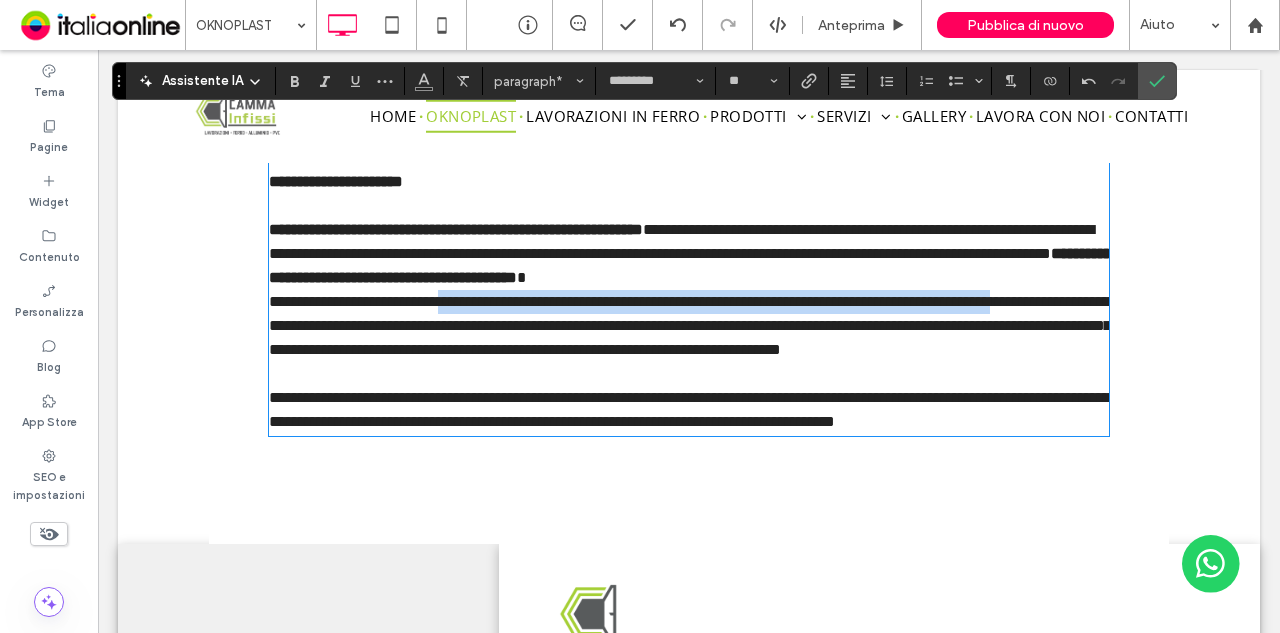 drag, startPoint x: 470, startPoint y: 304, endPoint x: 340, endPoint y: 325, distance: 131.68523 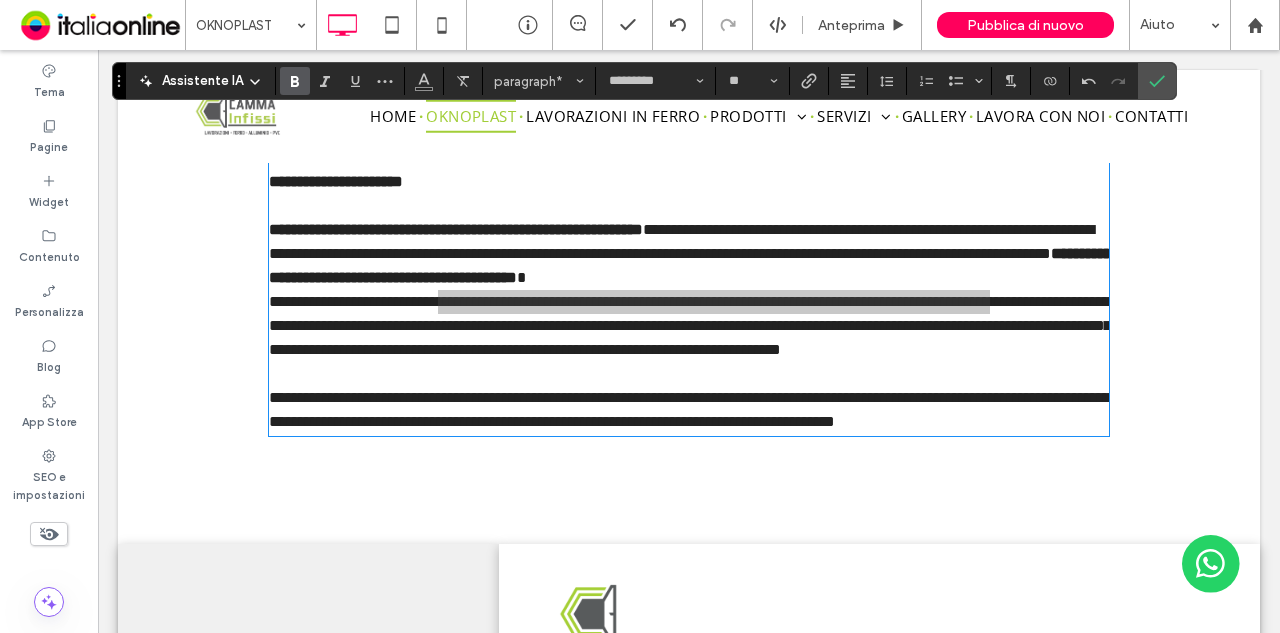 drag, startPoint x: 290, startPoint y: 83, endPoint x: 303, endPoint y: 89, distance: 14.3178215 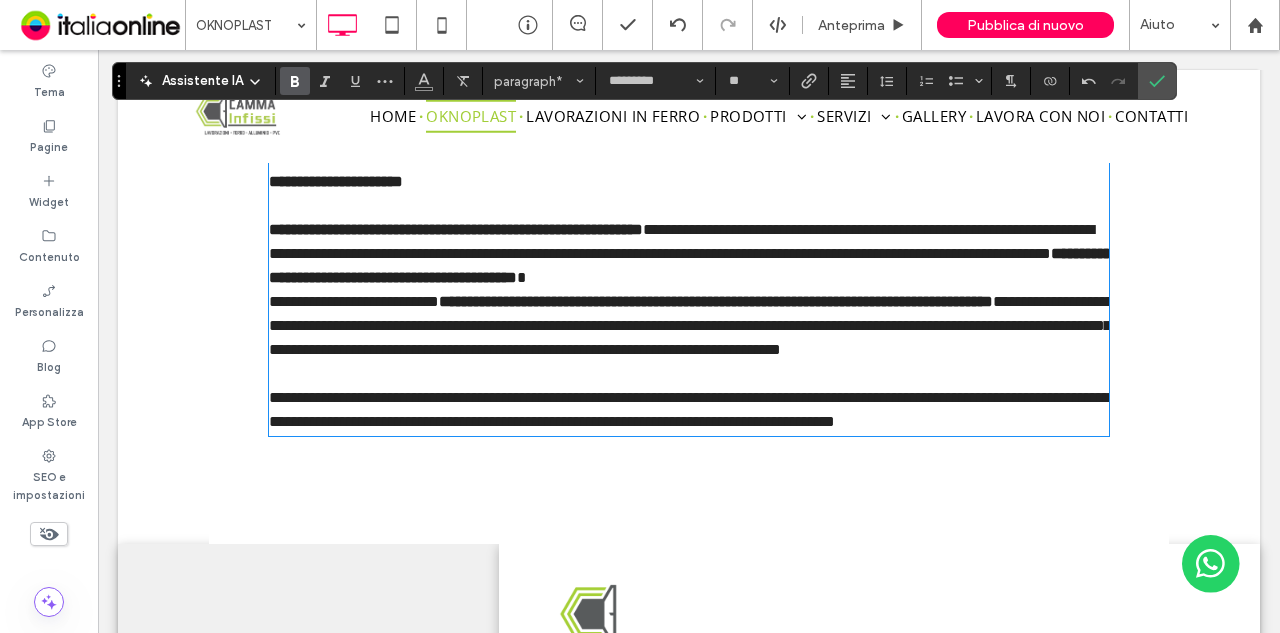 click on "**********" at bounding box center (689, 326) 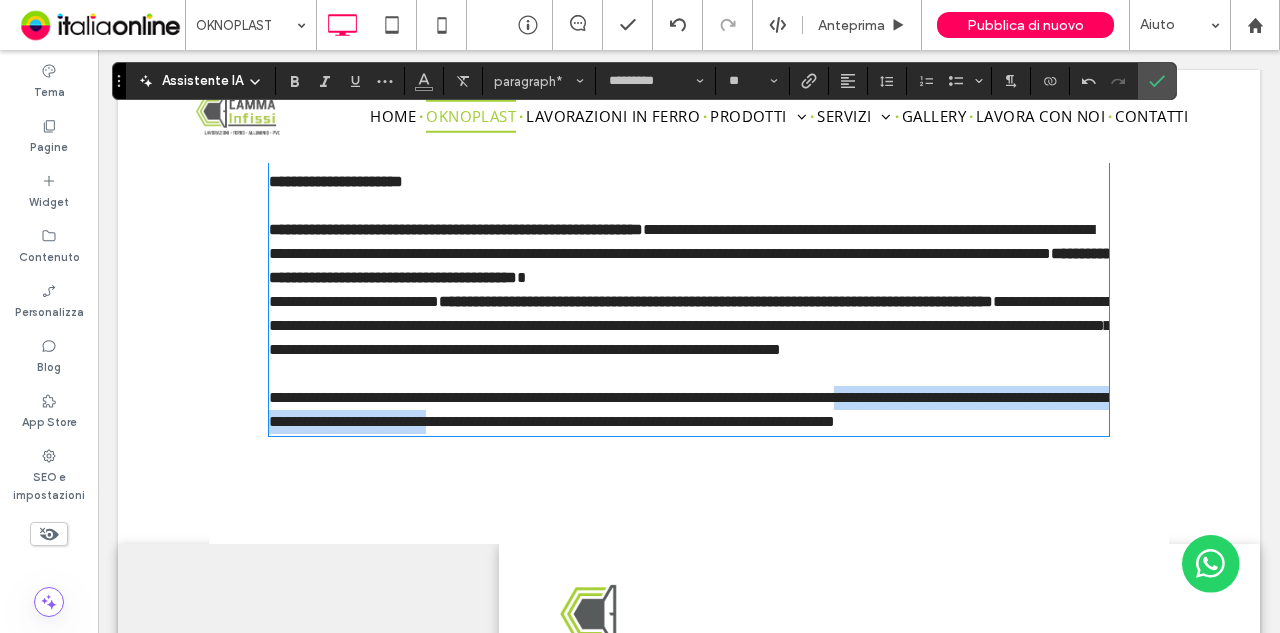 drag, startPoint x: 930, startPoint y: 425, endPoint x: 603, endPoint y: 451, distance: 328.032 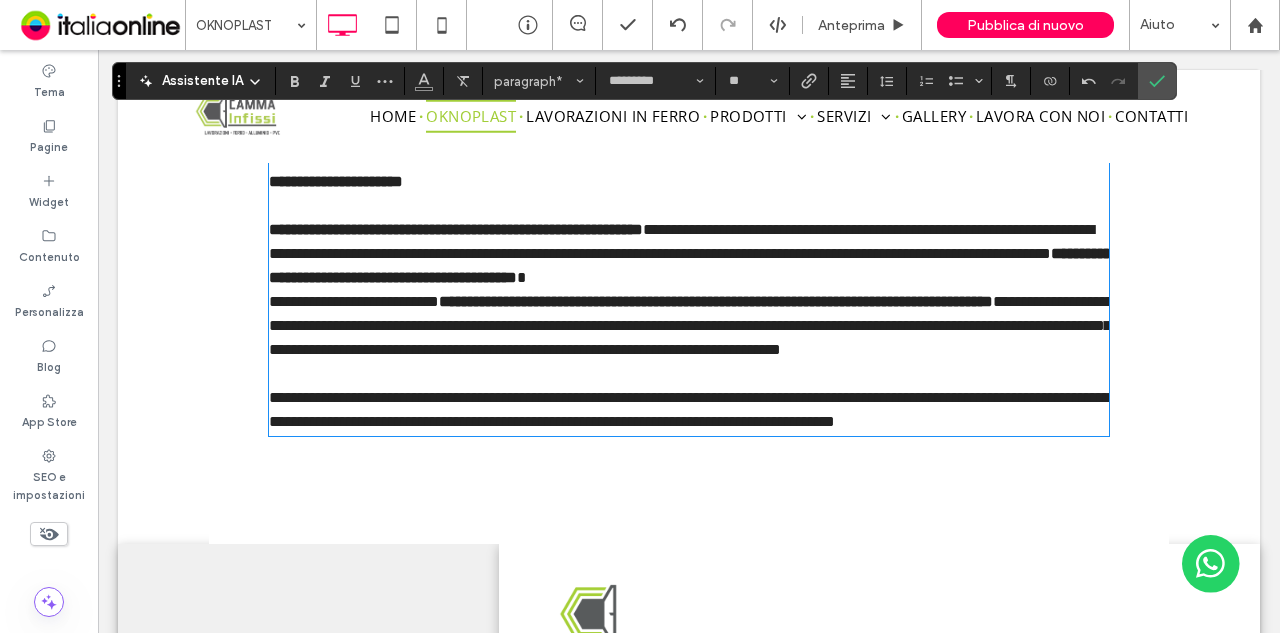 click on "**********" at bounding box center [689, 204] 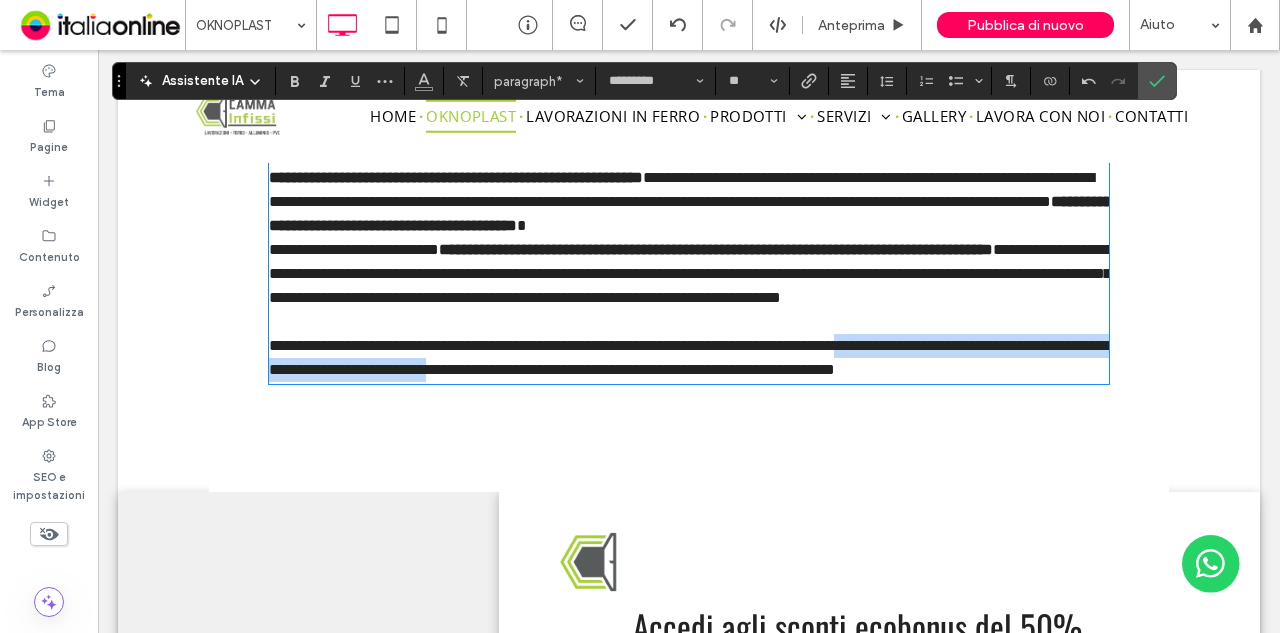 scroll, scrollTop: 928, scrollLeft: 0, axis: vertical 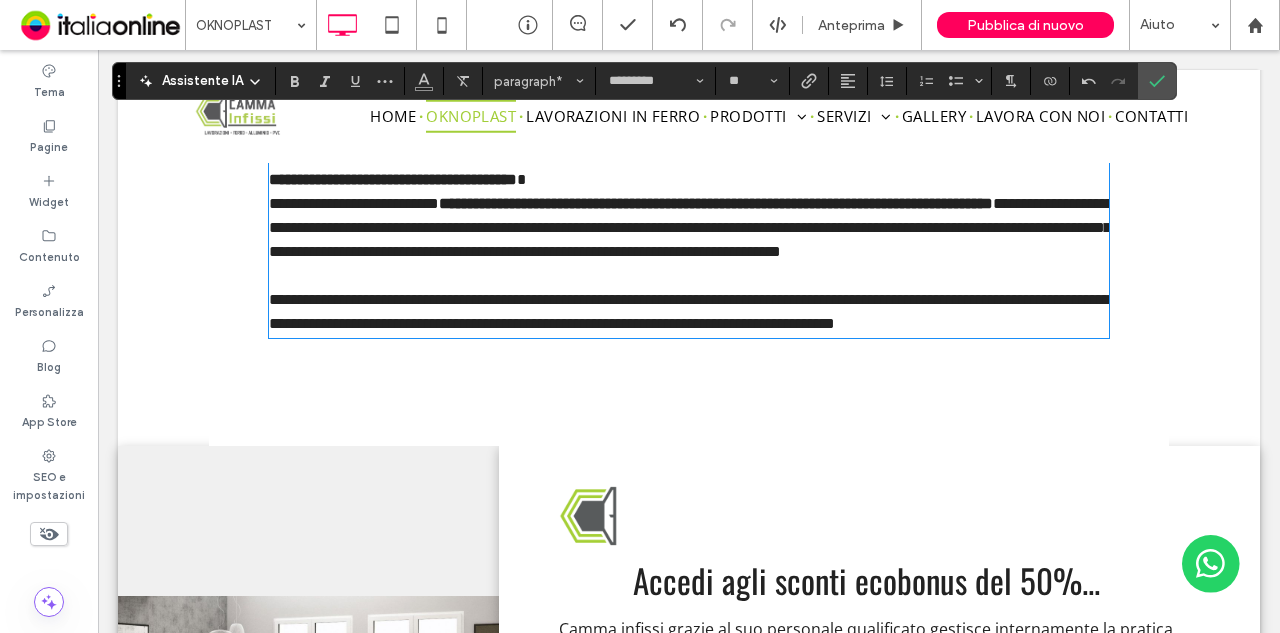 click on "**********" at bounding box center (689, 312) 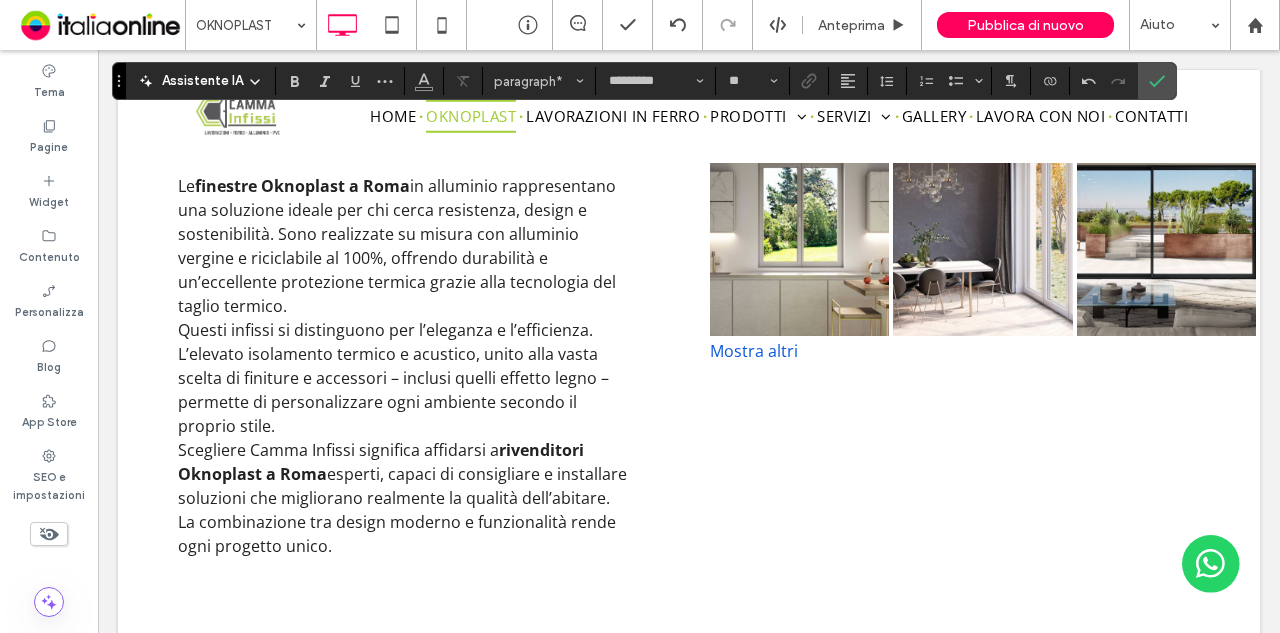scroll, scrollTop: 1928, scrollLeft: 0, axis: vertical 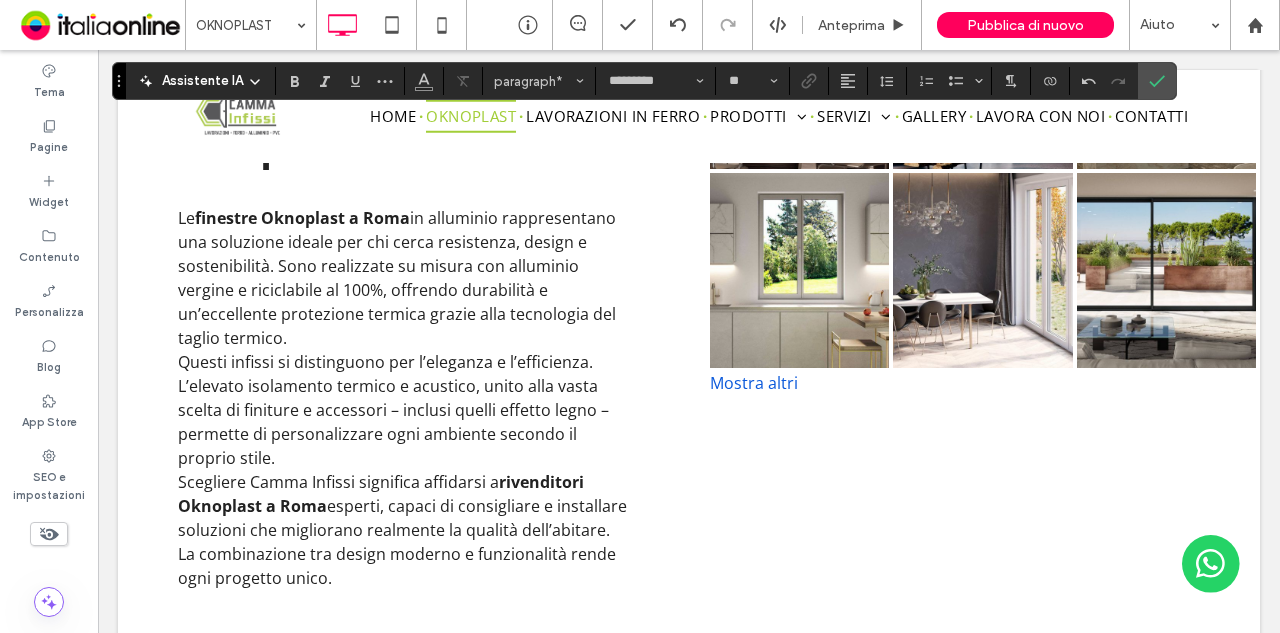 click on "Le  finestre Oknoplast a Roma  in alluminio rappresentano una soluzione ideale per chi cerca resistenza, design e sostenibilità. Sono realizzate su misura con alluminio vergine e riciclabile al 100%, offrendo durabilità e un’eccellente protezione termica grazie alla tecnologia del taglio termico." at bounding box center [403, 278] 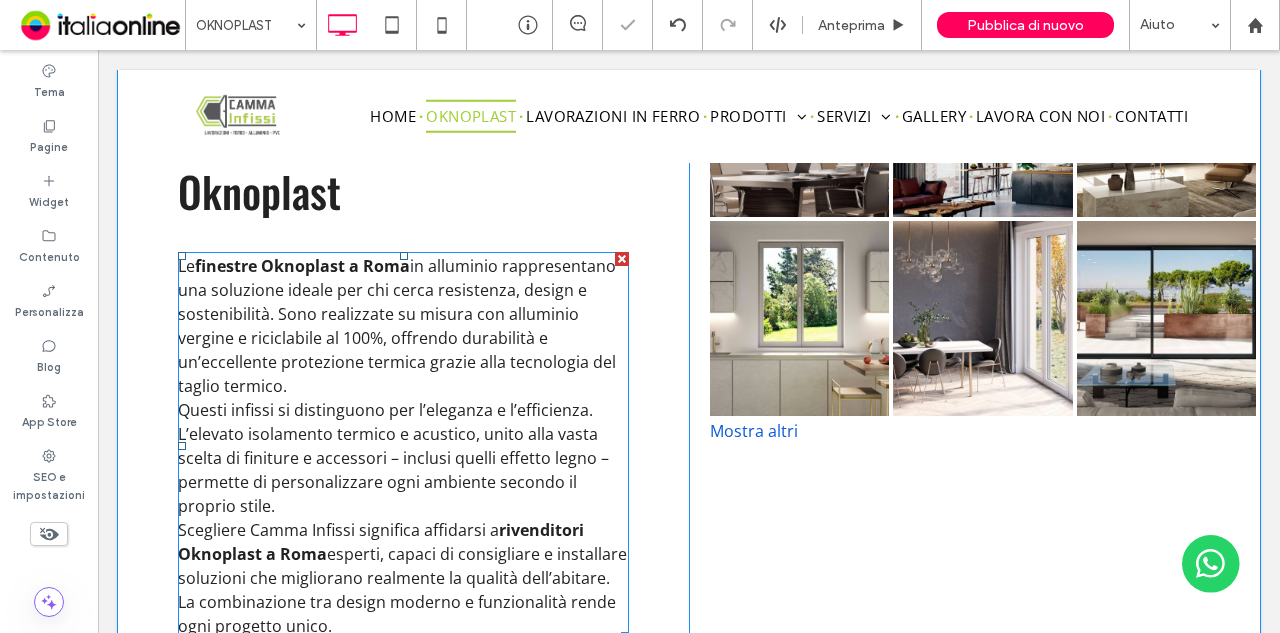 click on "in alluminio rappresentano una soluzione ideale per chi cerca resistenza, design e sostenibilità. Sono realizzate su misura con alluminio vergine e riciclabile al 100%, offrendo durabilità e un’eccellente protezione termica grazie alla tecnologia del taglio termico." at bounding box center (397, 326) 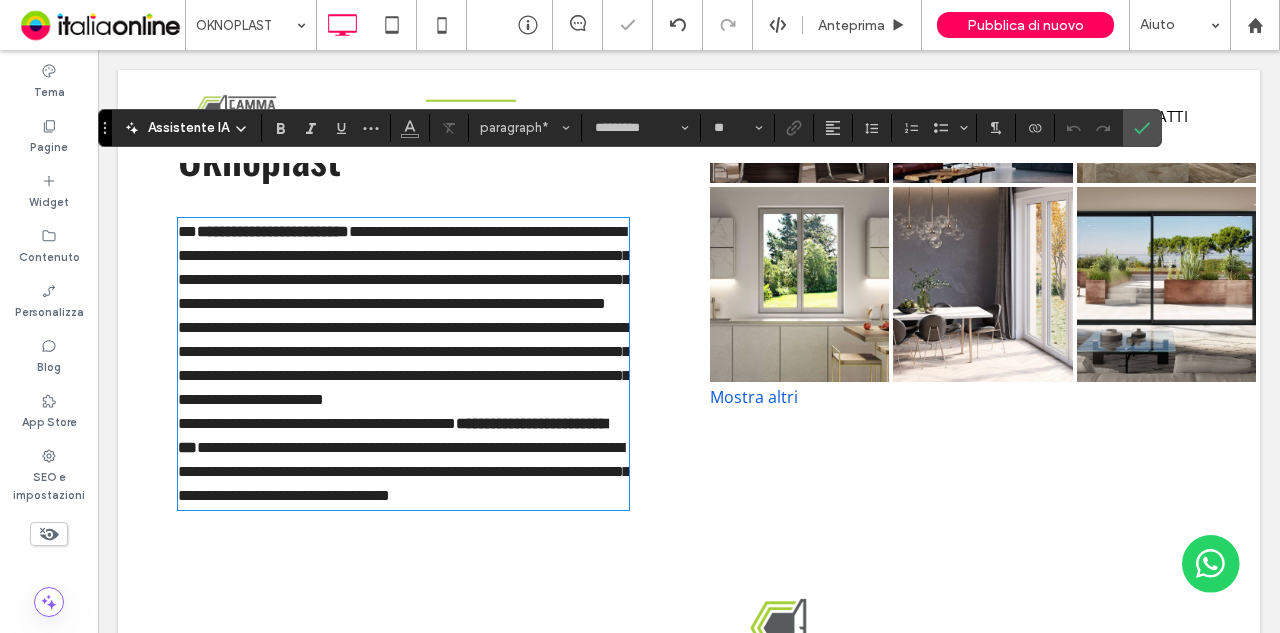 scroll, scrollTop: 1931, scrollLeft: 0, axis: vertical 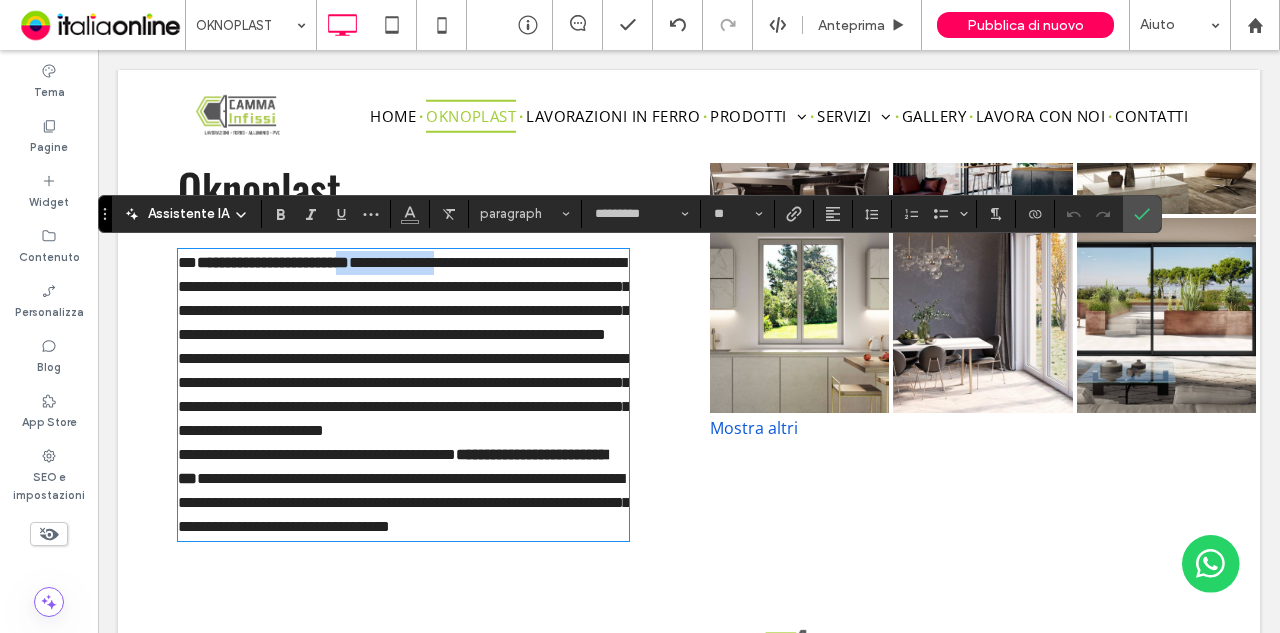 drag, startPoint x: 383, startPoint y: 261, endPoint x: 506, endPoint y: 259, distance: 123.01626 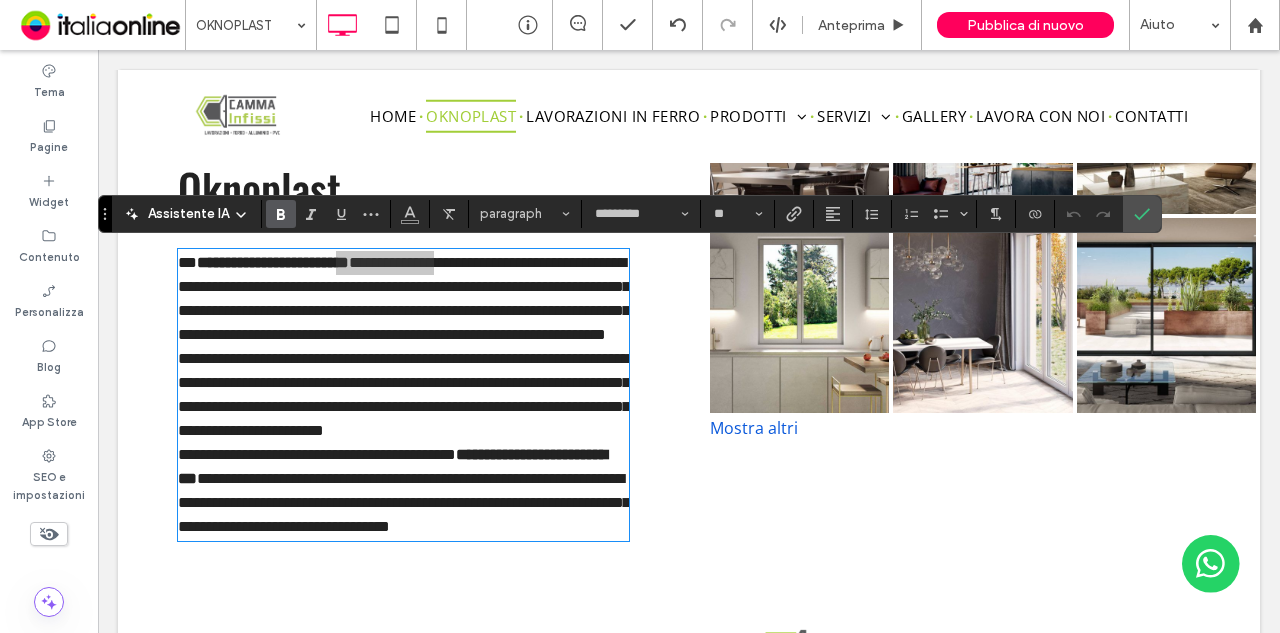 click 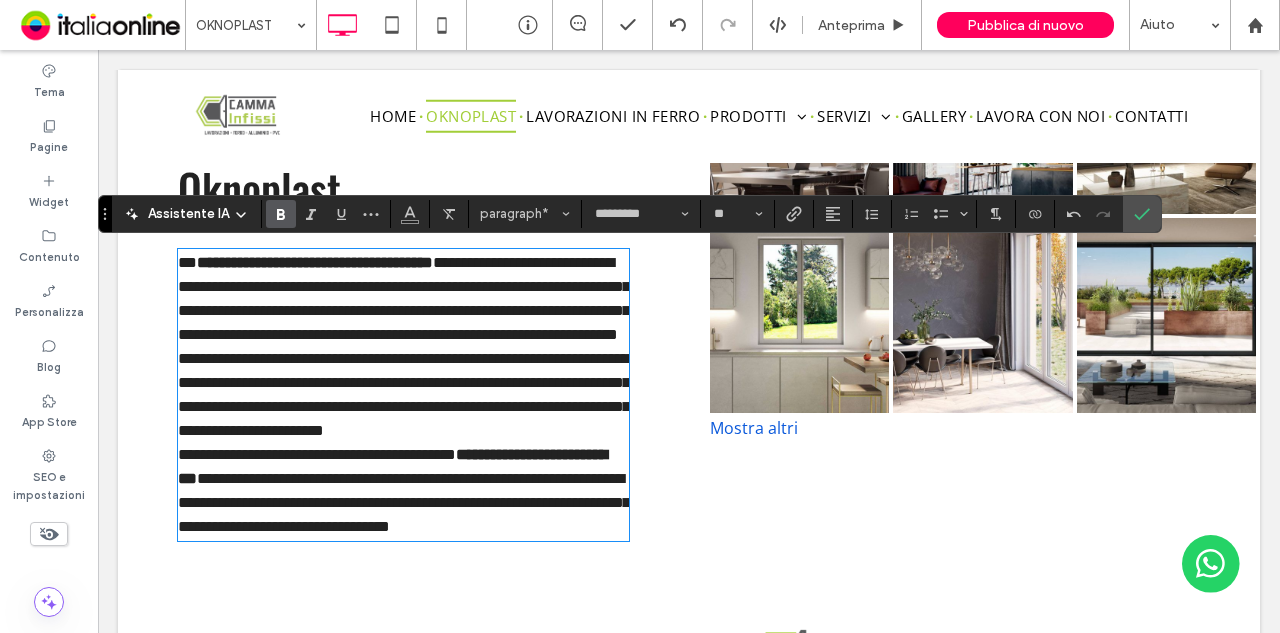 click on "**********" at bounding box center [404, 298] 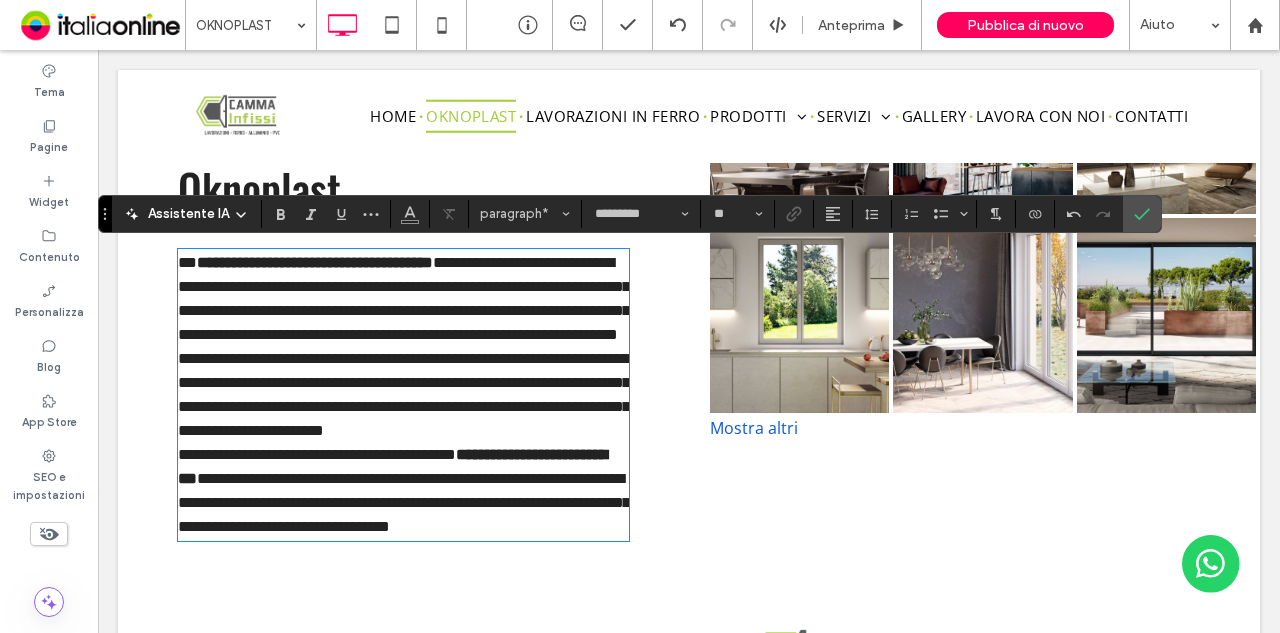 drag, startPoint x: 410, startPoint y: 262, endPoint x: 428, endPoint y: 259, distance: 18.248287 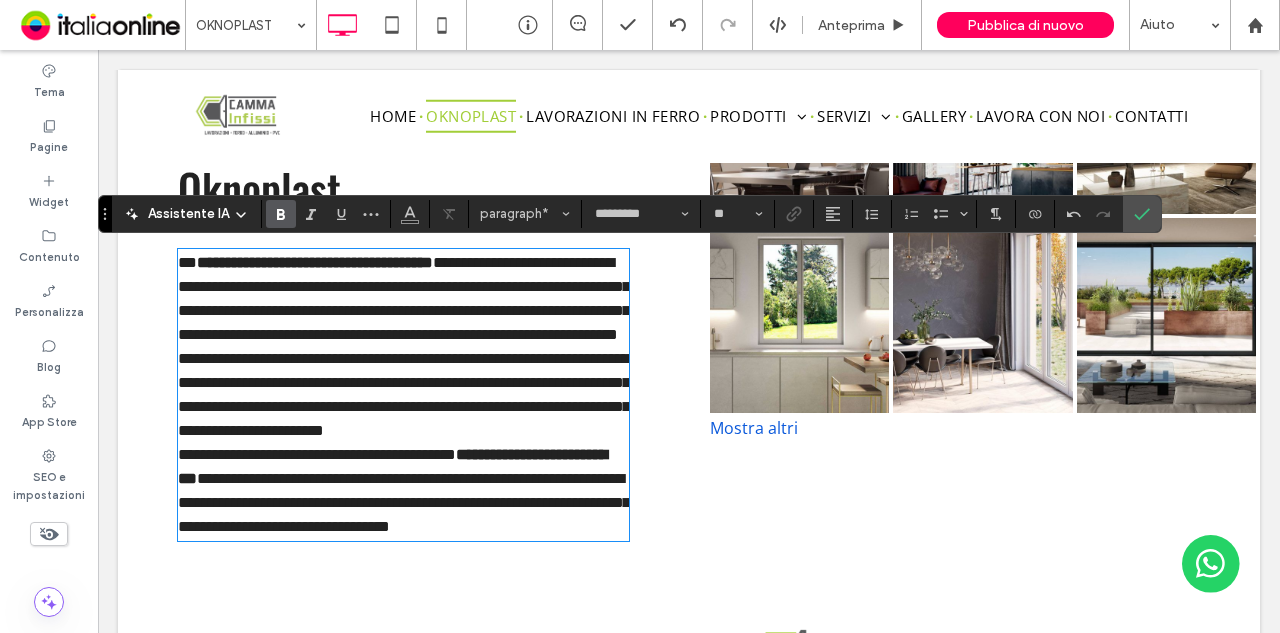 type 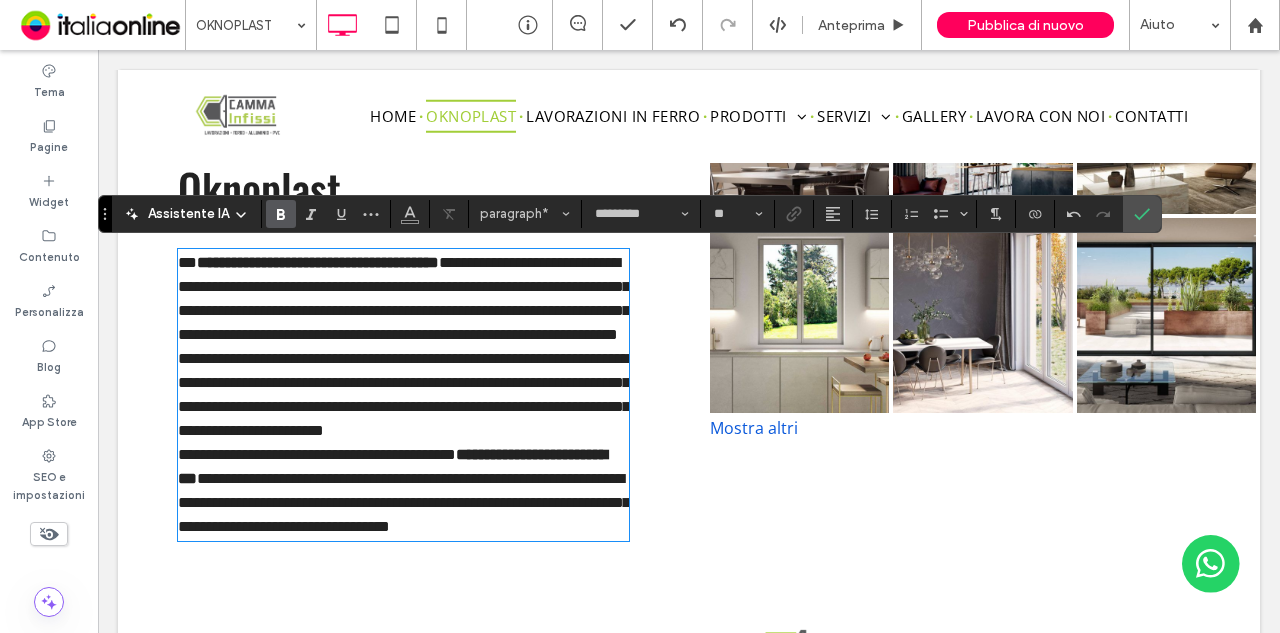 click on "**********" at bounding box center (387, 262) 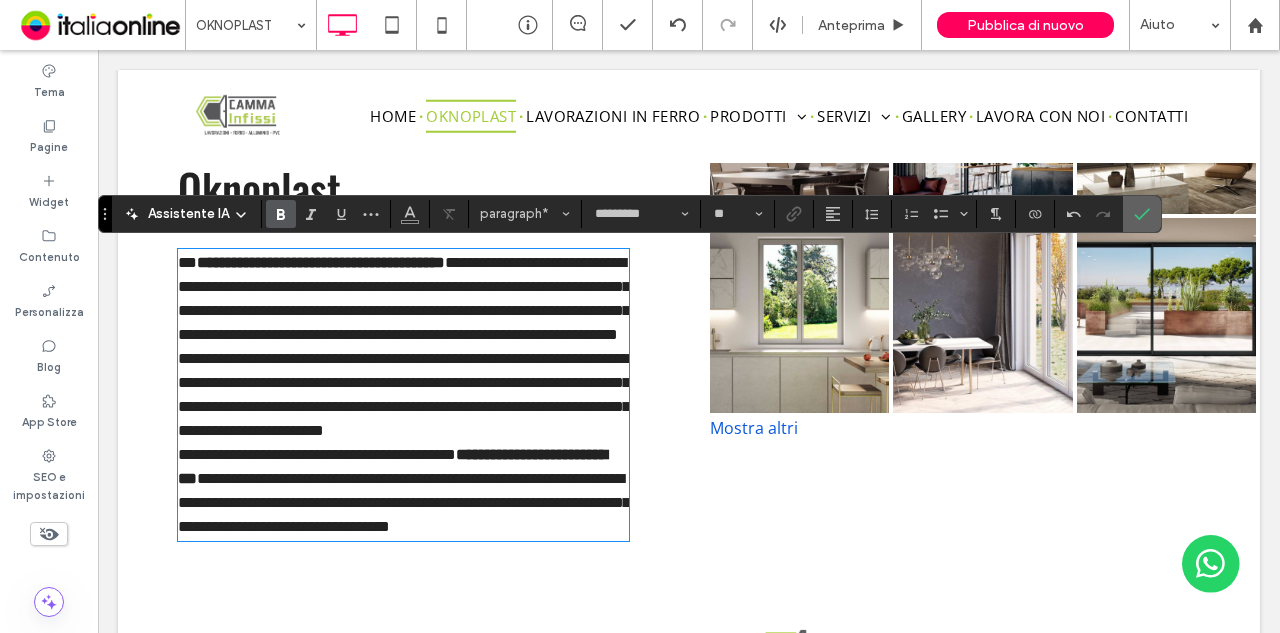 click 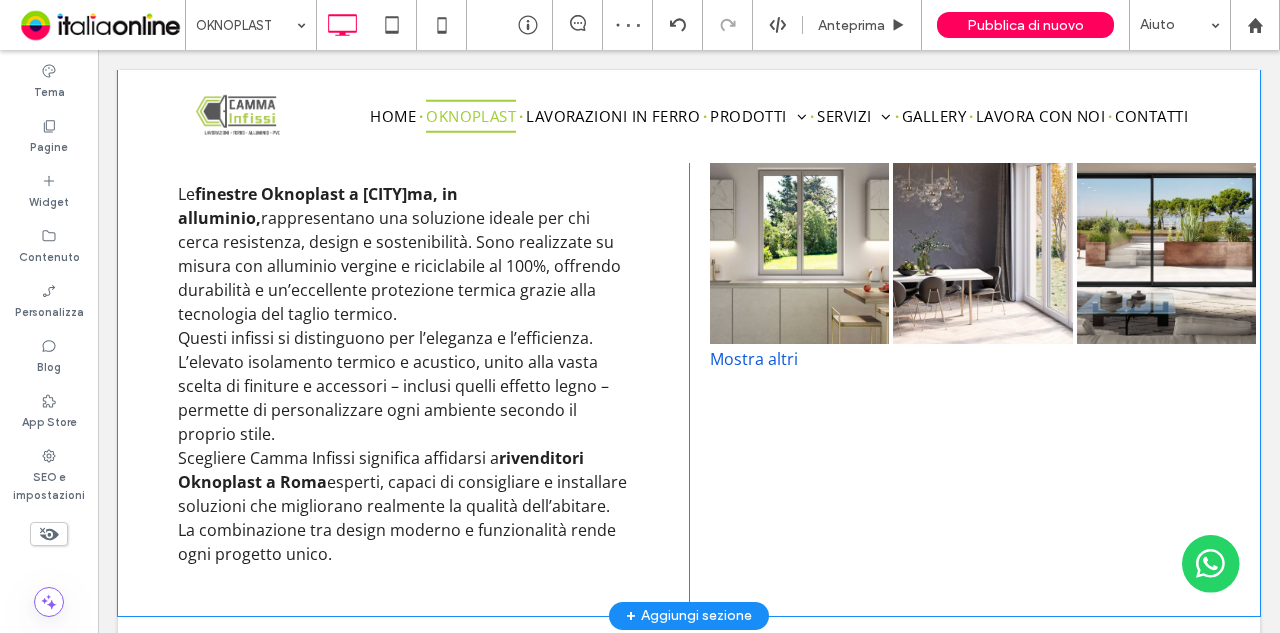 scroll, scrollTop: 2031, scrollLeft: 0, axis: vertical 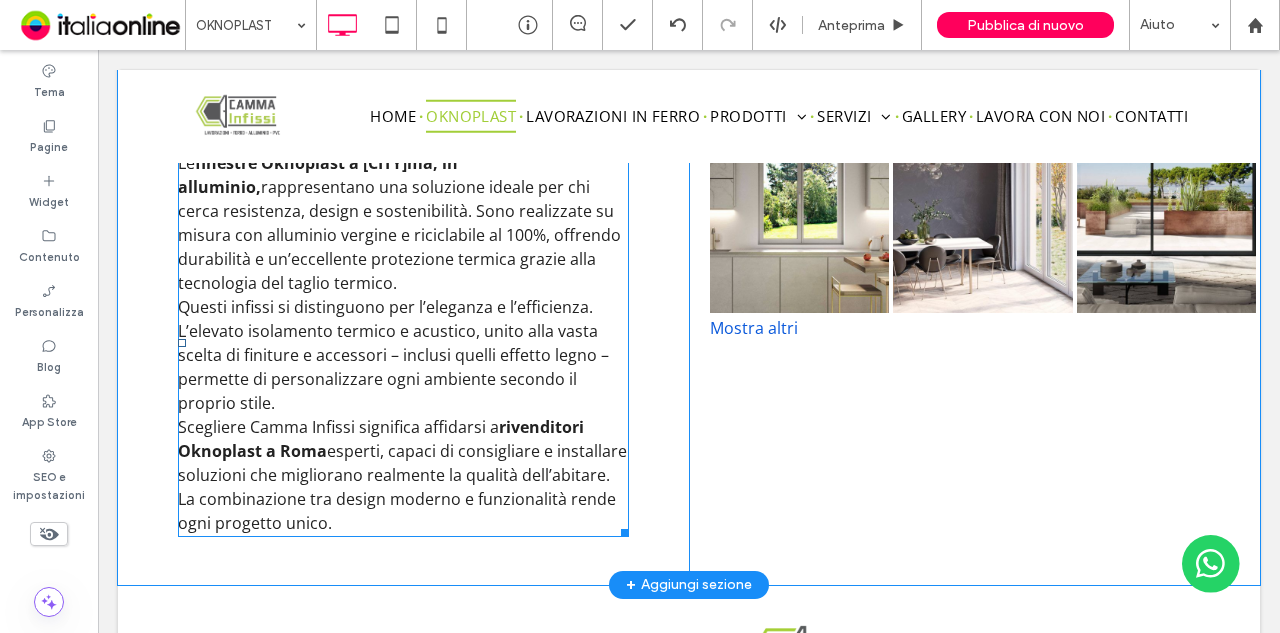 click on "Scegliere Camma Infissi significa affidarsi a" at bounding box center (338, 427) 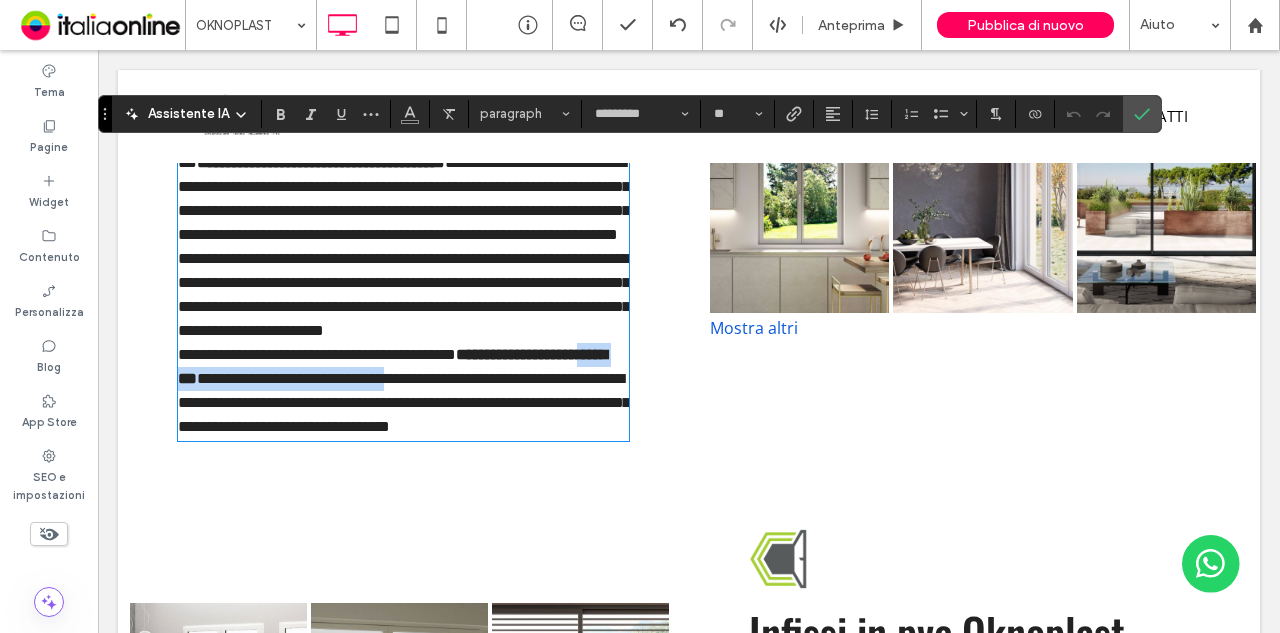 drag, startPoint x: 250, startPoint y: 451, endPoint x: 538, endPoint y: 447, distance: 288.02777 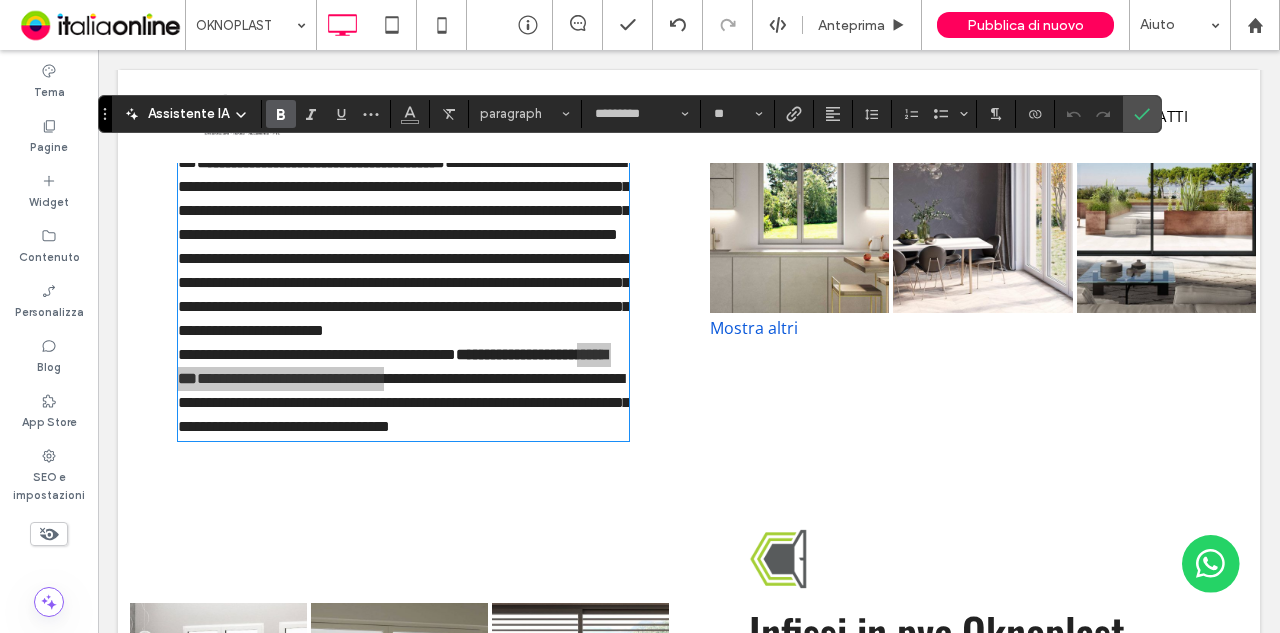 click 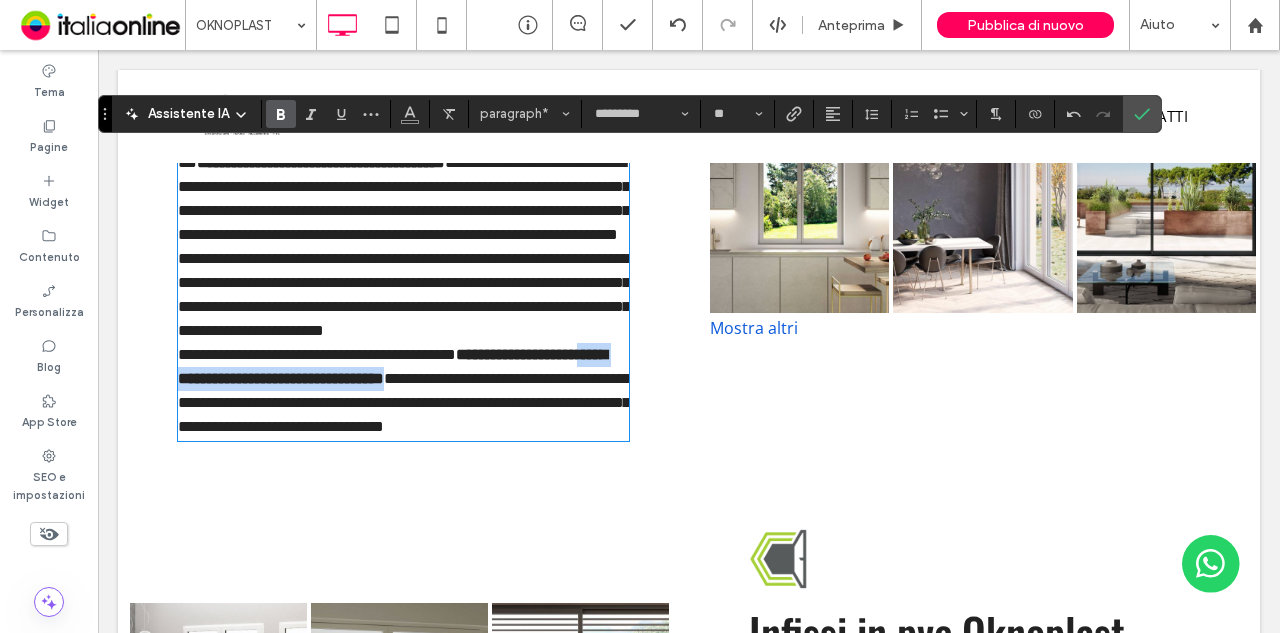 click on "**********" at bounding box center [392, 366] 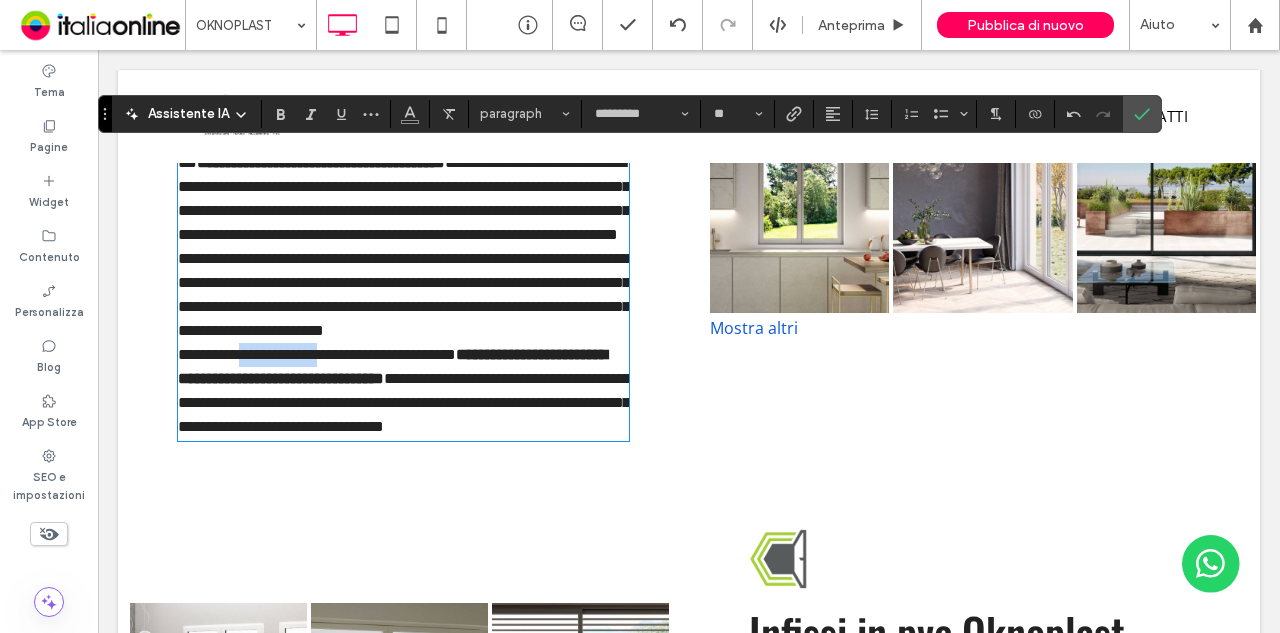 drag, startPoint x: 255, startPoint y: 427, endPoint x: 302, endPoint y: 259, distance: 174.45056 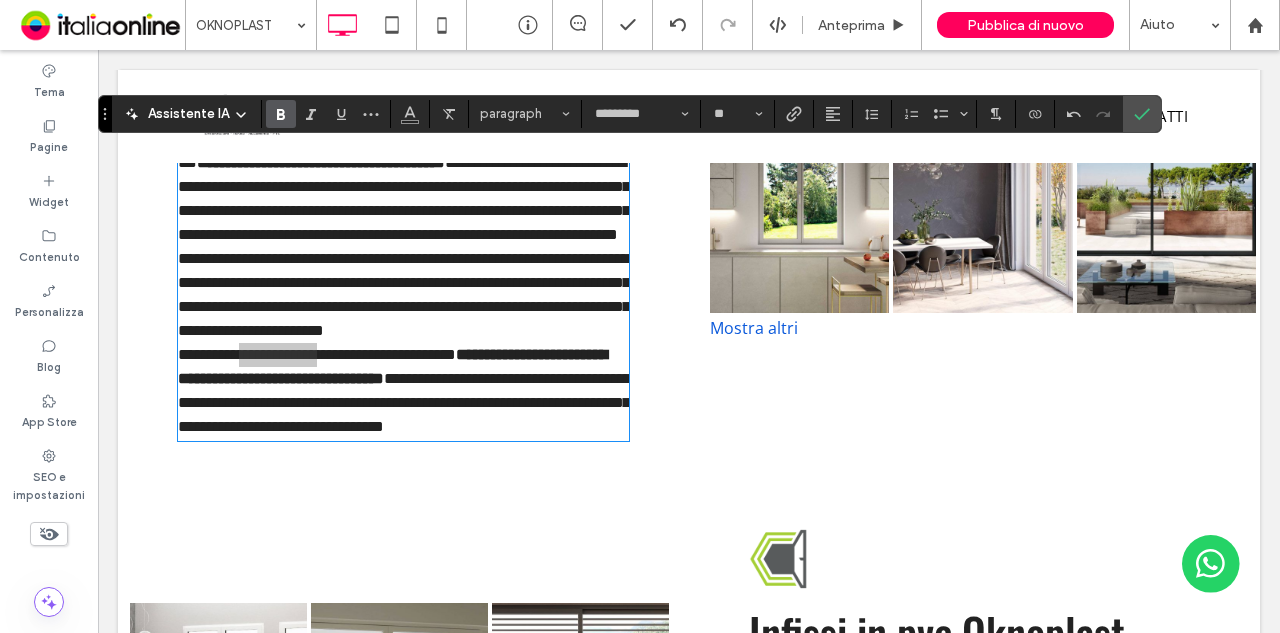click 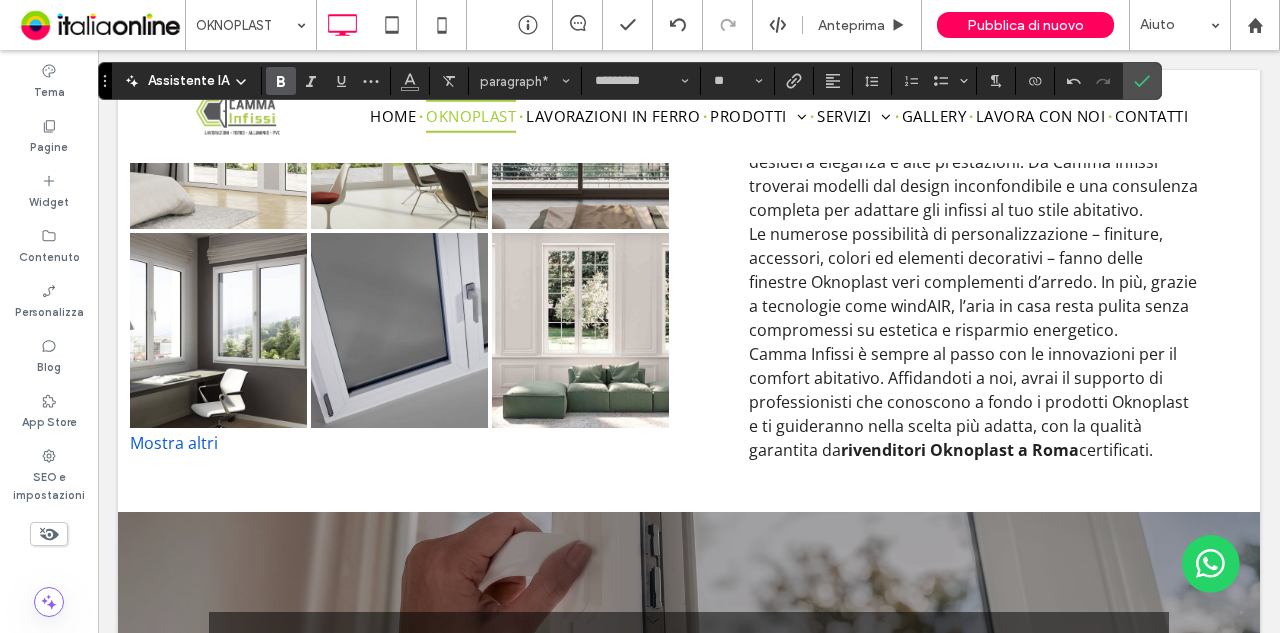 scroll, scrollTop: 2631, scrollLeft: 0, axis: vertical 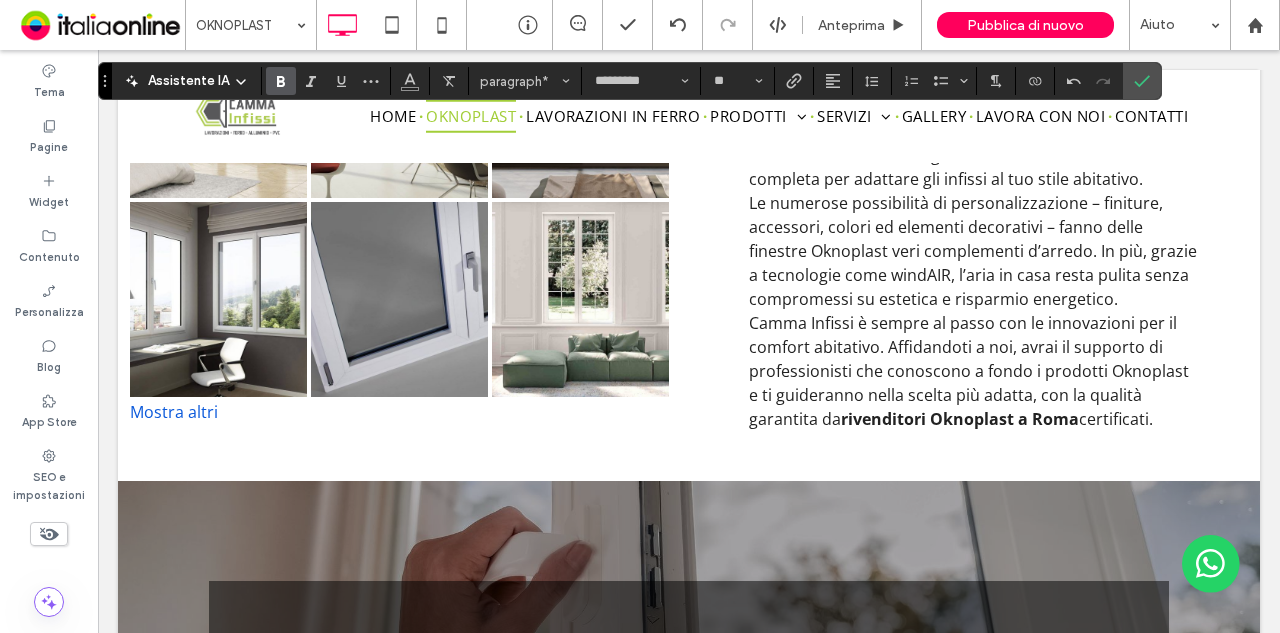 drag, startPoint x: 1100, startPoint y: 269, endPoint x: 1001, endPoint y: 270, distance: 99.00505 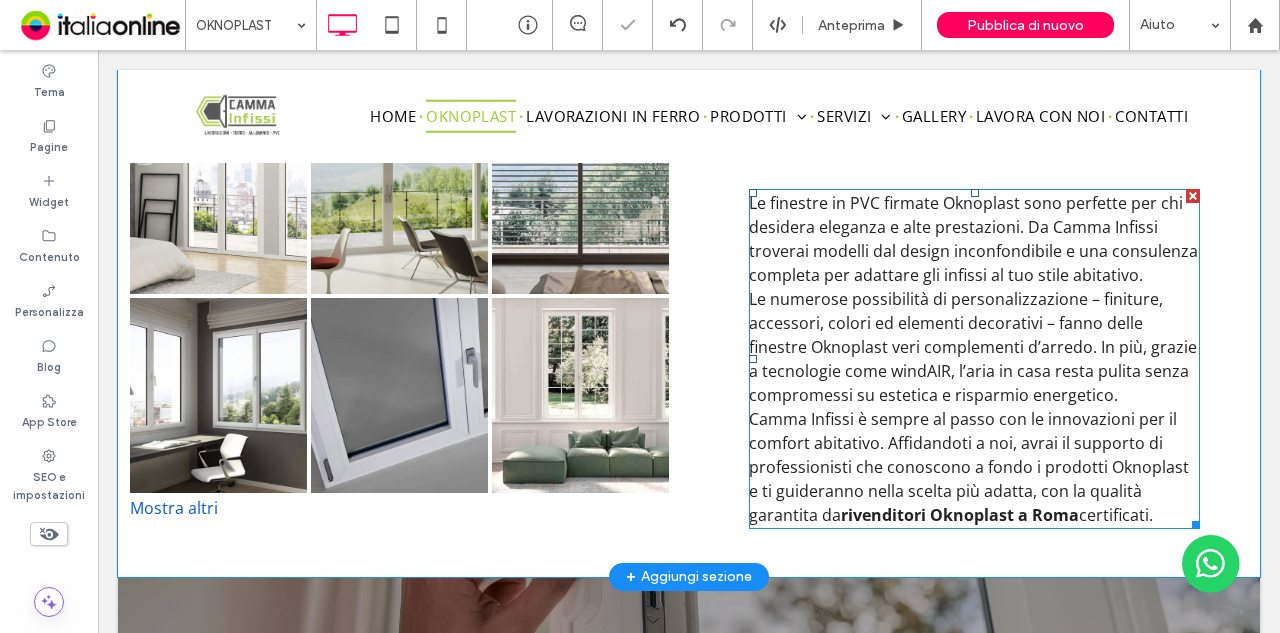 click on "Le finestre in PVC firmate Oknoplast sono perfette per chi desidera eleganza e alte prestazioni. Da Camma Infissi troverai modelli dal design inconfondibile e una consulenza completa per adattare gli infissi al tuo stile abitativo." at bounding box center [973, 239] 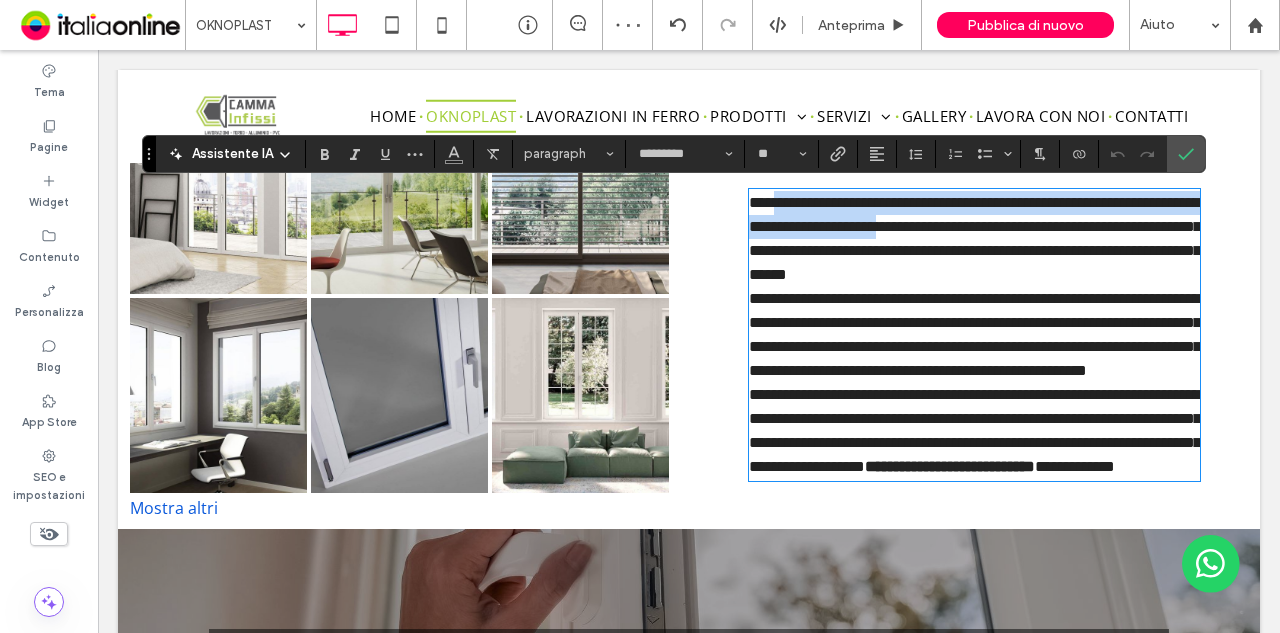 drag, startPoint x: 766, startPoint y: 202, endPoint x: 1011, endPoint y: 225, distance: 246.07722 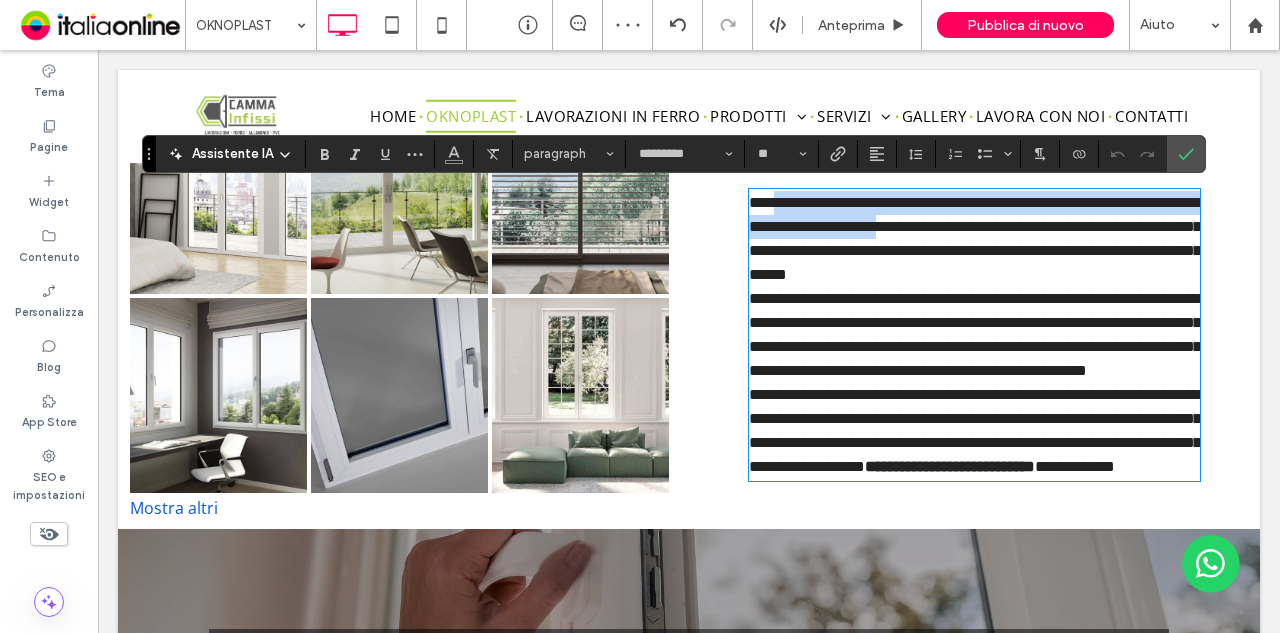 click on "**********" at bounding box center [975, 238] 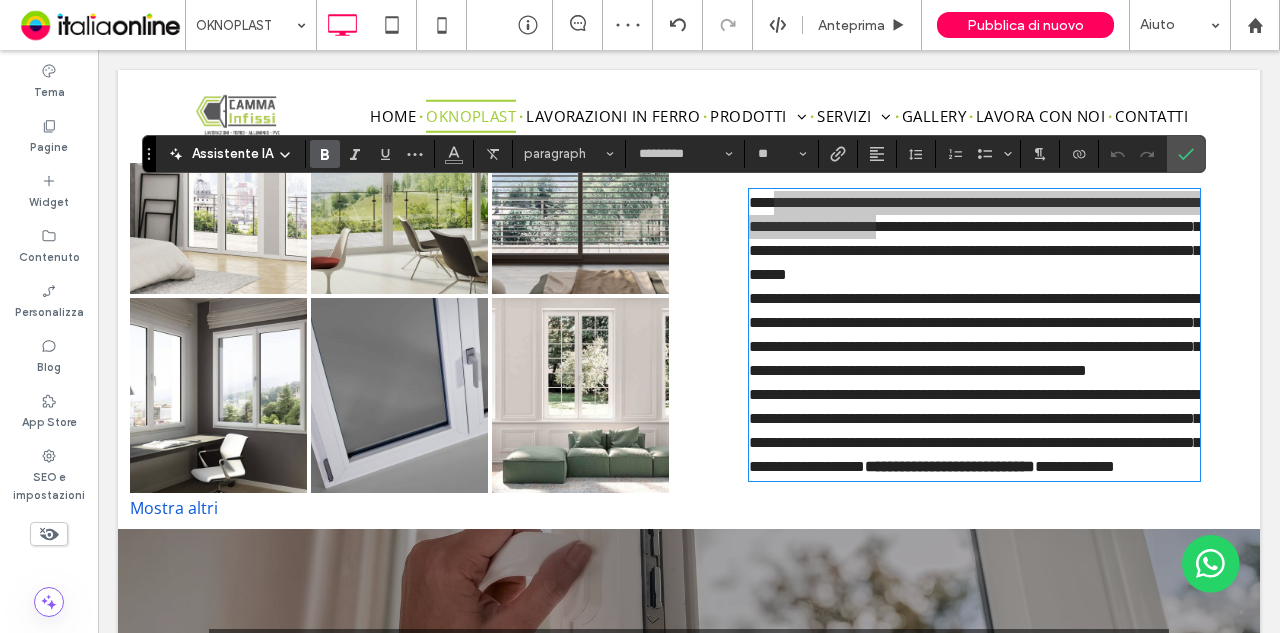 click at bounding box center (325, 154) 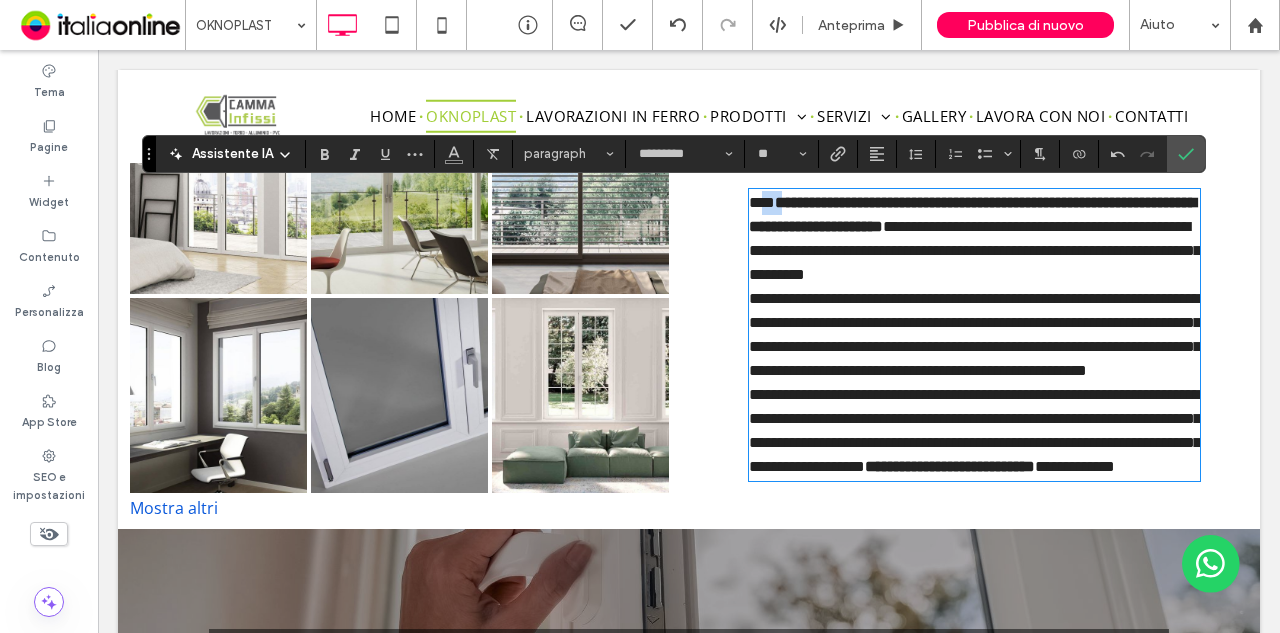 drag, startPoint x: 759, startPoint y: 201, endPoint x: 771, endPoint y: 203, distance: 12.165525 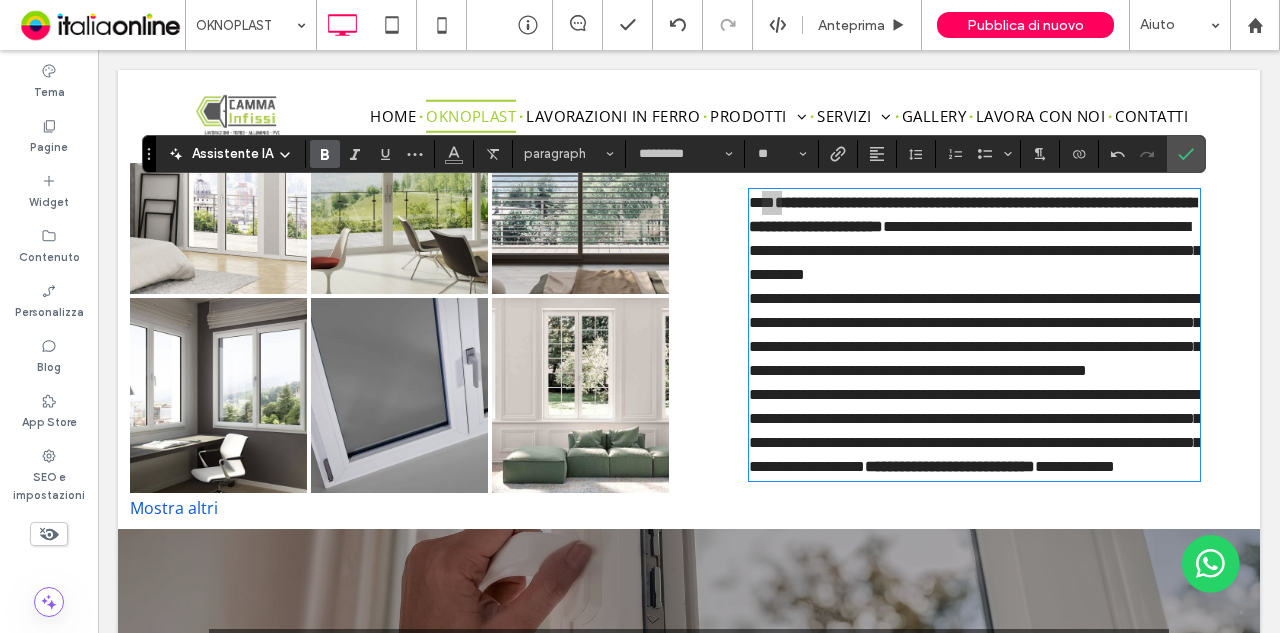 click 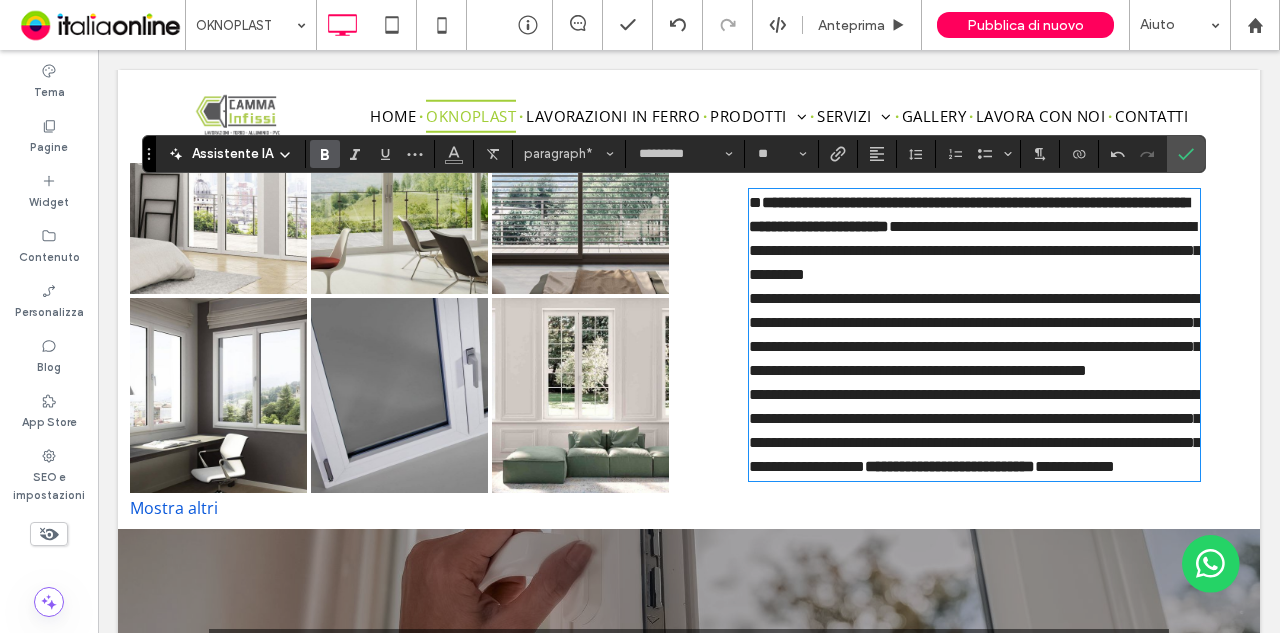 click on "**********" at bounding box center [975, 250] 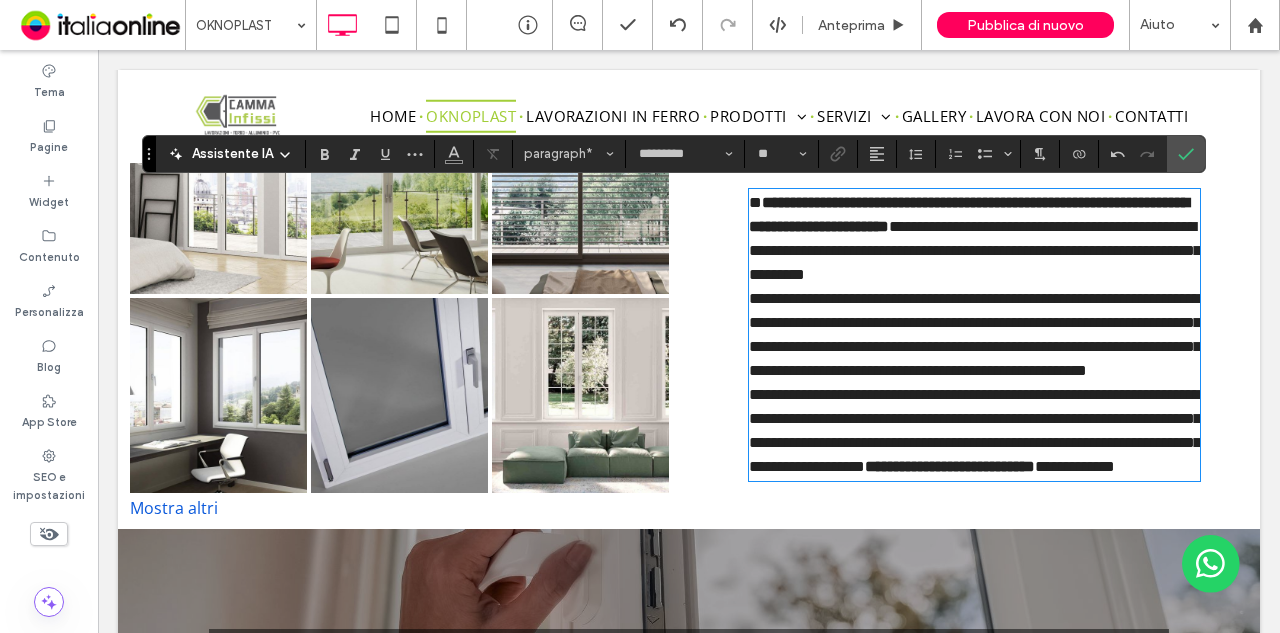 click on "**********" at bounding box center [974, 239] 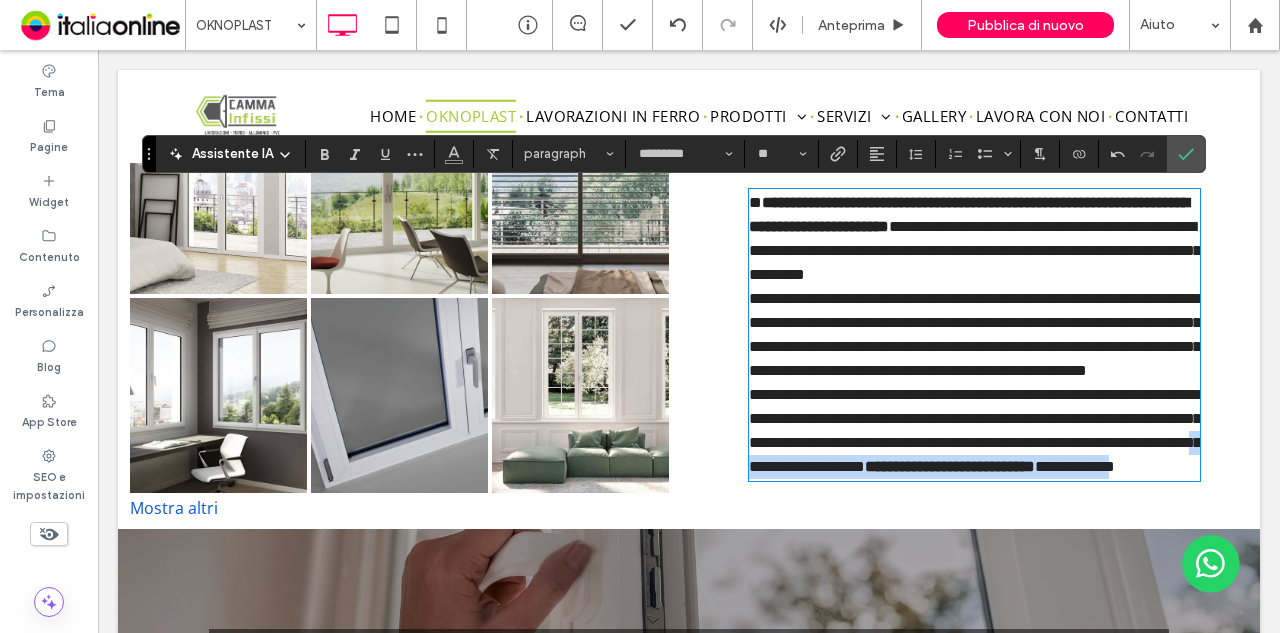 drag, startPoint x: 1079, startPoint y: 512, endPoint x: 1144, endPoint y: 540, distance: 70.77429 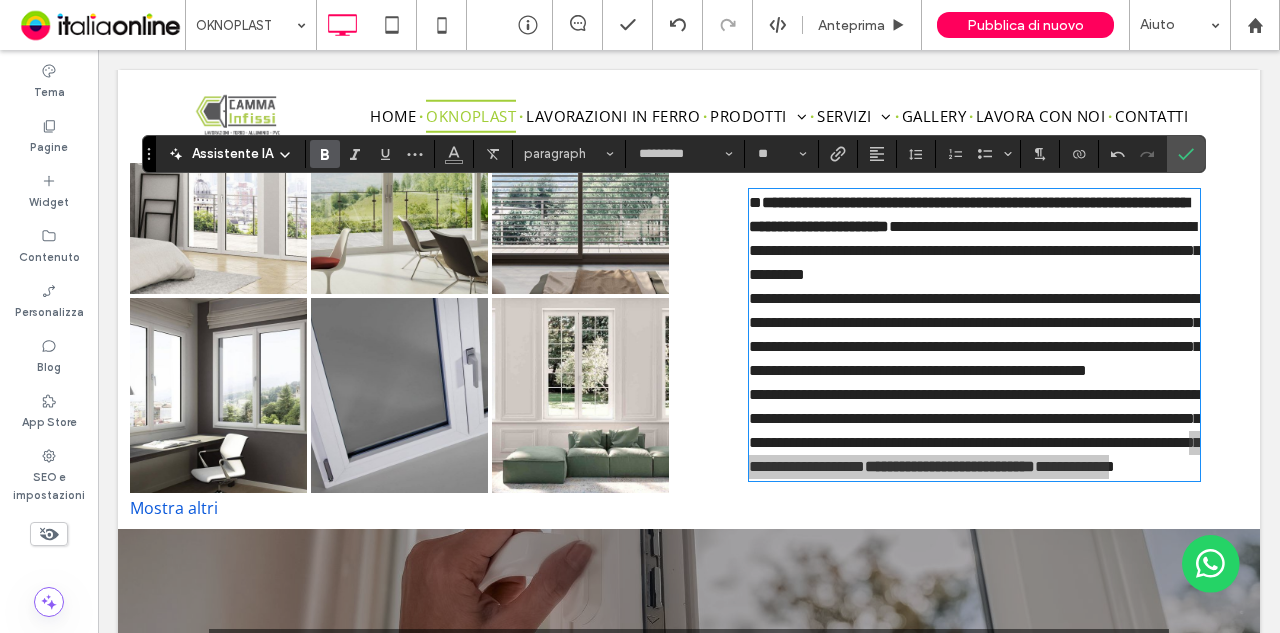 click 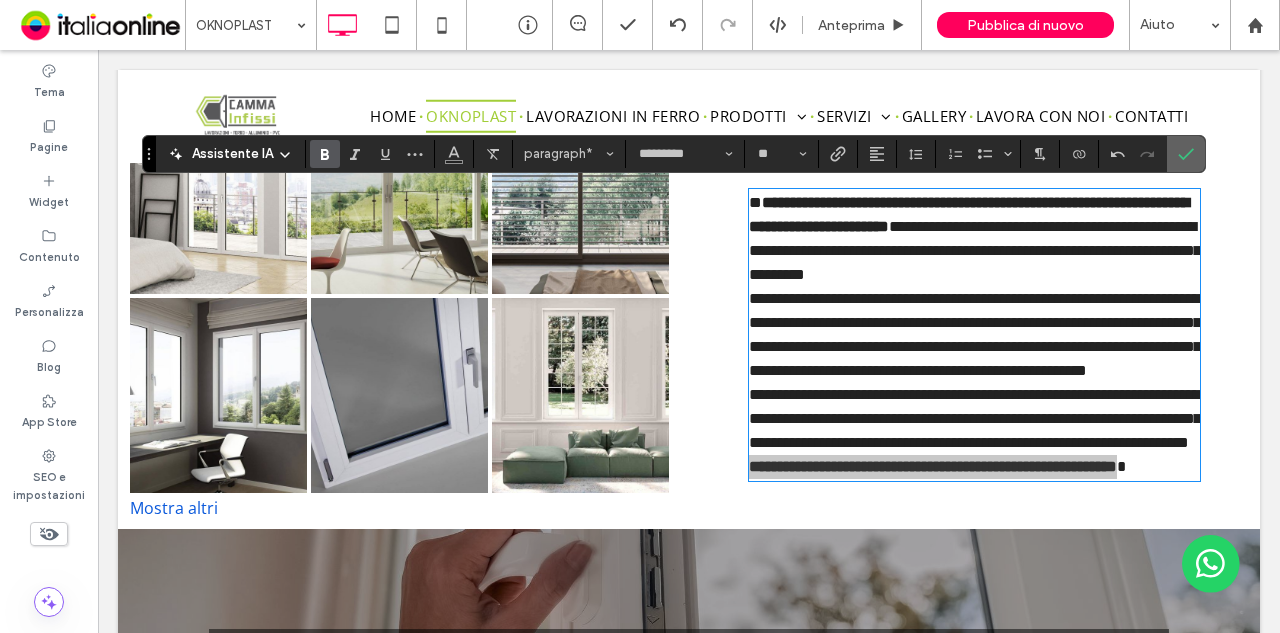 click at bounding box center [1186, 154] 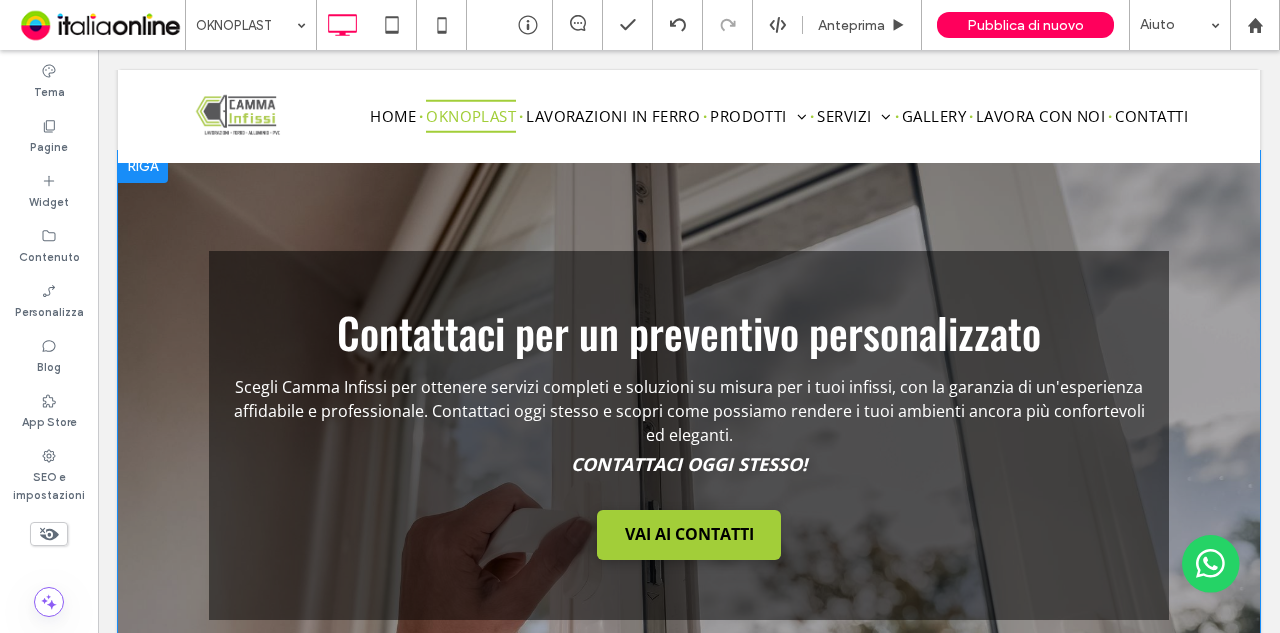 scroll, scrollTop: 3031, scrollLeft: 0, axis: vertical 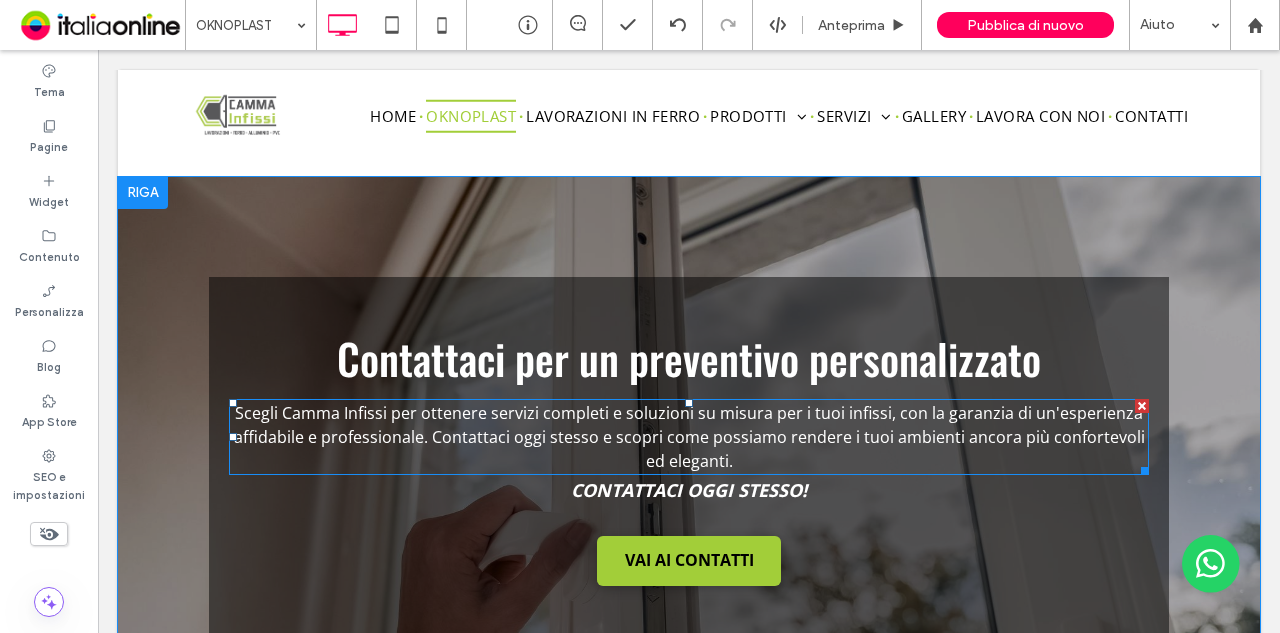 click on "Scegli Camma Infissi per ottenere servizi completi e soluzioni su misura per i tuoi infissi, con la garanzia di un'esperienza affidabile e professionale. Contattaci oggi stesso e scopri come possiamo rendere i tuoi ambienti ancora più confortevoli ed eleganti." at bounding box center [689, 437] 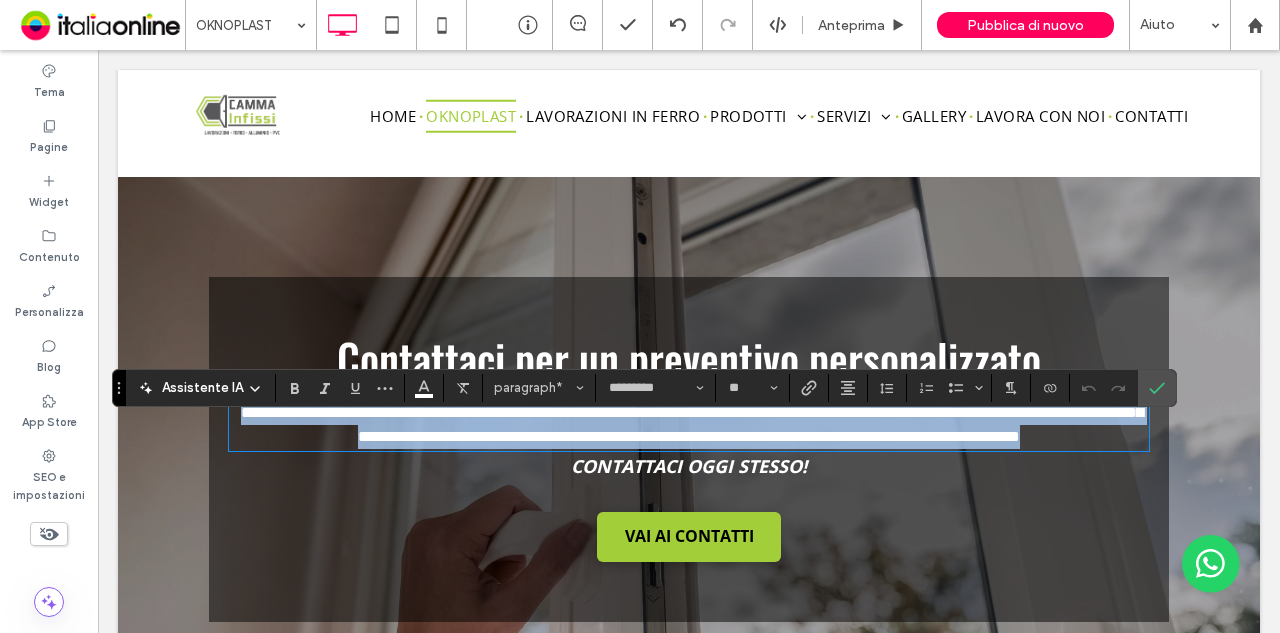 click on "**********" at bounding box center (692, 424) 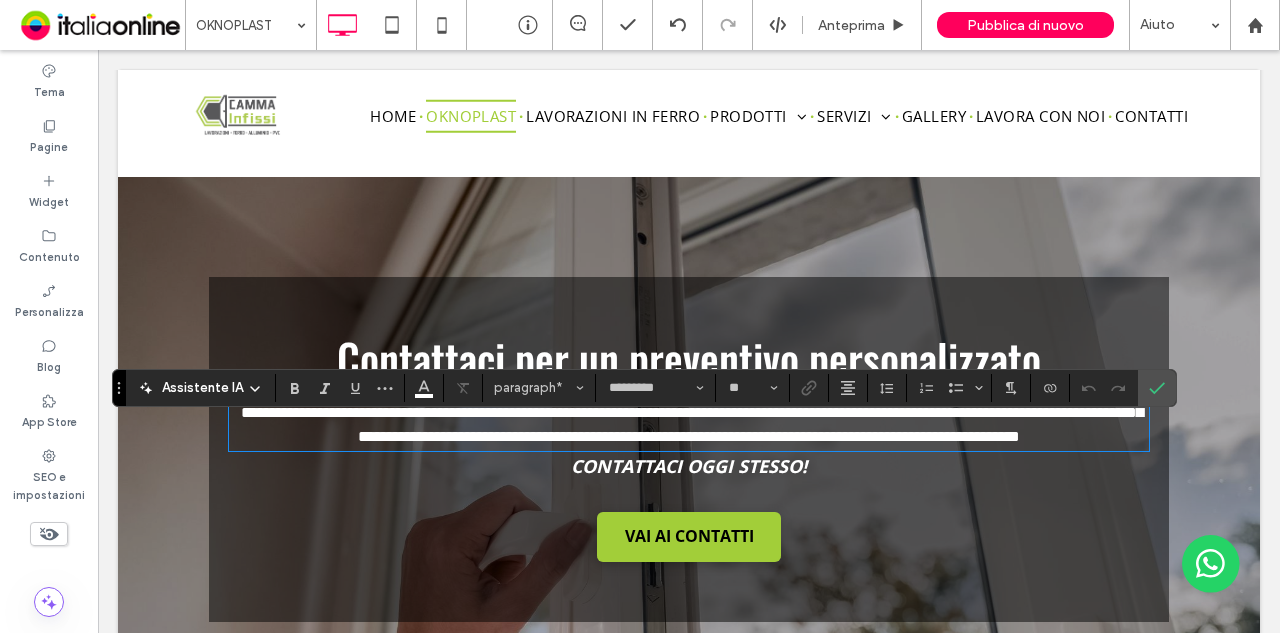 type 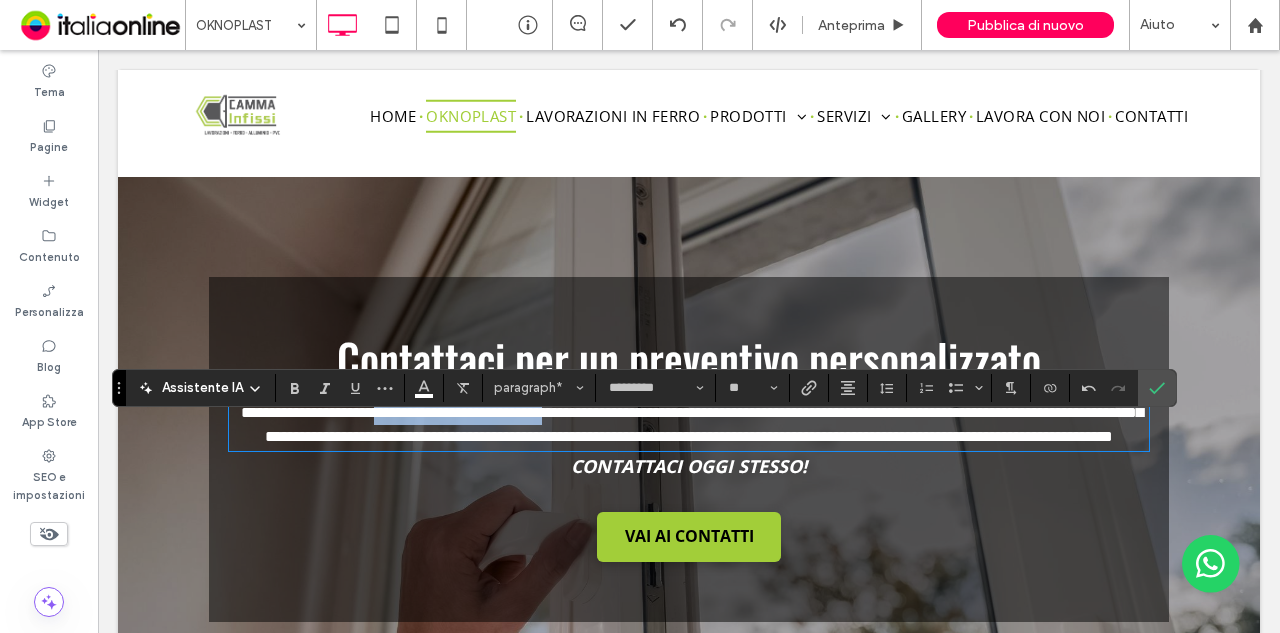 drag, startPoint x: 385, startPoint y: 435, endPoint x: 525, endPoint y: 413, distance: 141.71803 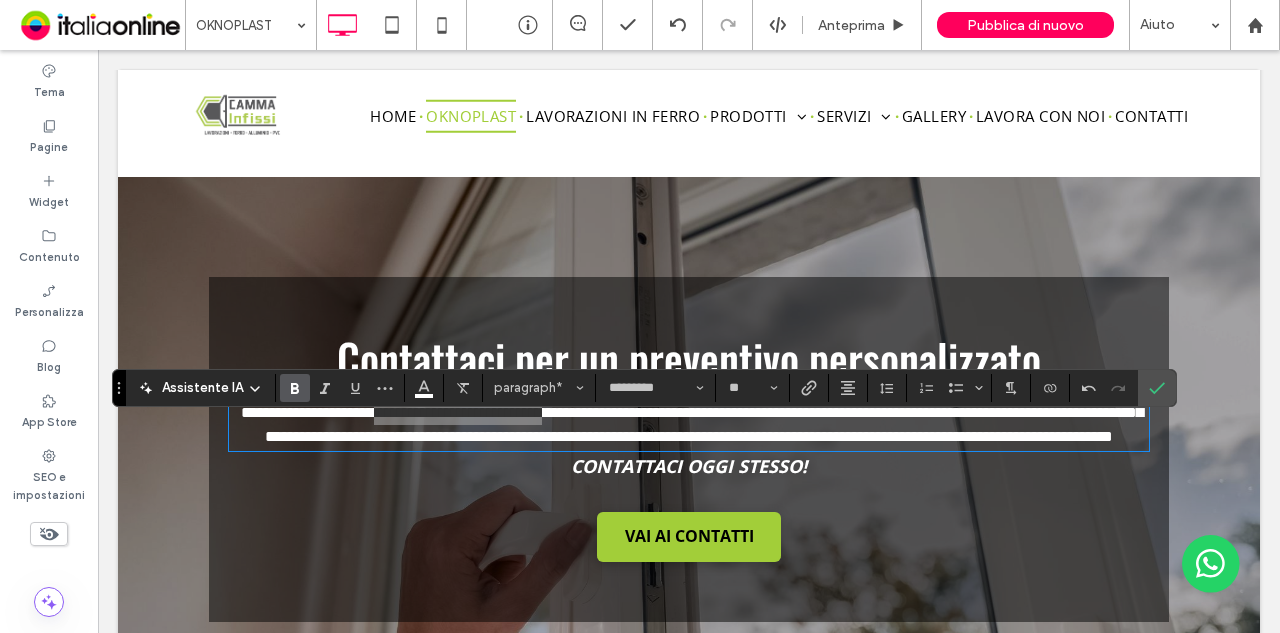click 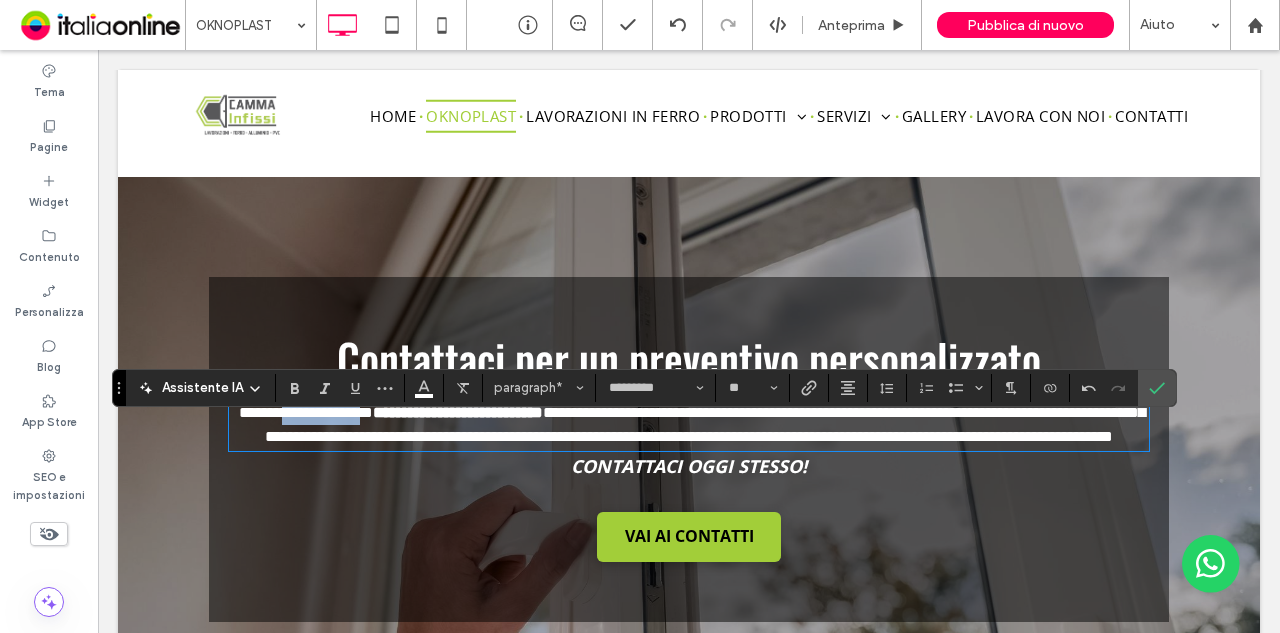 drag, startPoint x: 282, startPoint y: 431, endPoint x: 381, endPoint y: 433, distance: 99.0202 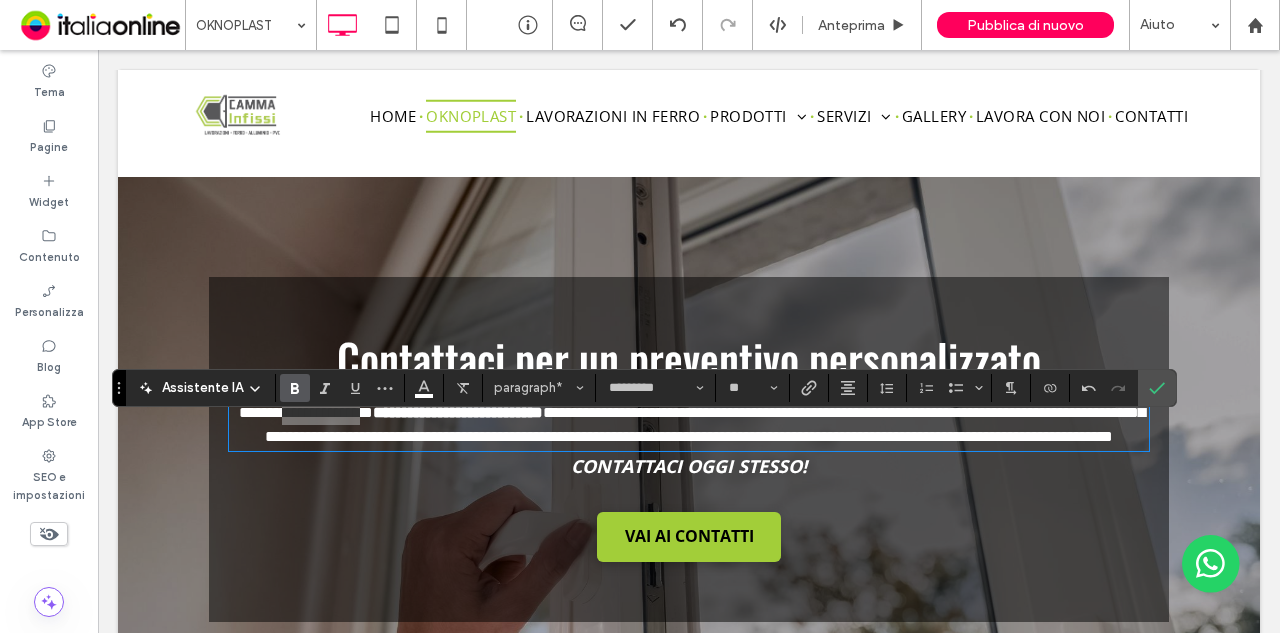 click 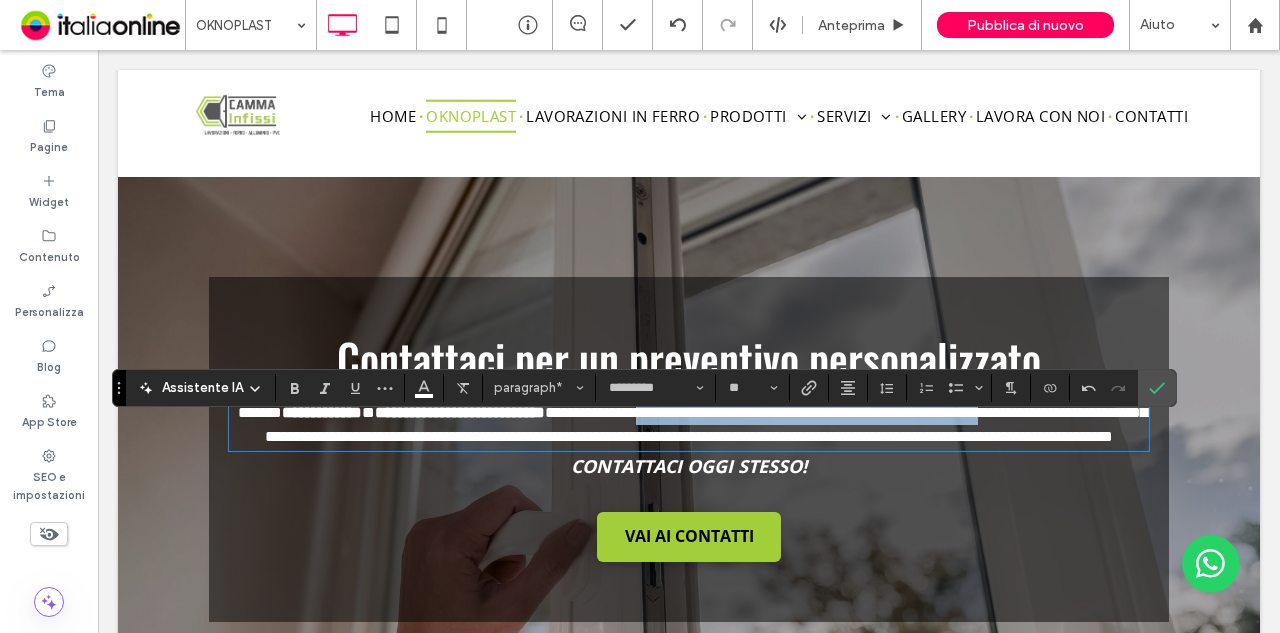 drag, startPoint x: 735, startPoint y: 437, endPoint x: 1115, endPoint y: 438, distance: 380.0013 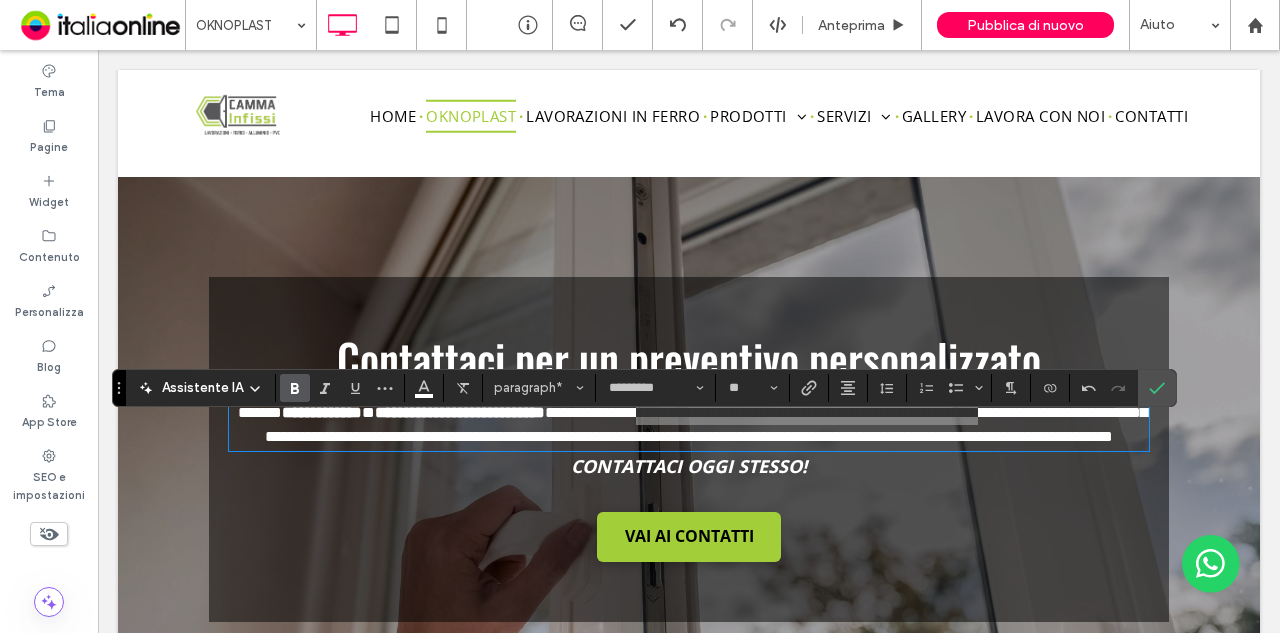 click 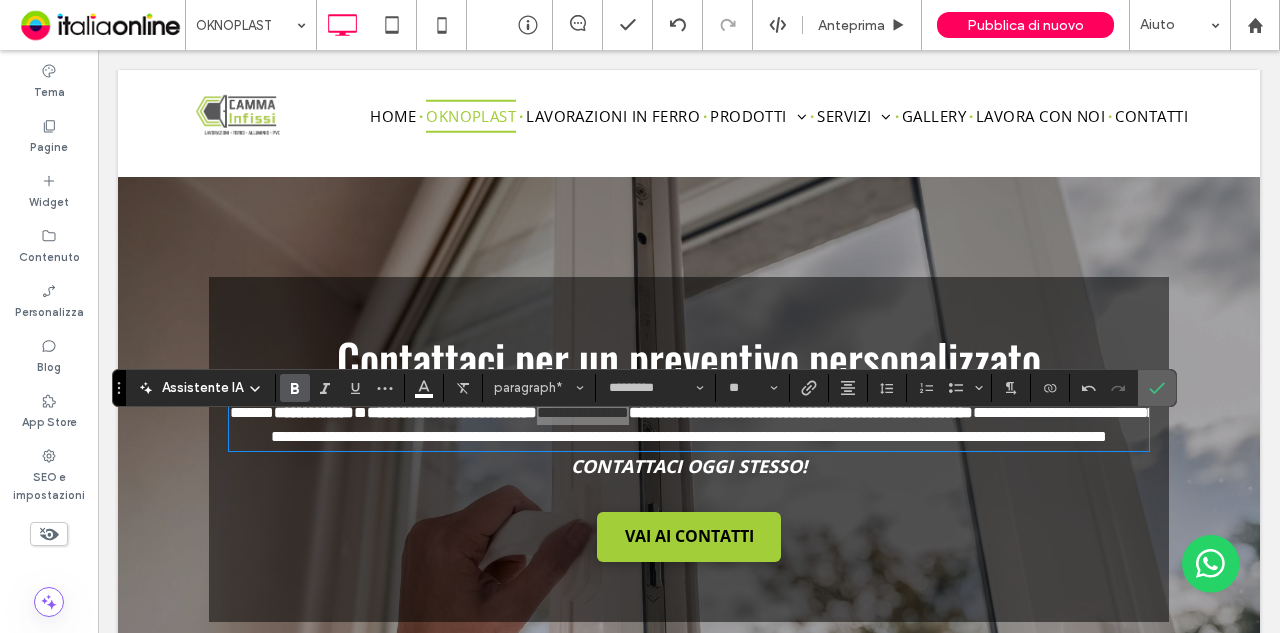 click 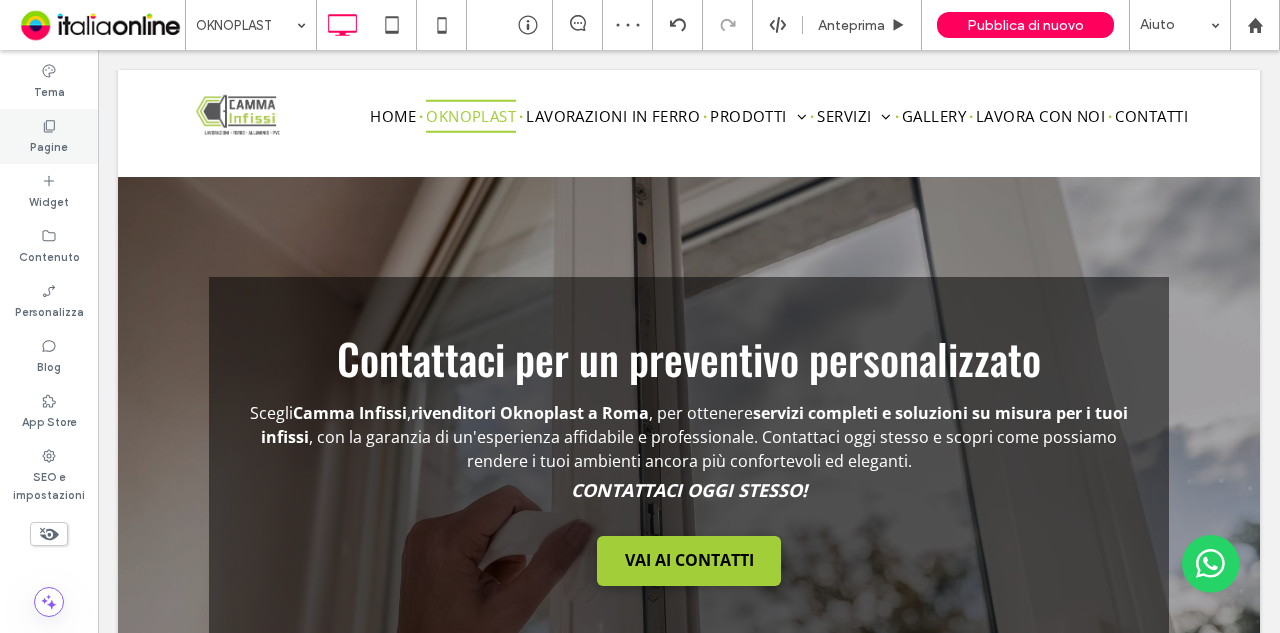 click on "Pagine" at bounding box center (49, 145) 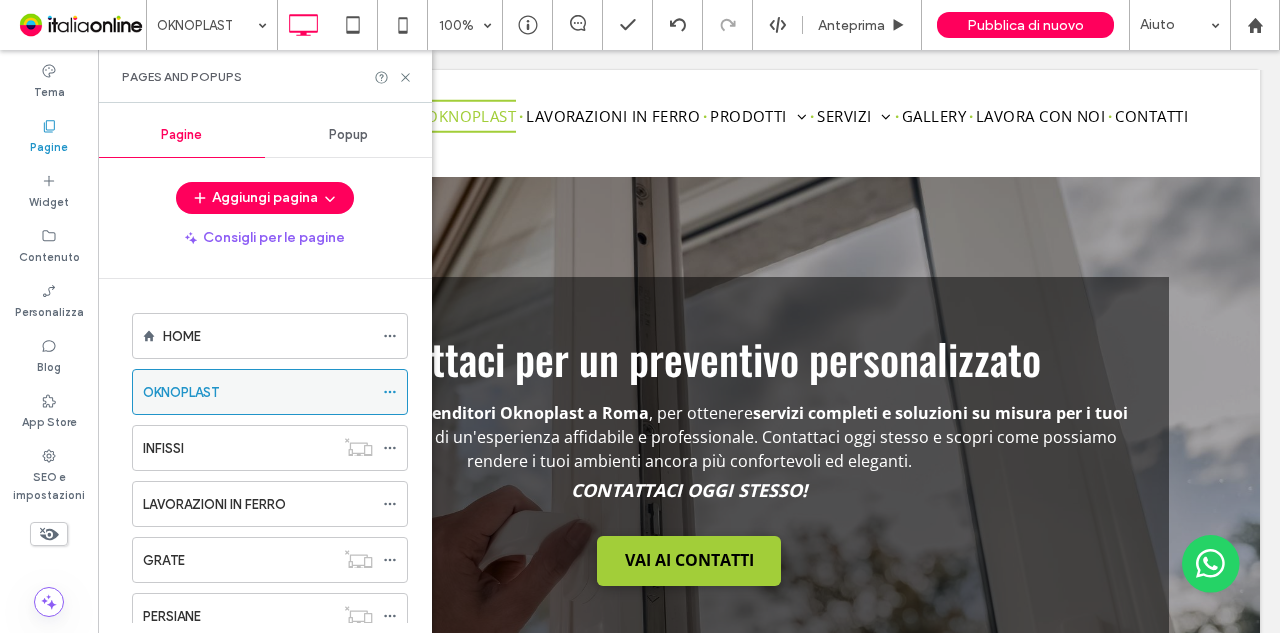 click 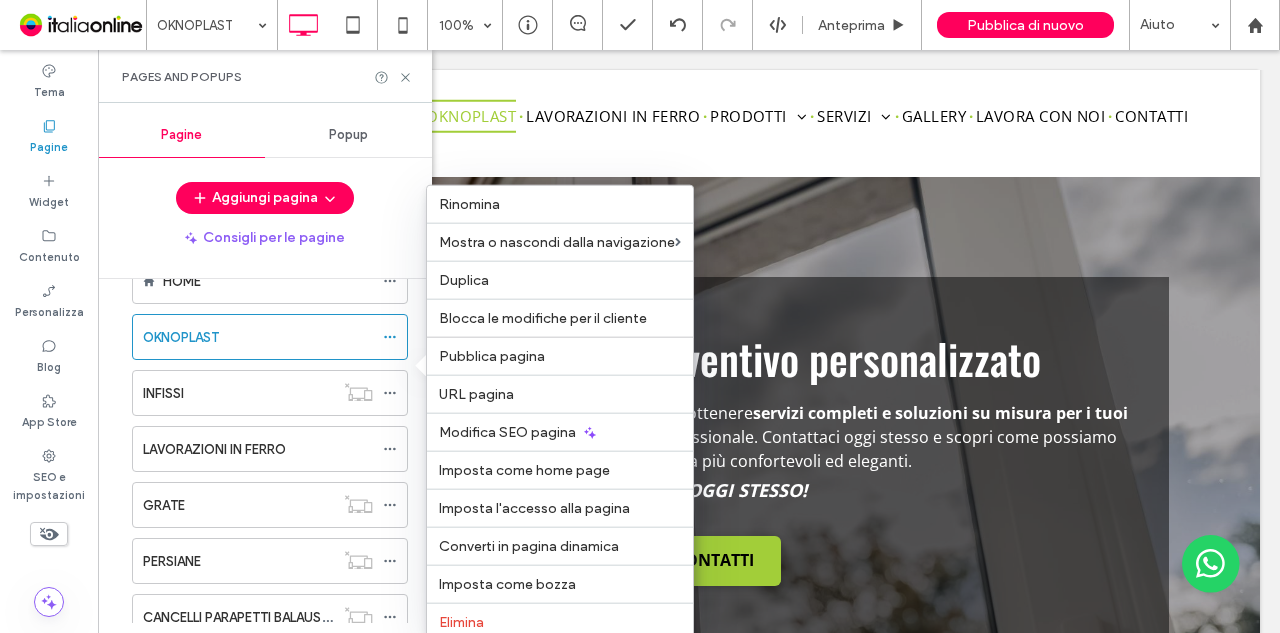 scroll, scrollTop: 24, scrollLeft: 0, axis: vertical 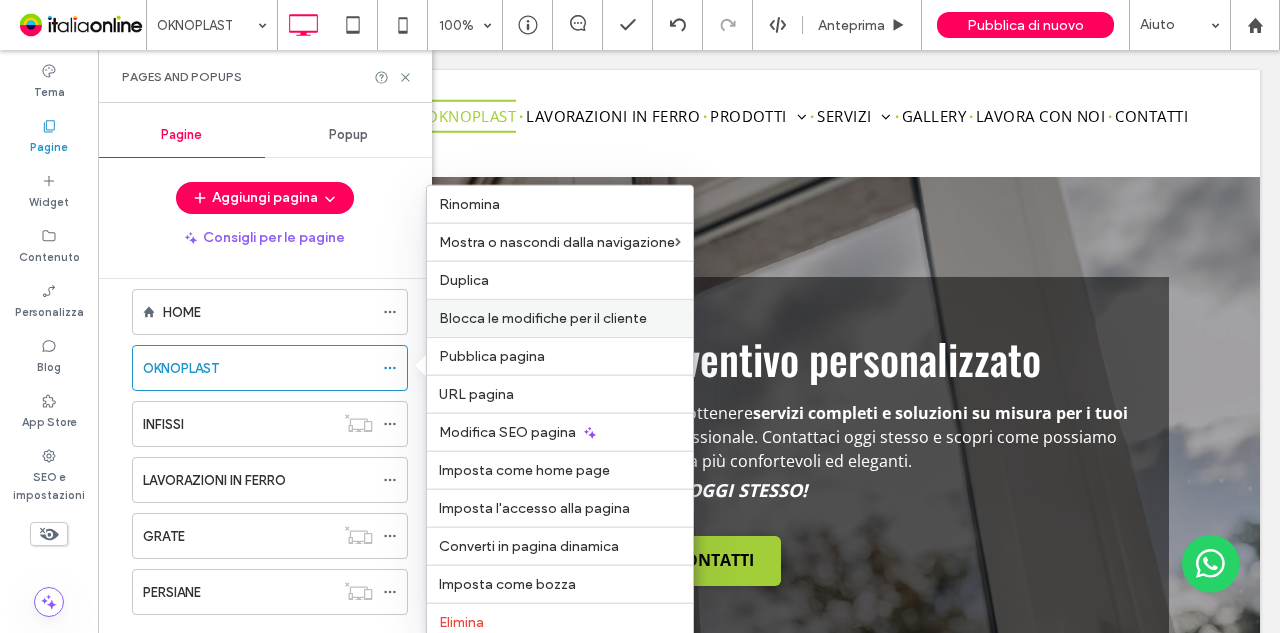 click on "Blocca le modifiche per il cliente" at bounding box center [543, 318] 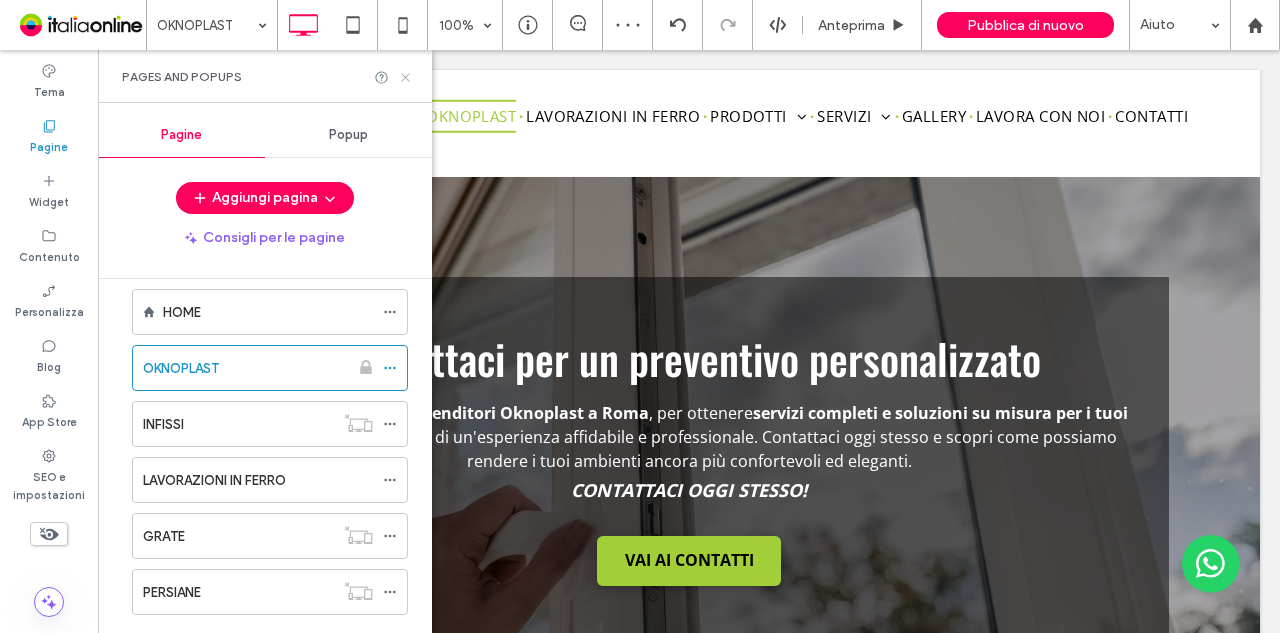 click 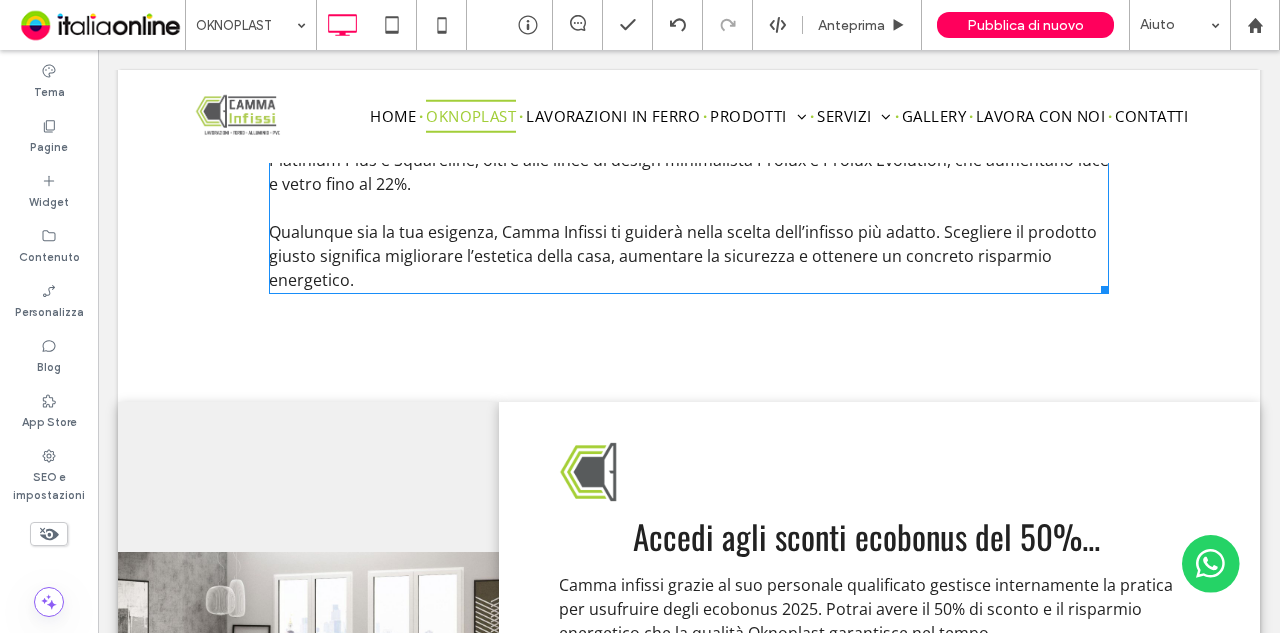 scroll, scrollTop: 1231, scrollLeft: 0, axis: vertical 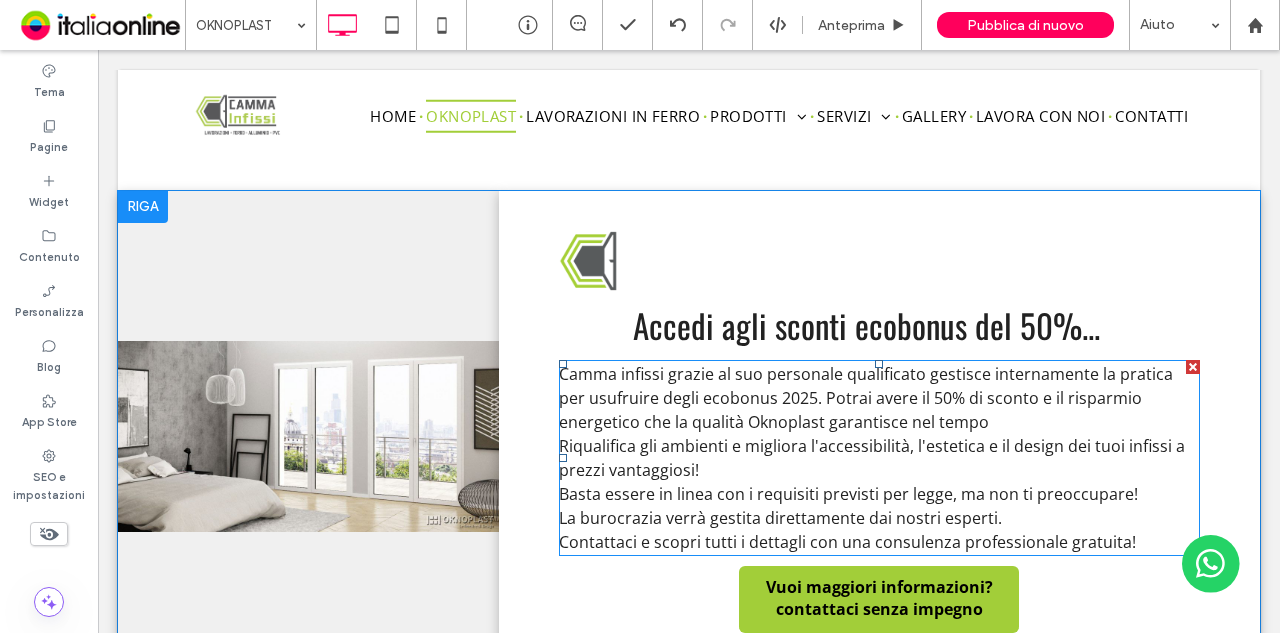 click on "Camma infissi grazie al suo personale qualificato gestisce internamente la pratica per usufruire degli ecobonus 2025. Potrai avere il 50% di sconto e il risparmio energetico che la qualità Oknoplast garantisce nel tempo" at bounding box center [866, 398] 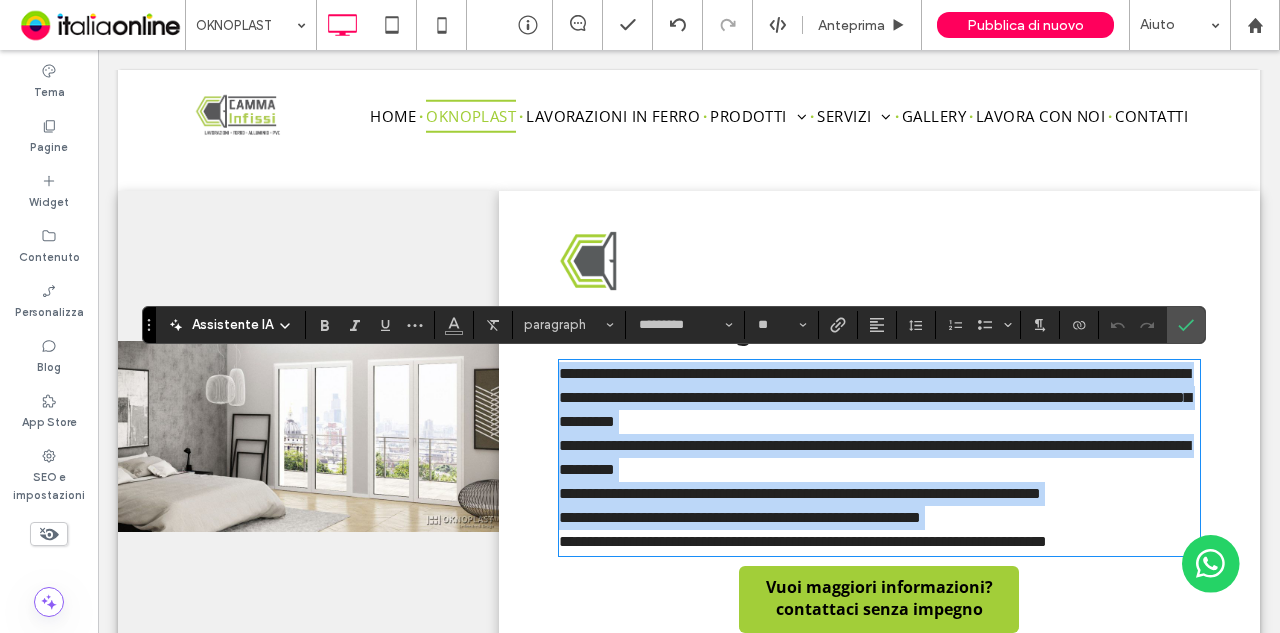 click on "**********" at bounding box center (875, 397) 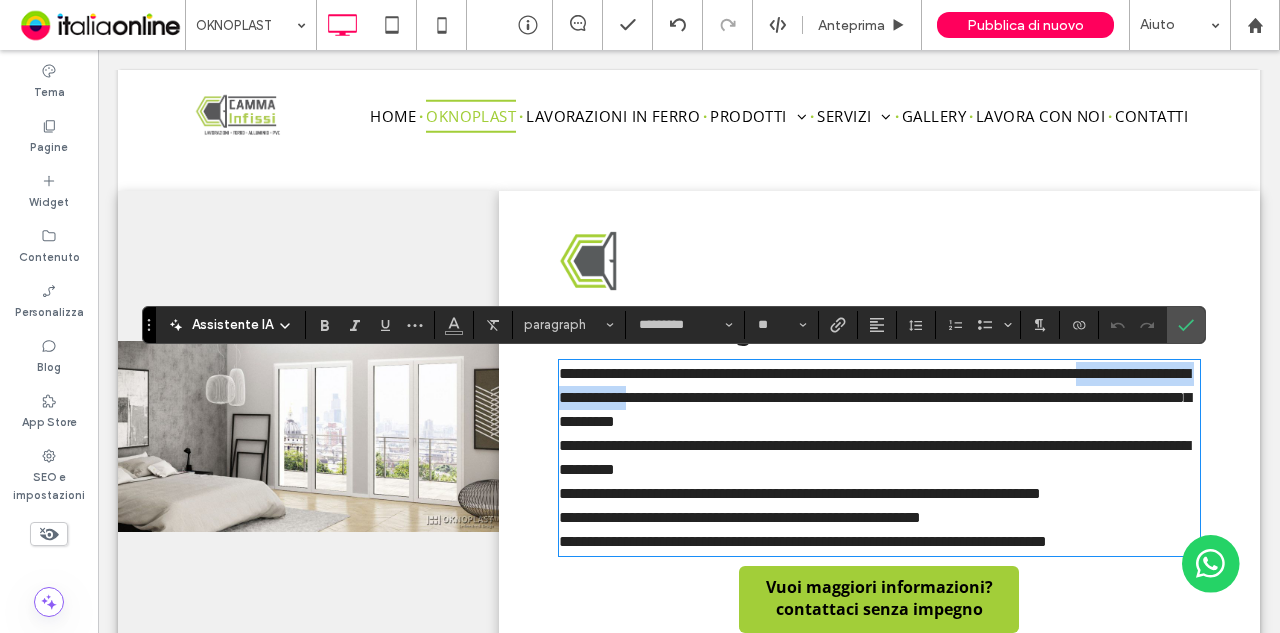 drag, startPoint x: 580, startPoint y: 394, endPoint x: 810, endPoint y: 395, distance: 230.00217 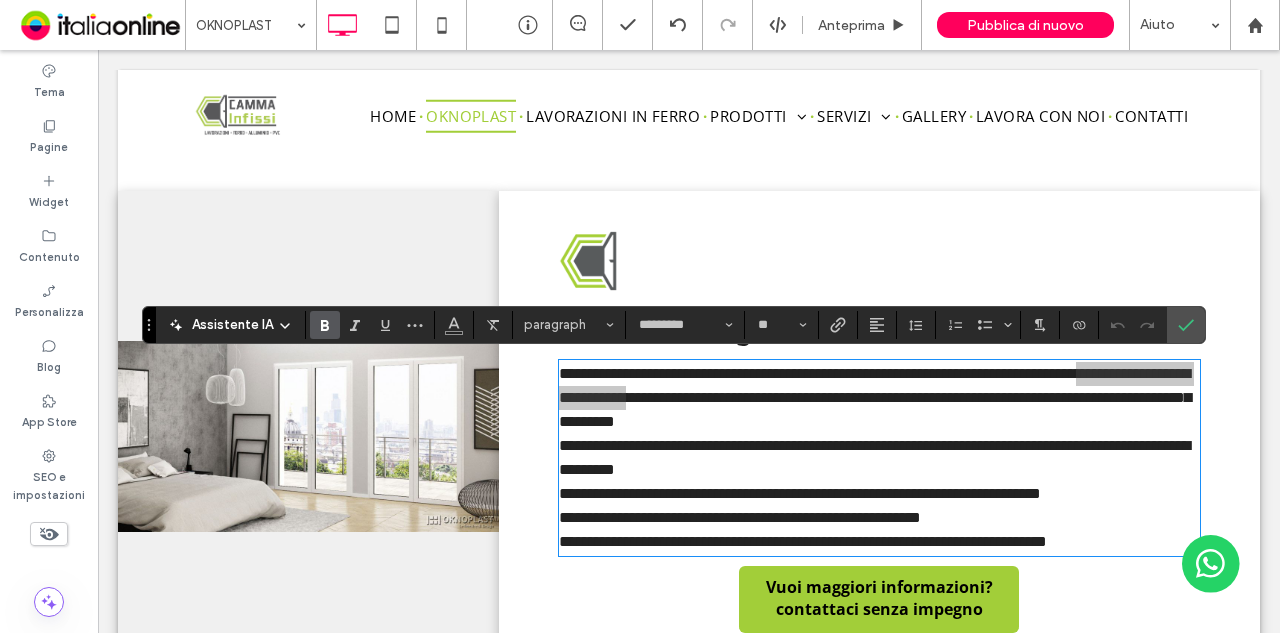 click 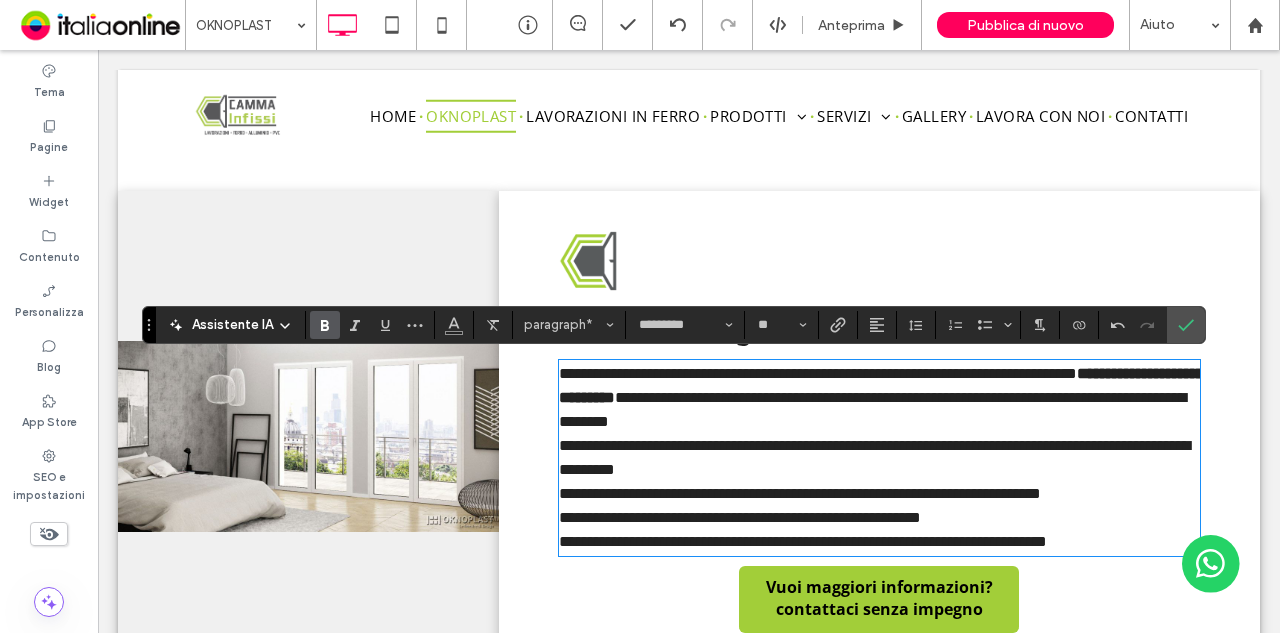 click on "**********" at bounding box center (818, 373) 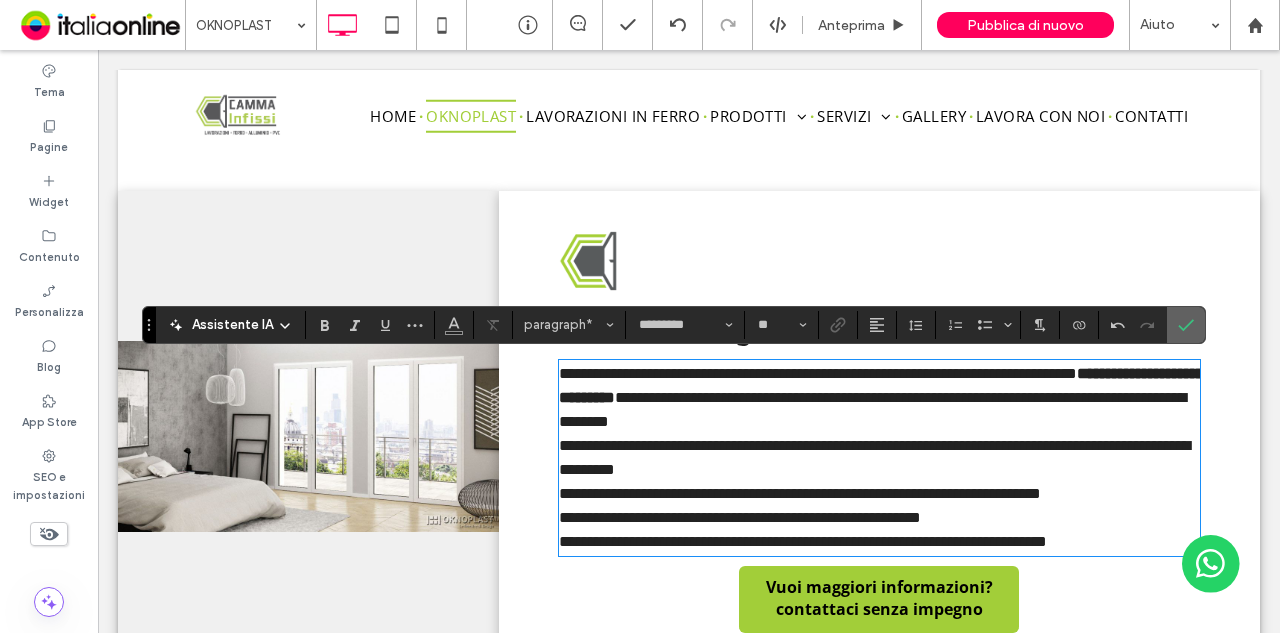 drag, startPoint x: 1184, startPoint y: 328, endPoint x: 843, endPoint y: 481, distance: 373.75125 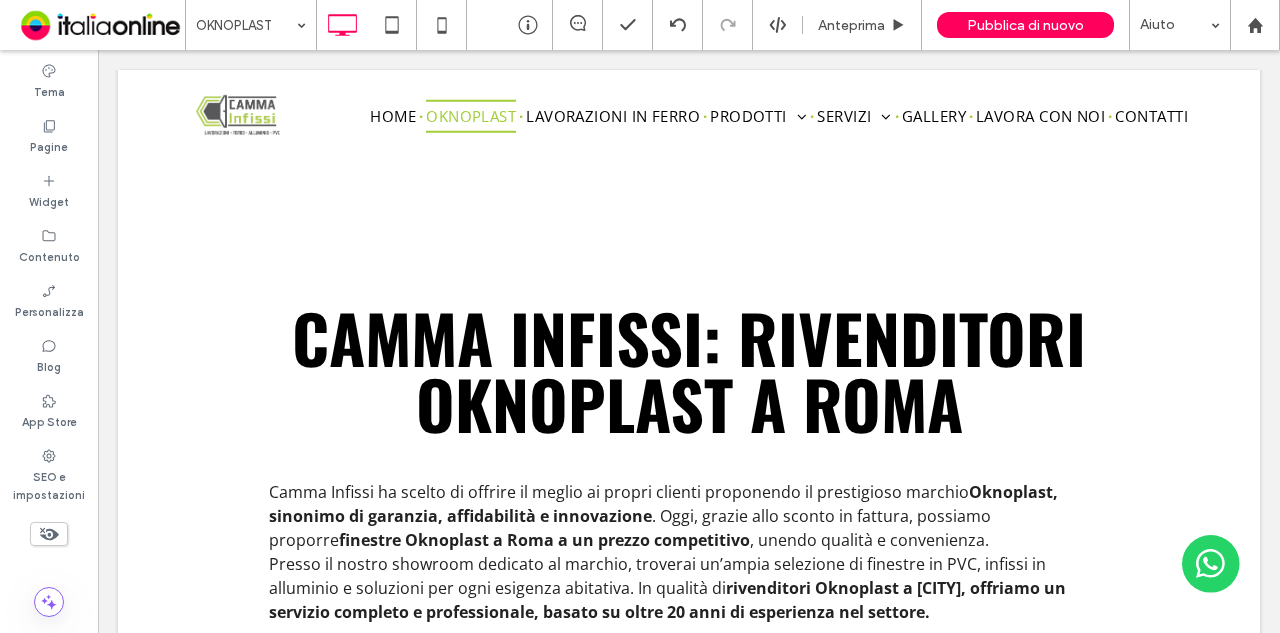 scroll, scrollTop: 0, scrollLeft: 0, axis: both 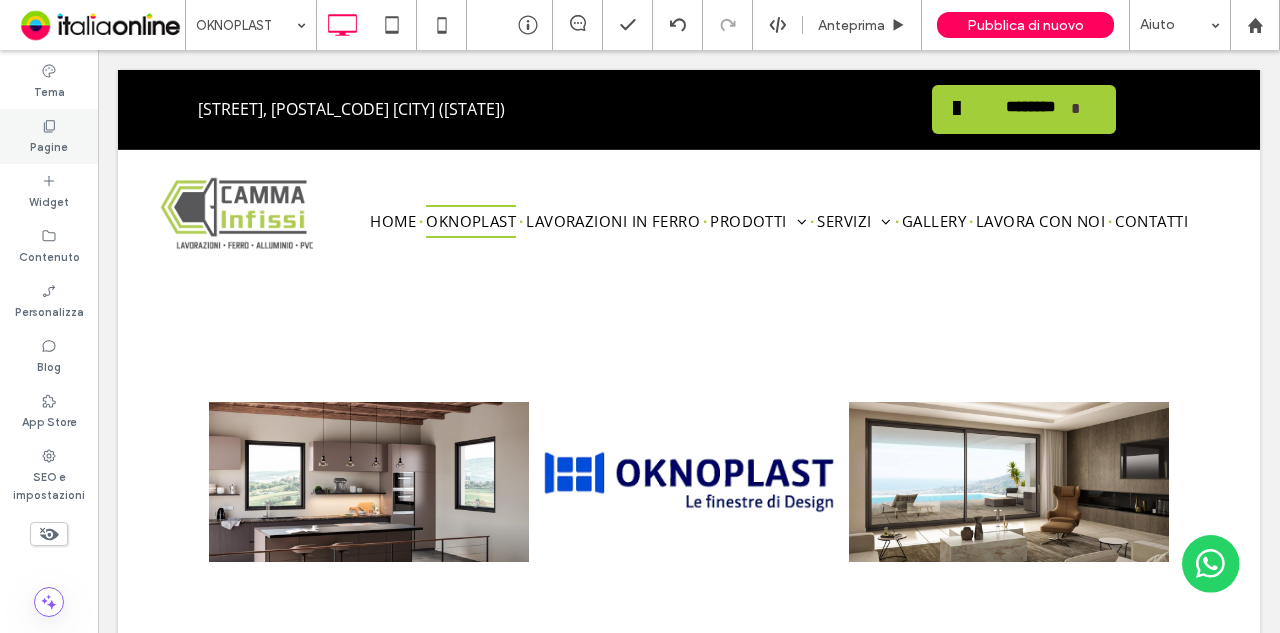 click 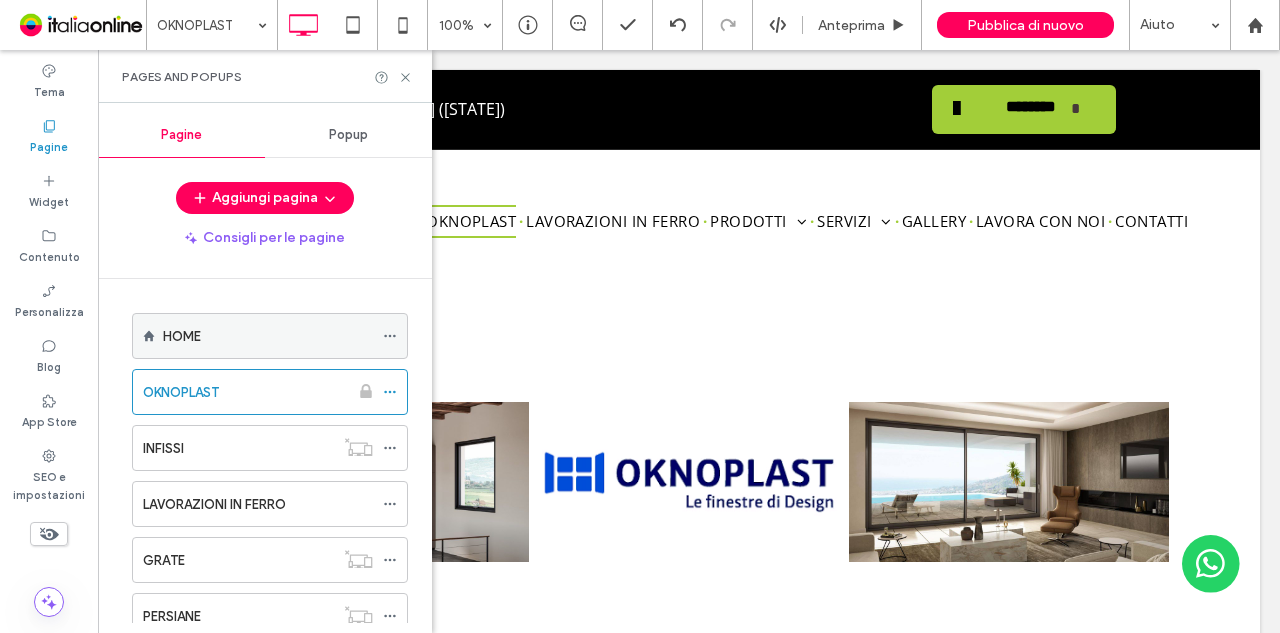 click on "HOME" at bounding box center [268, 336] 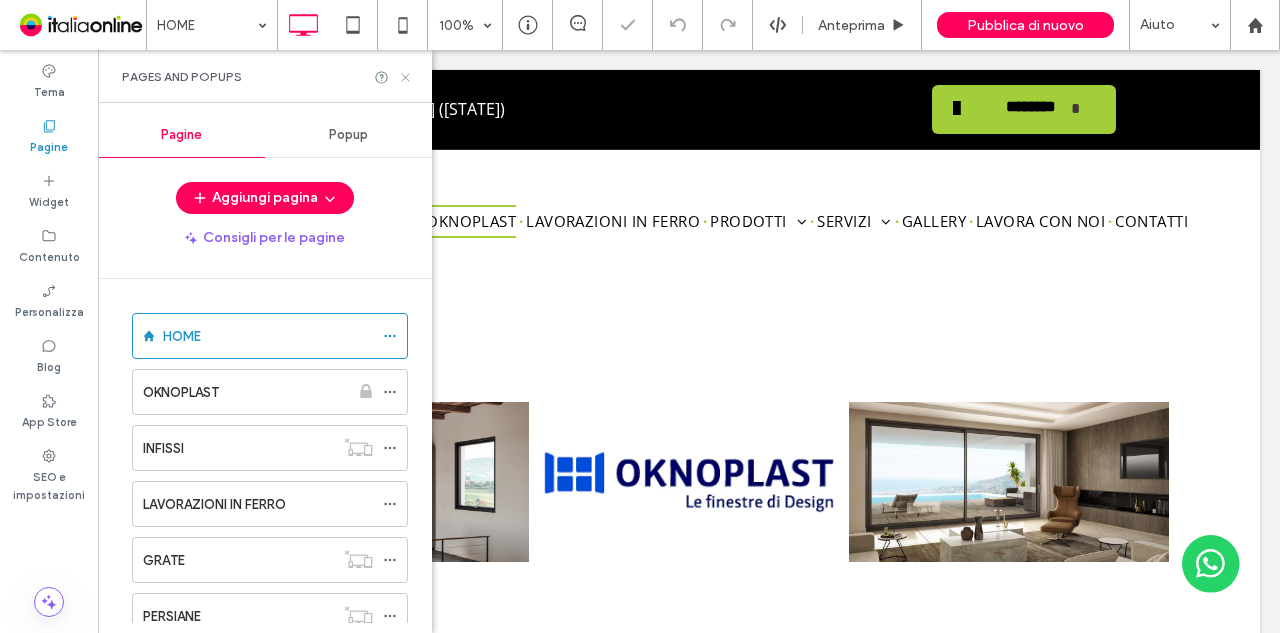 click 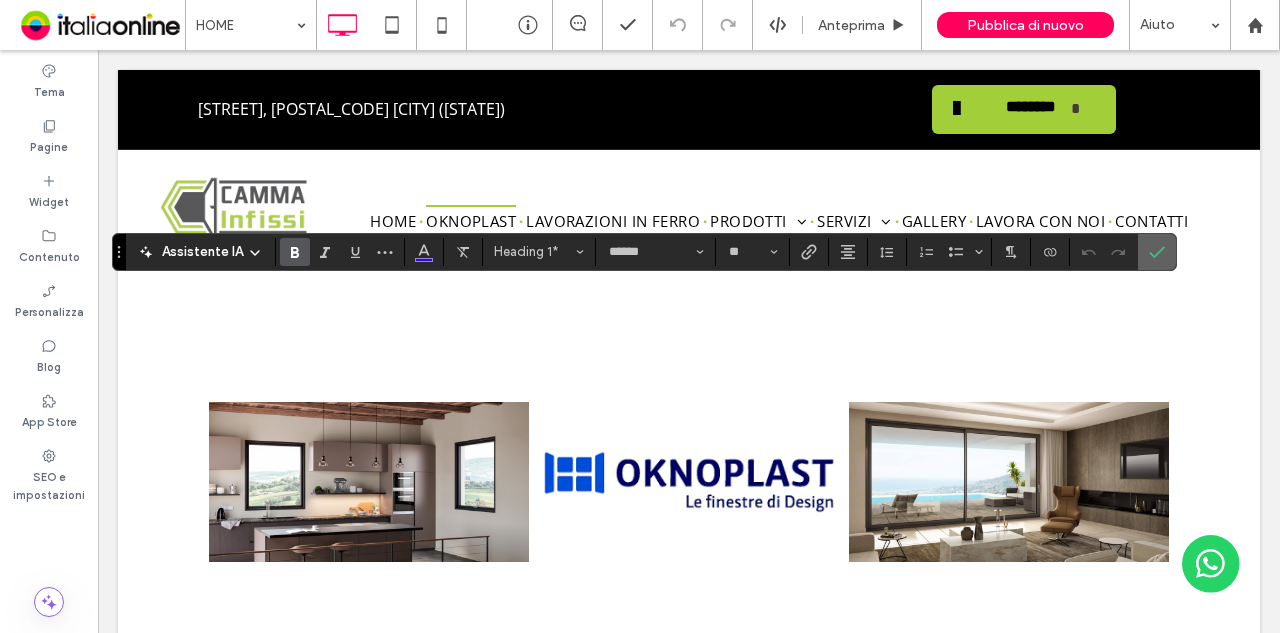 click at bounding box center (1157, 252) 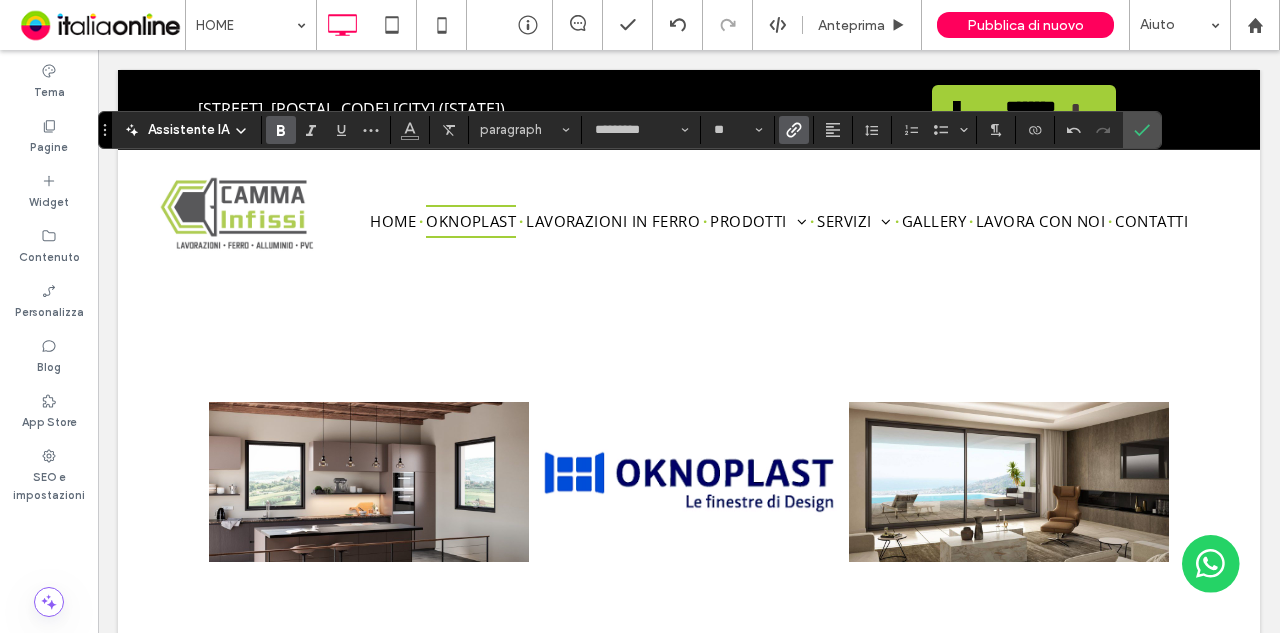click at bounding box center (794, 130) 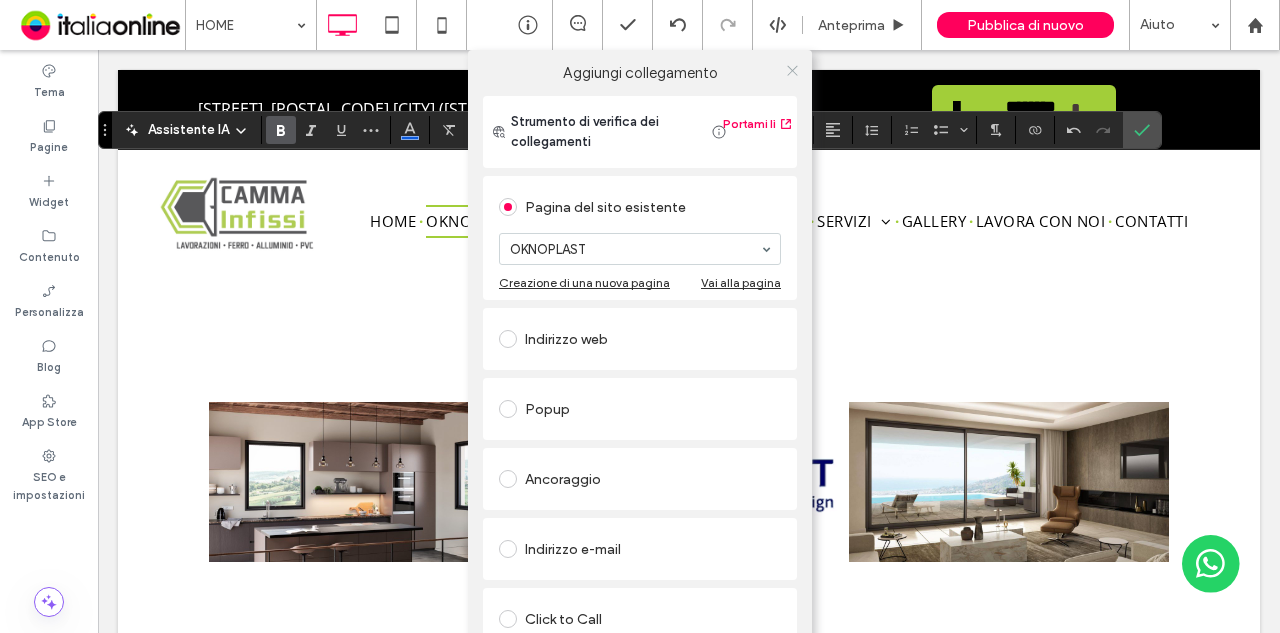 click 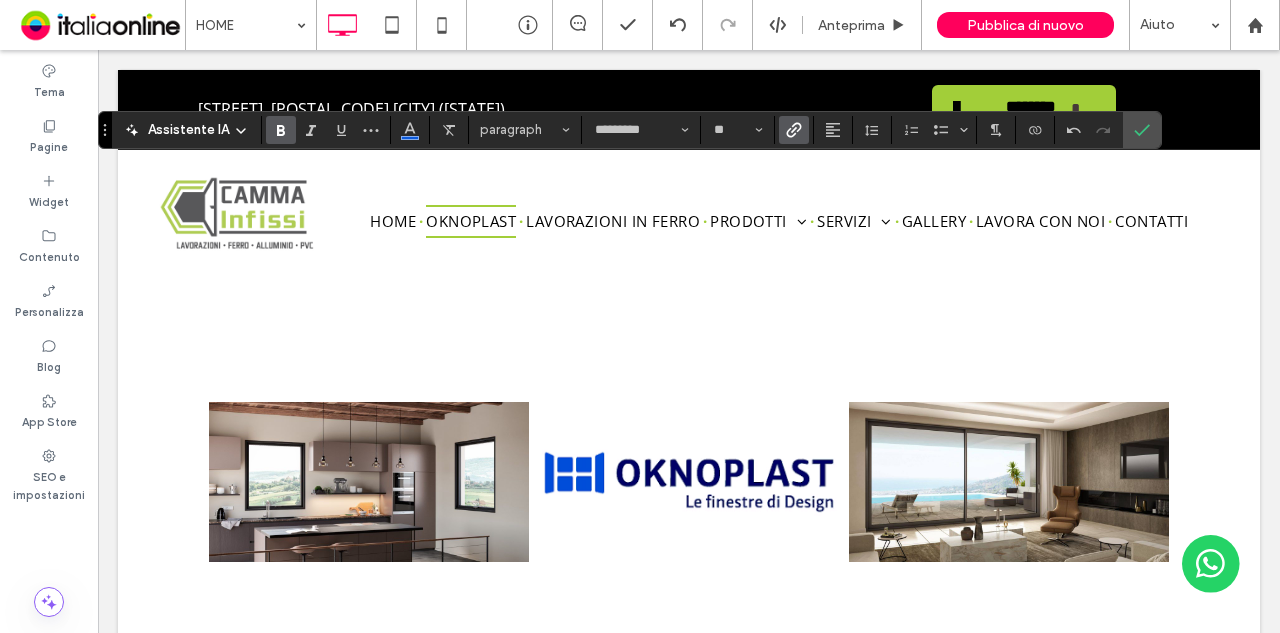 click on "Assistente IA paragraph ********* **" at bounding box center [630, 130] 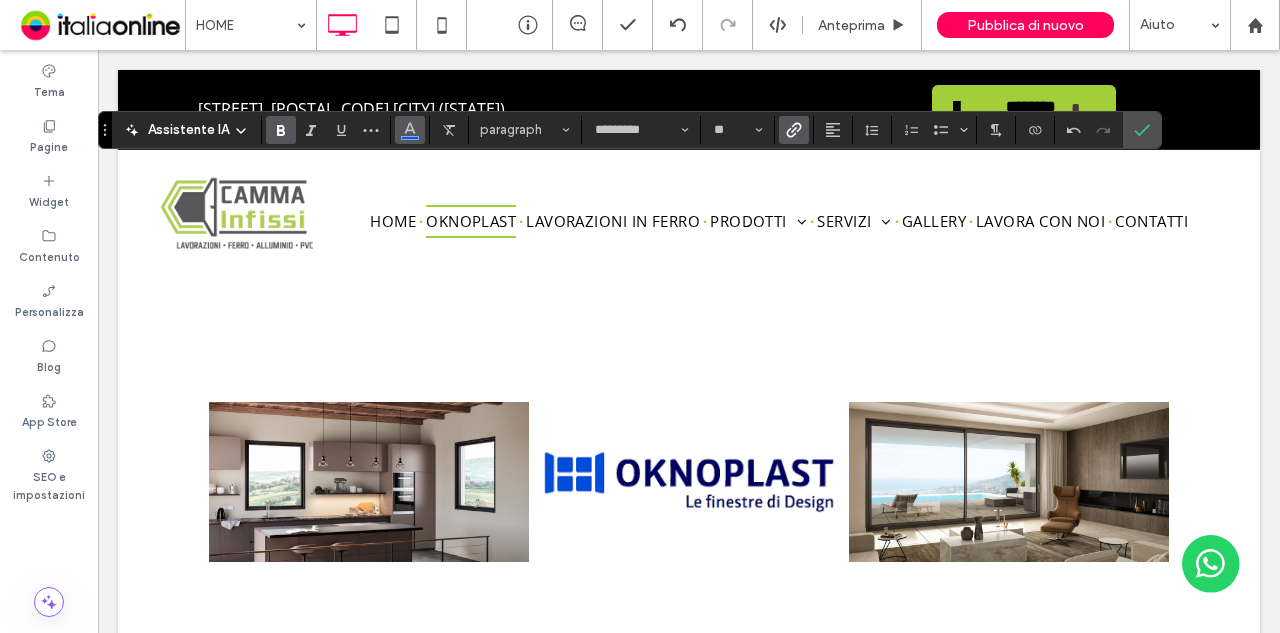 click 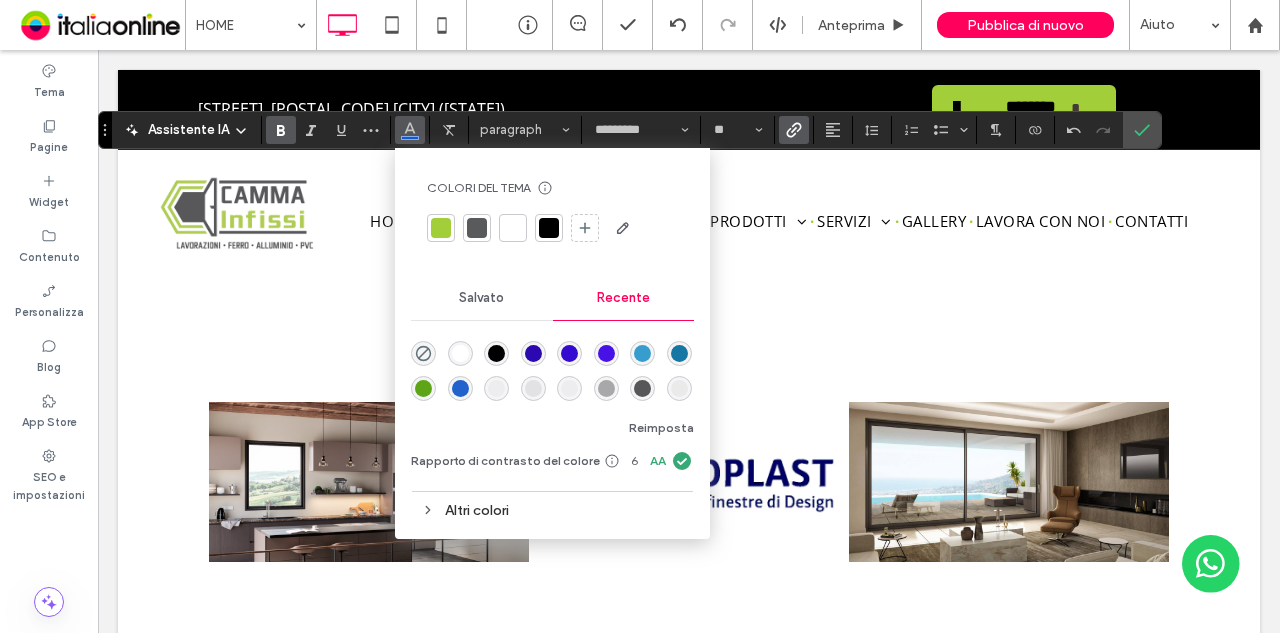 click at bounding box center (549, 228) 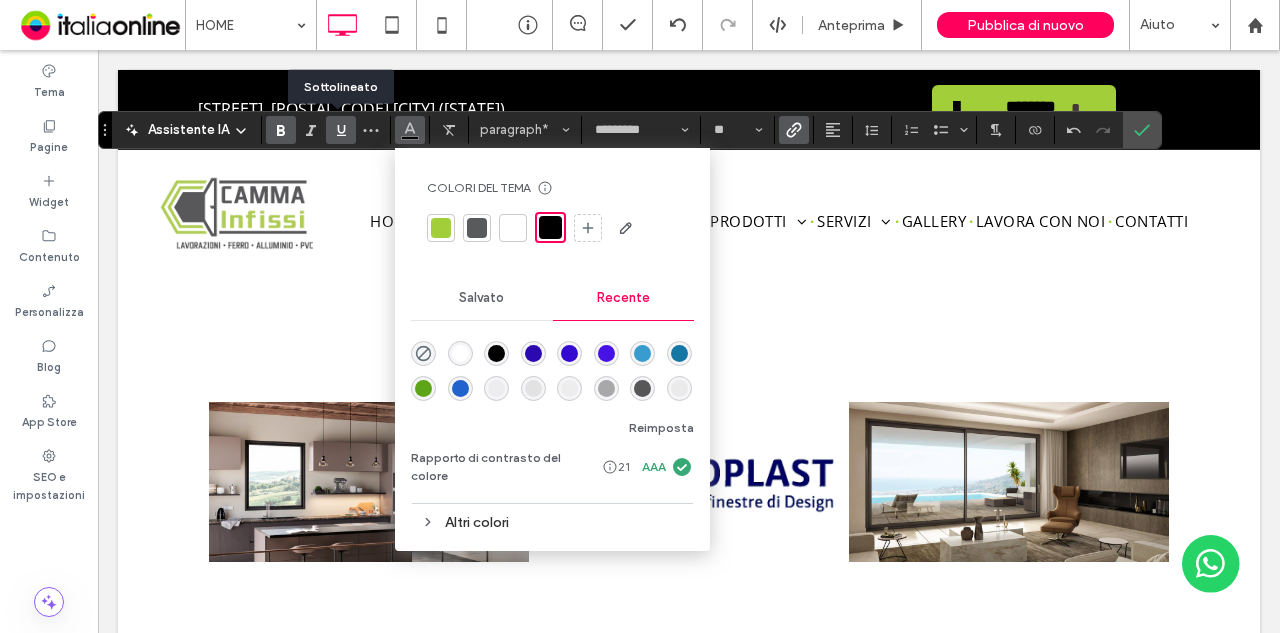 click 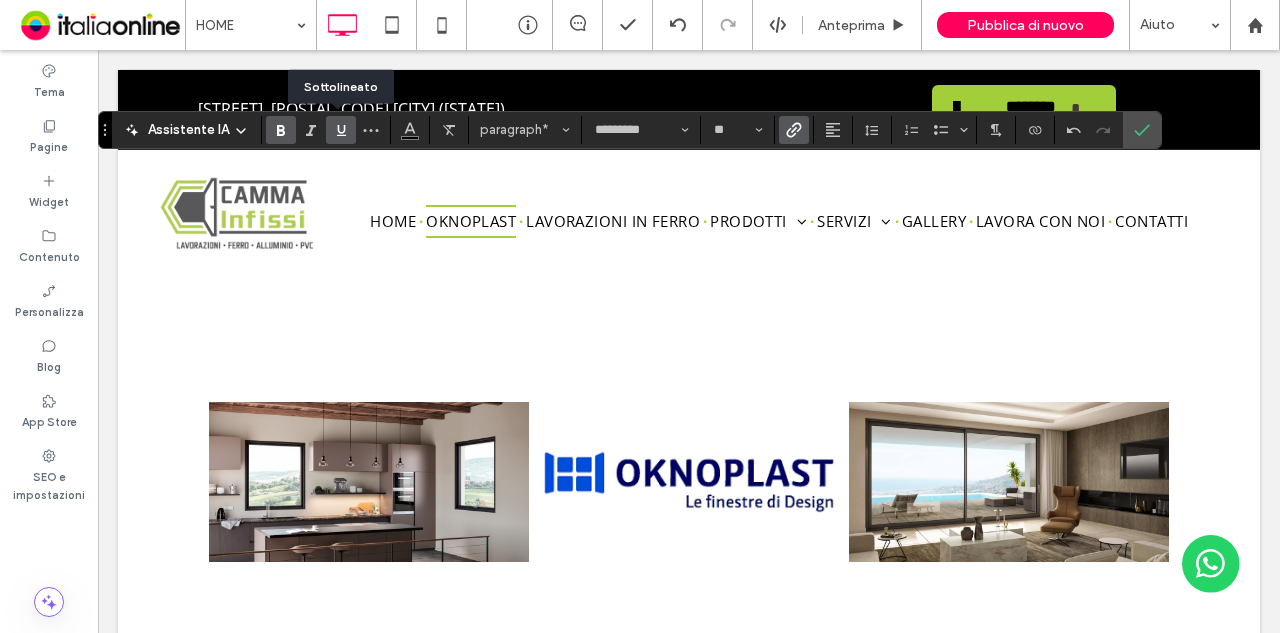 click 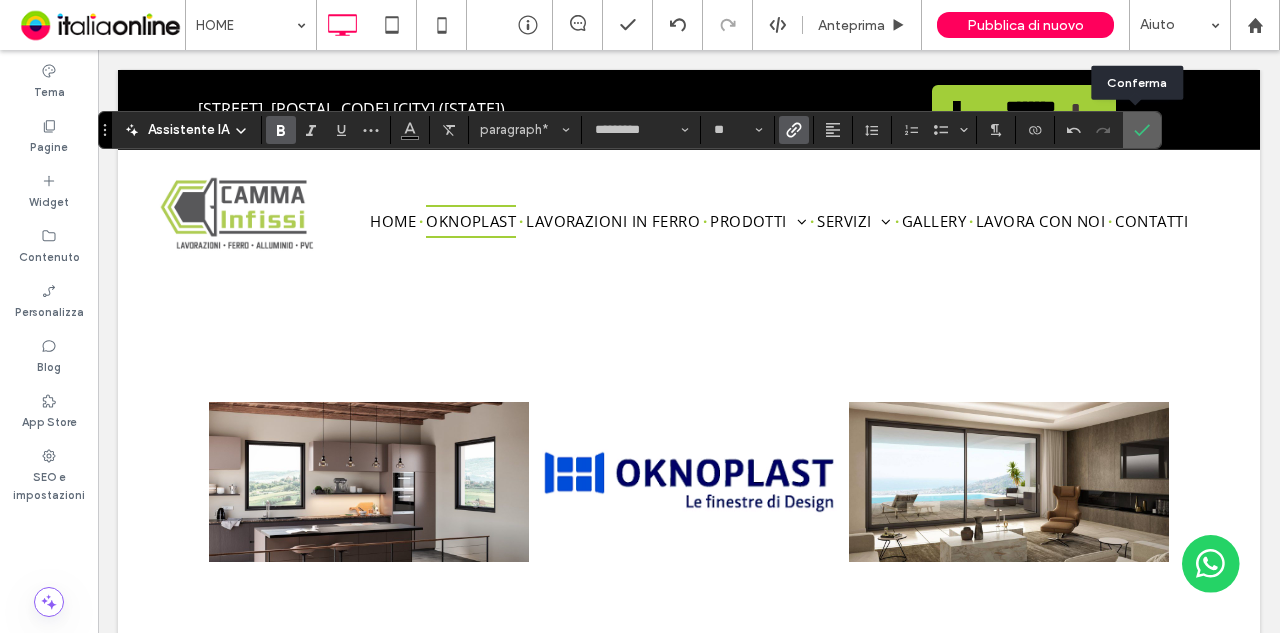 click 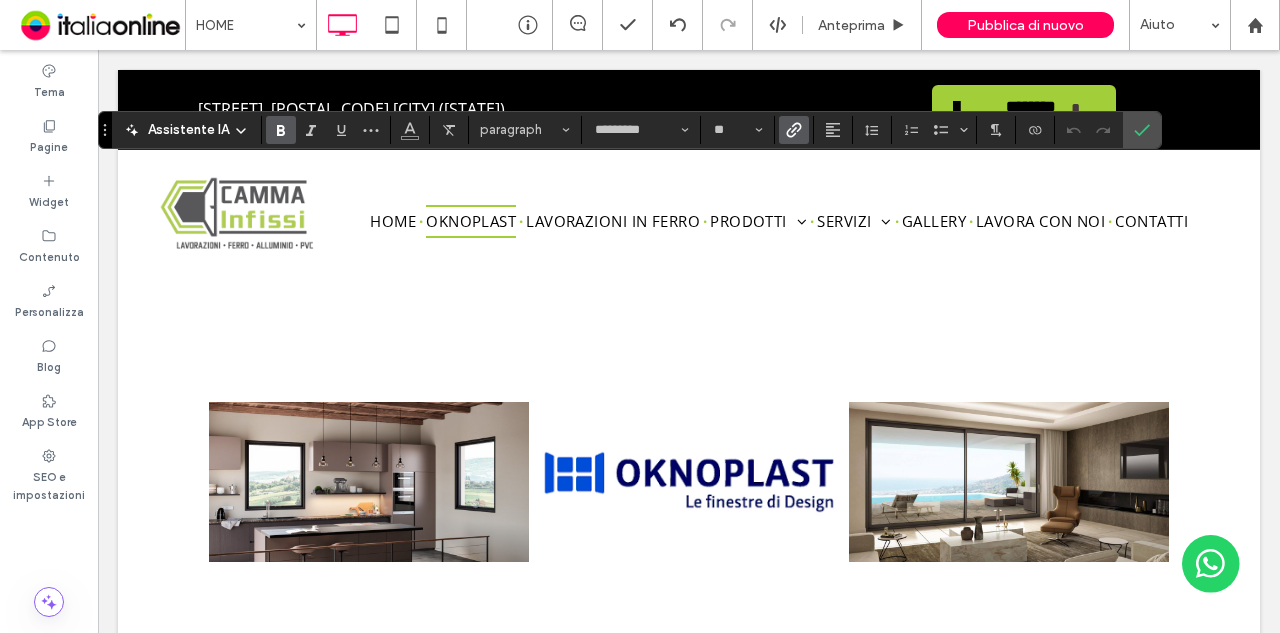 click at bounding box center [794, 130] 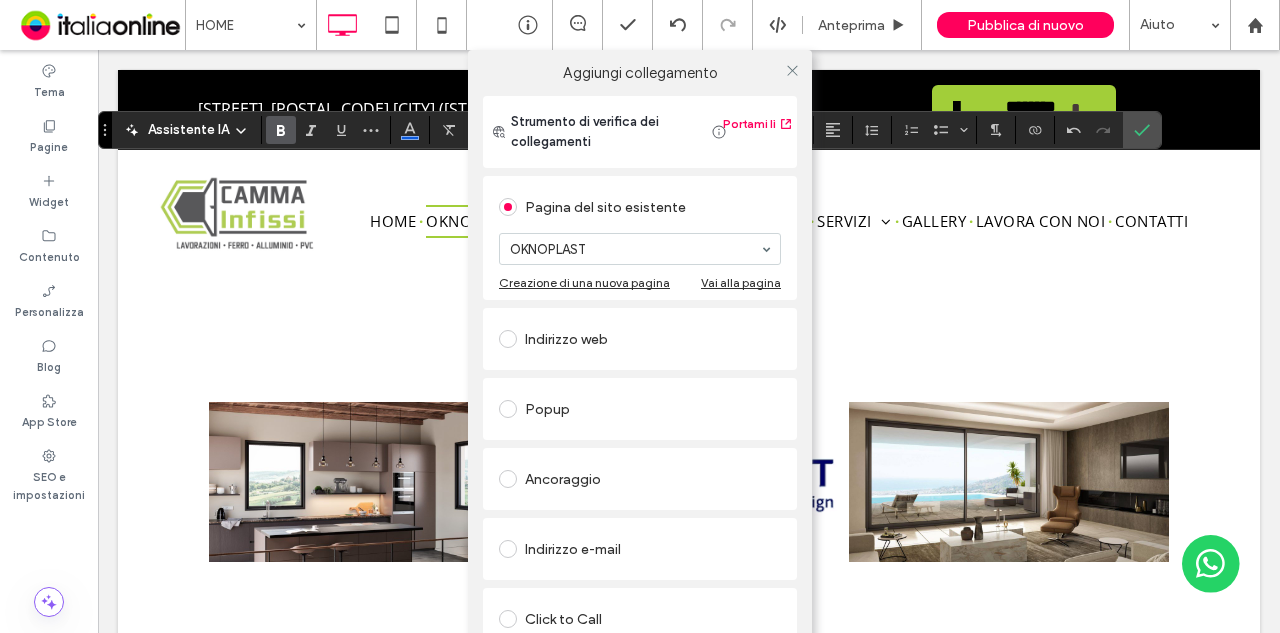 click on "Aggiungi collegamento Strumento di verifica dei collegamenti Portami lì Pagina del sito esistente OKNOPLAST Creazione di una nuova pagina Vai alla pagina Indirizzo web Popup Ancoraggio Indirizzo e-mail Click to Call File da scaricare Rimuovi collegamento" at bounding box center [640, 366] 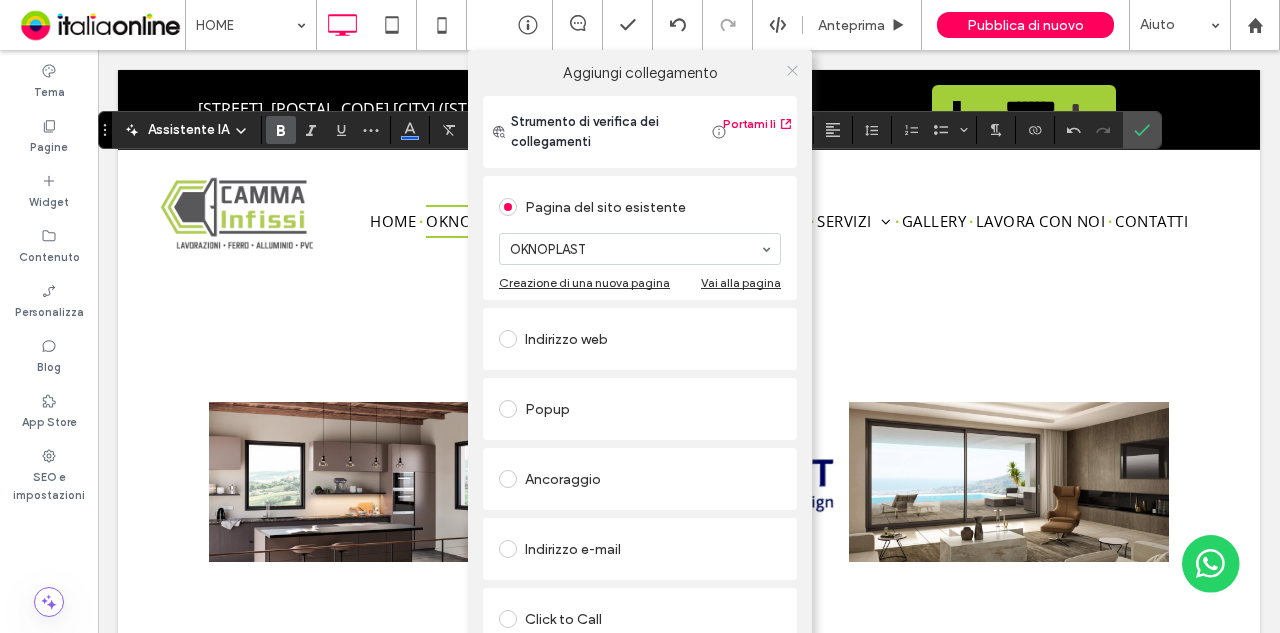 click 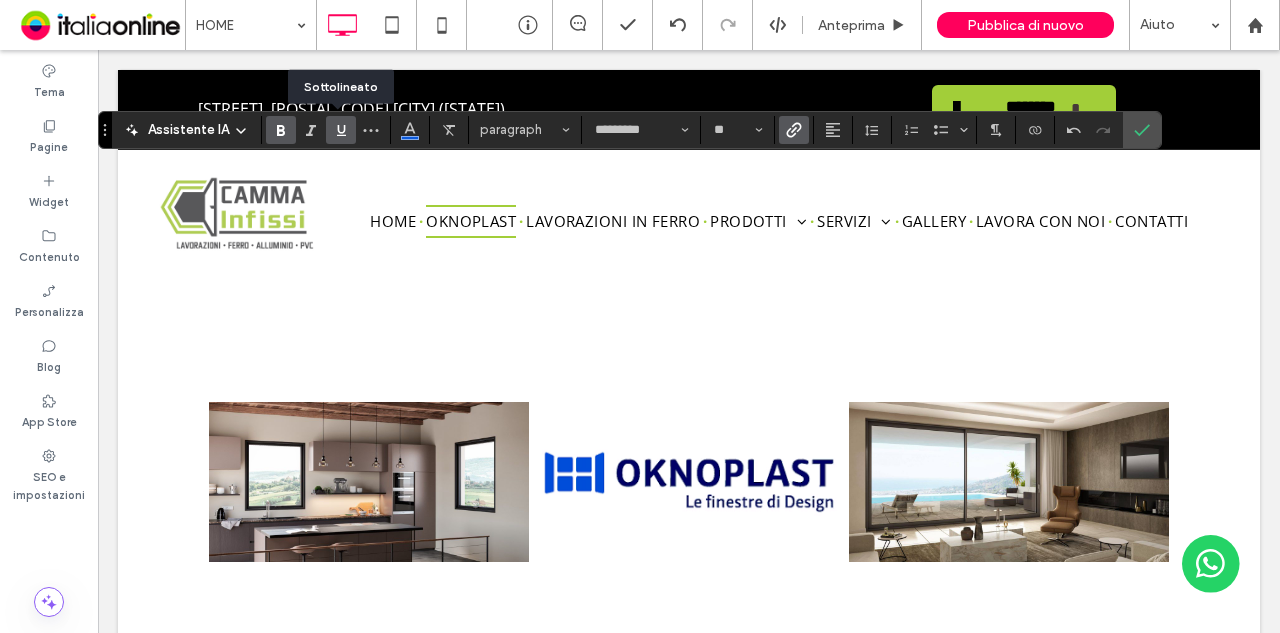 click 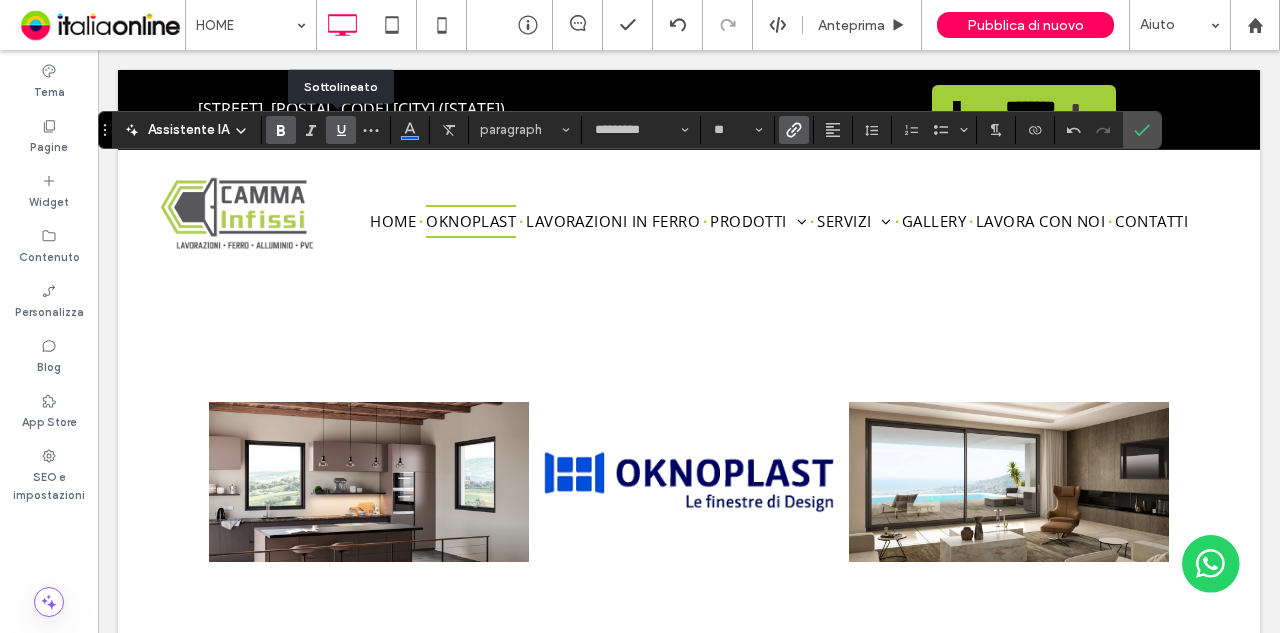 click 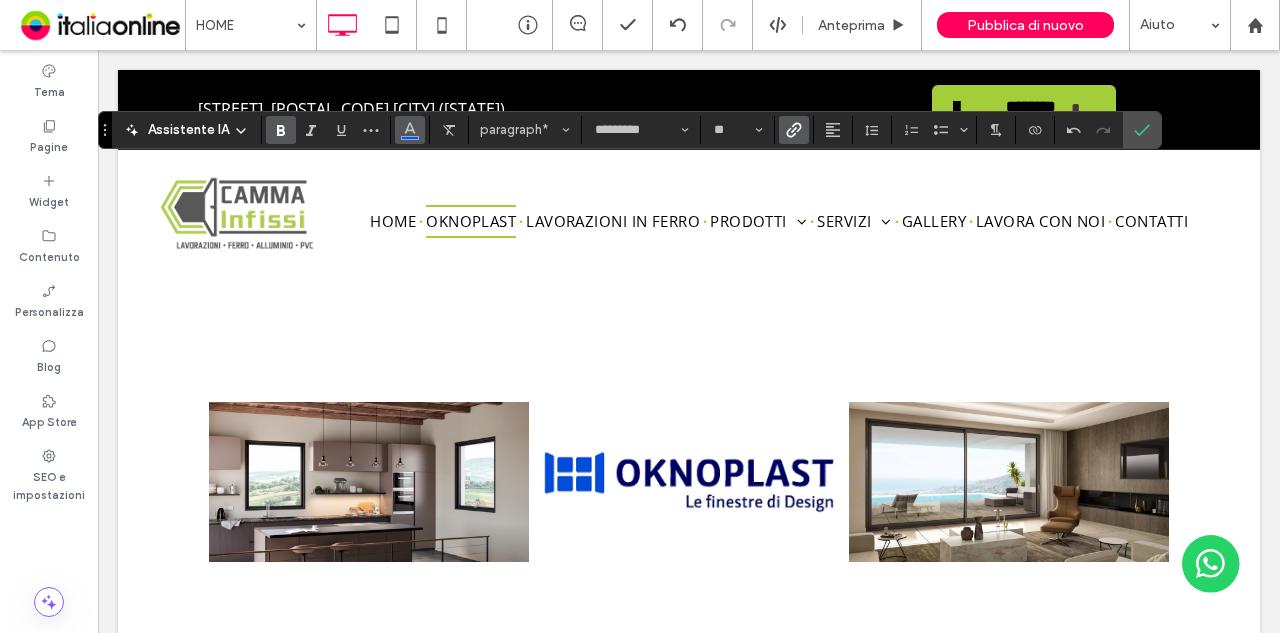 click 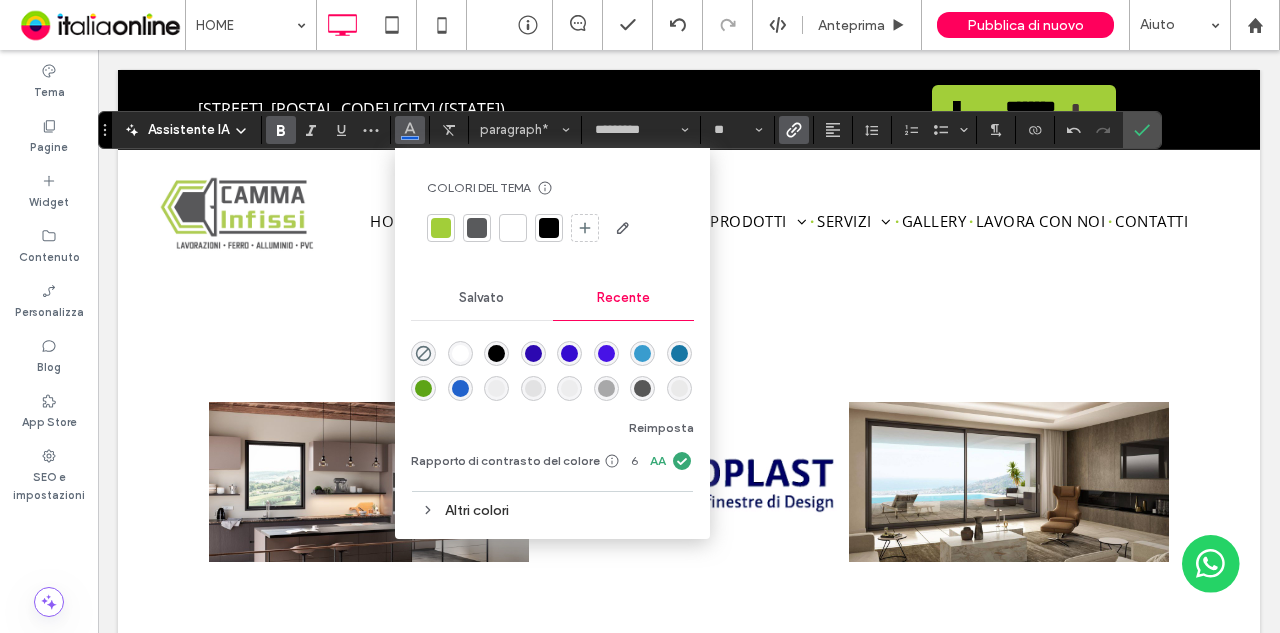 click at bounding box center [549, 228] 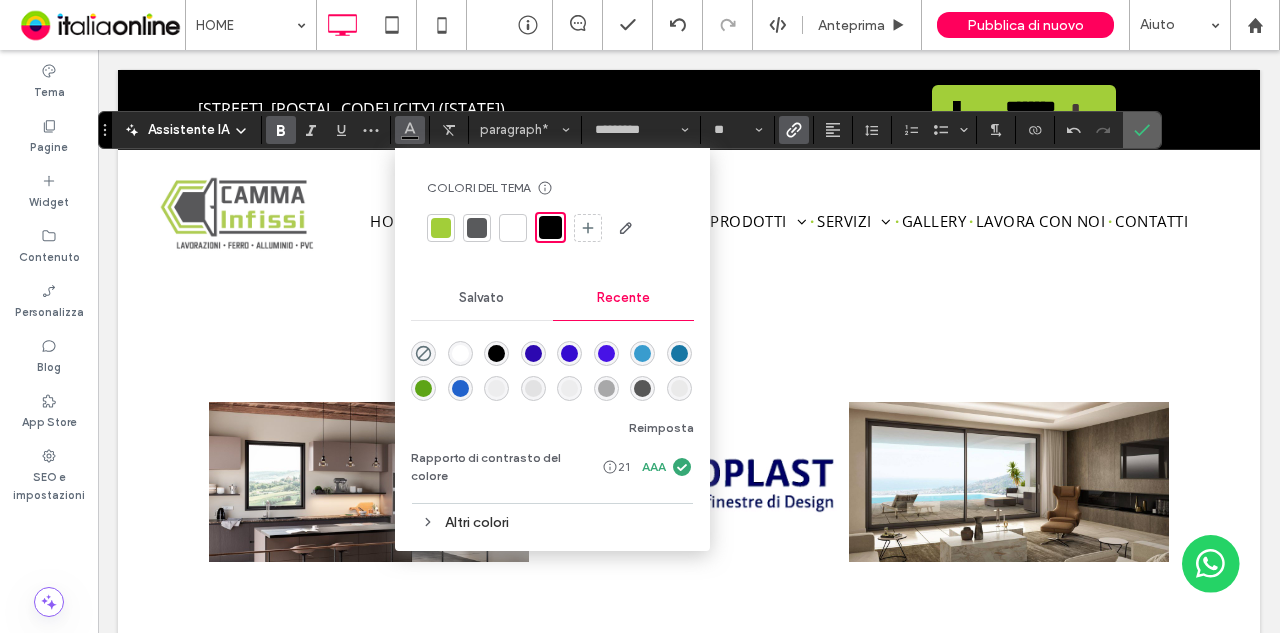 click at bounding box center (1142, 130) 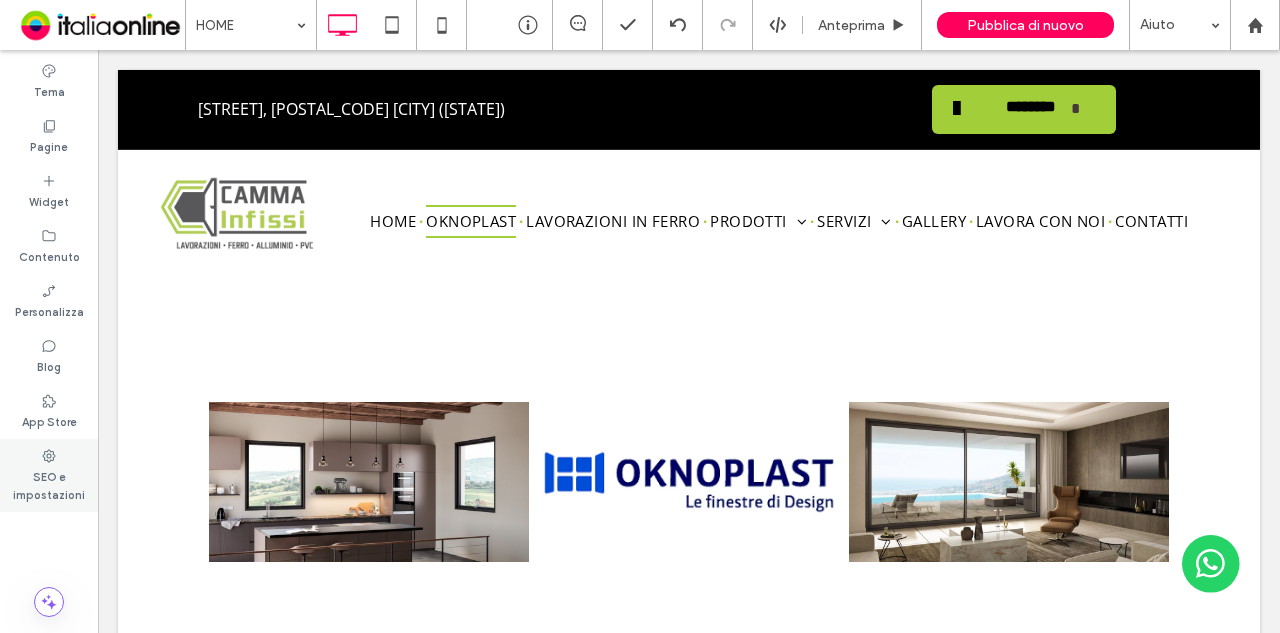 click on "SEO e impostazioni" at bounding box center [49, 484] 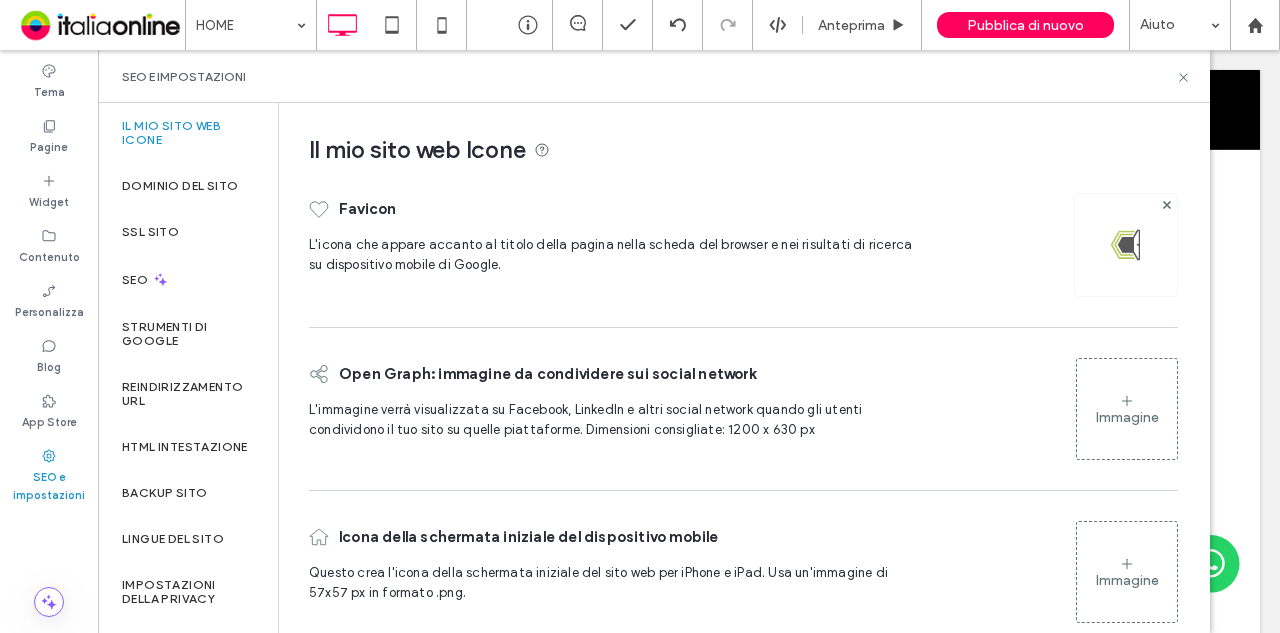 scroll, scrollTop: 30, scrollLeft: 0, axis: vertical 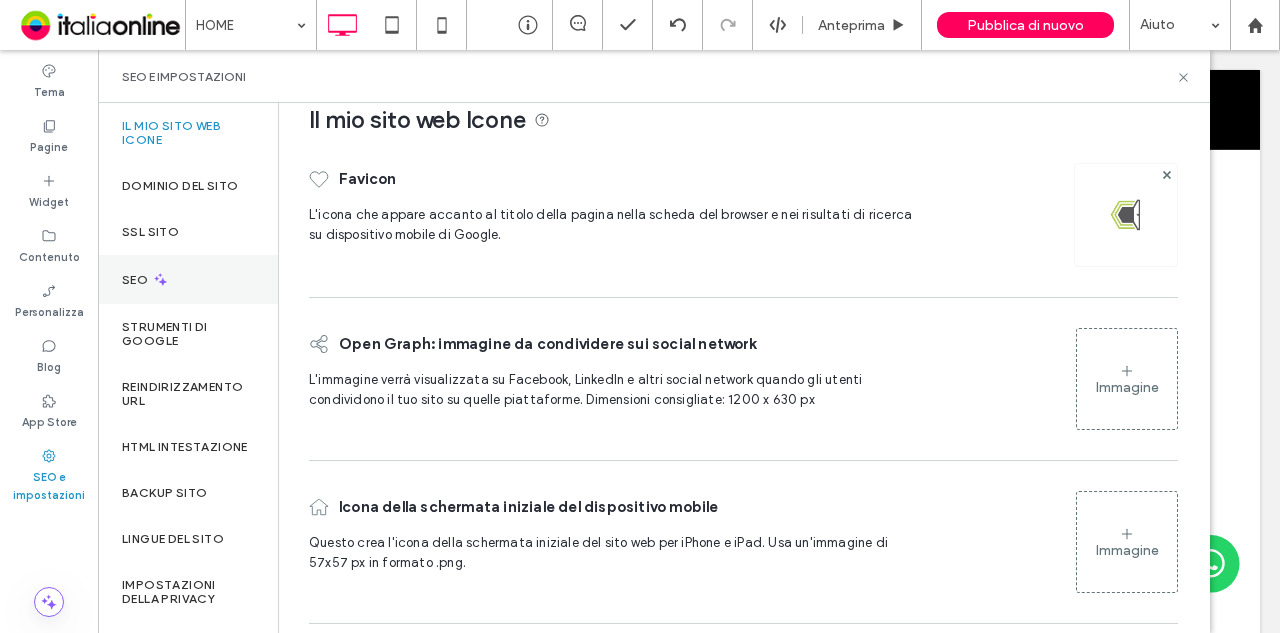 click on "SEO" at bounding box center [188, 279] 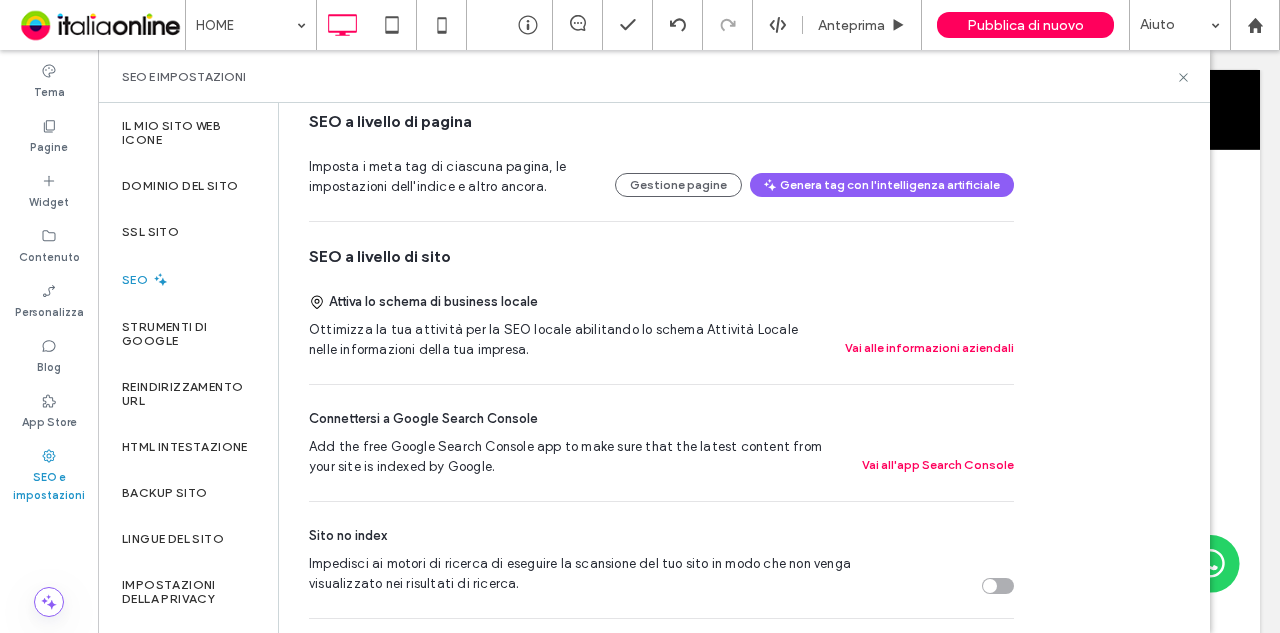 scroll, scrollTop: 300, scrollLeft: 0, axis: vertical 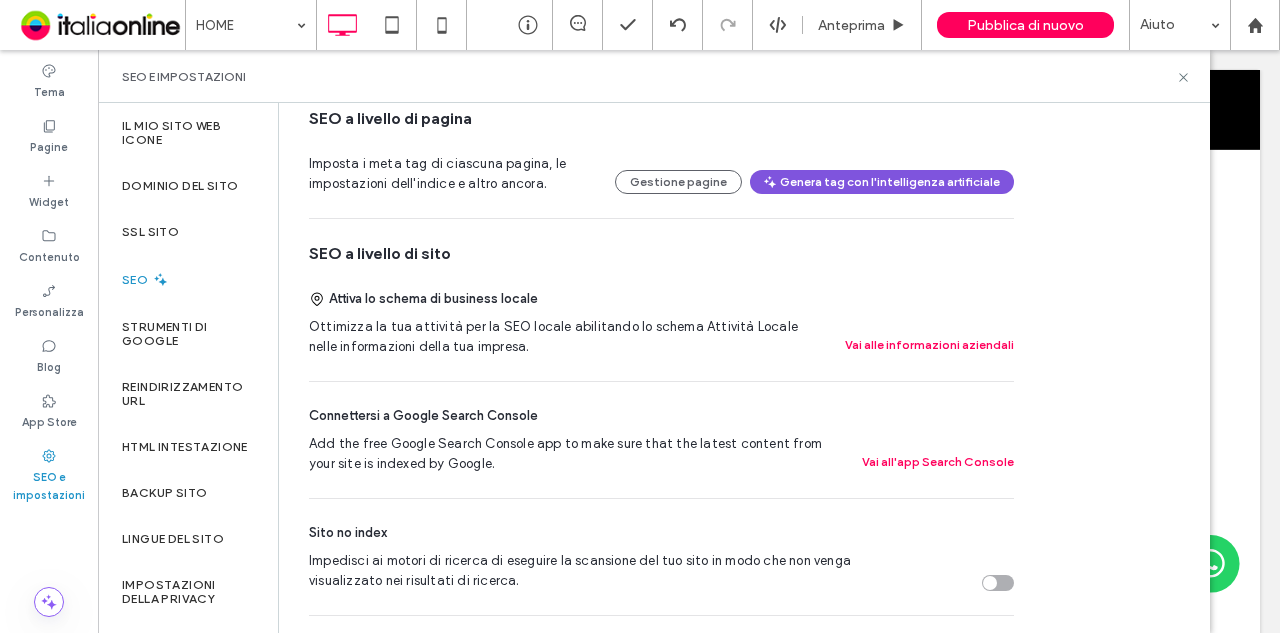 click on "Genera tag con l'intelligenza artificiale" at bounding box center [882, 182] 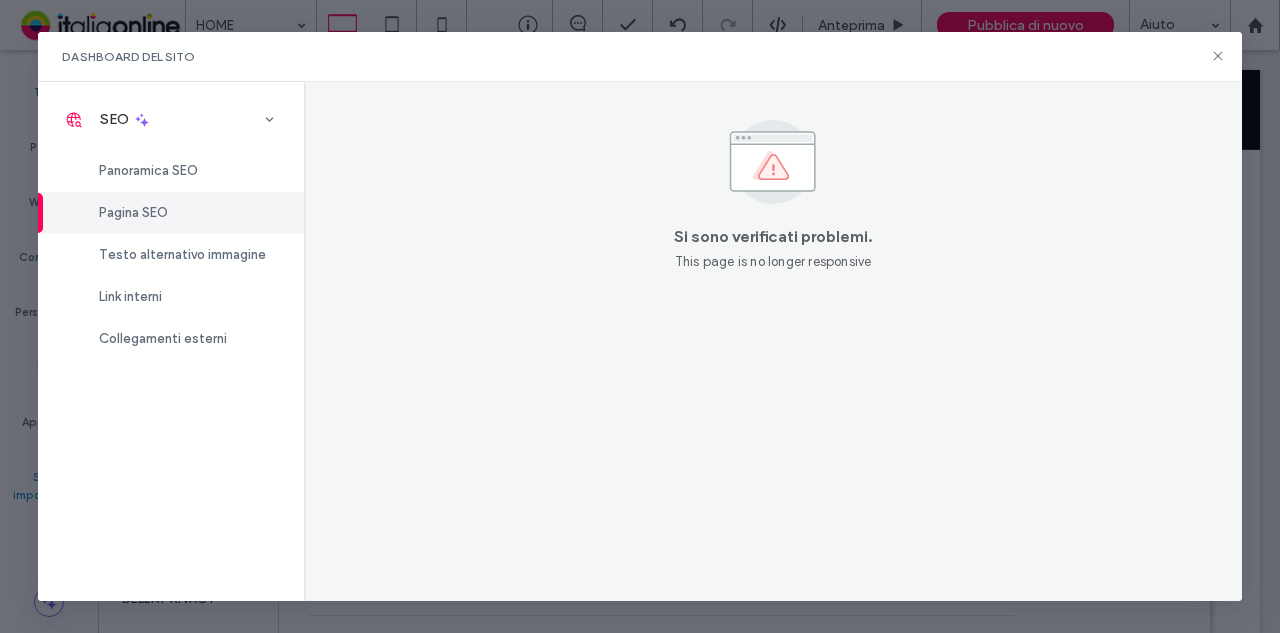 click on "Pagina SEO" at bounding box center (133, 212) 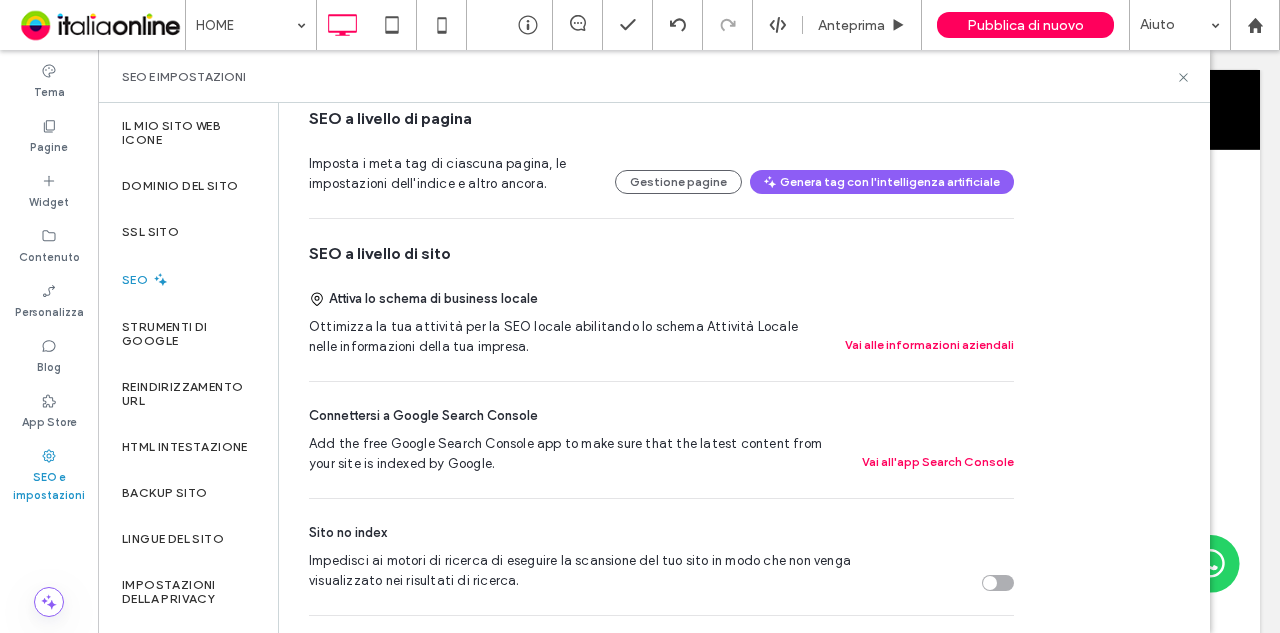 click on "SEO" at bounding box center [188, 279] 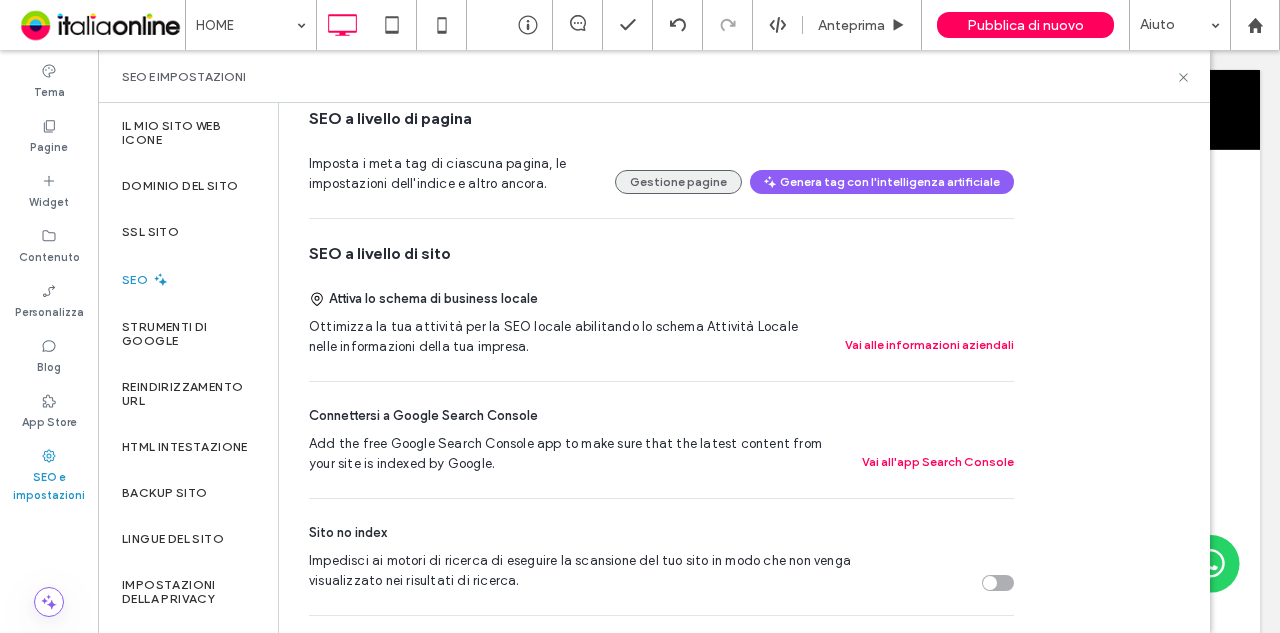 click on "Gestione pagine" at bounding box center (678, 182) 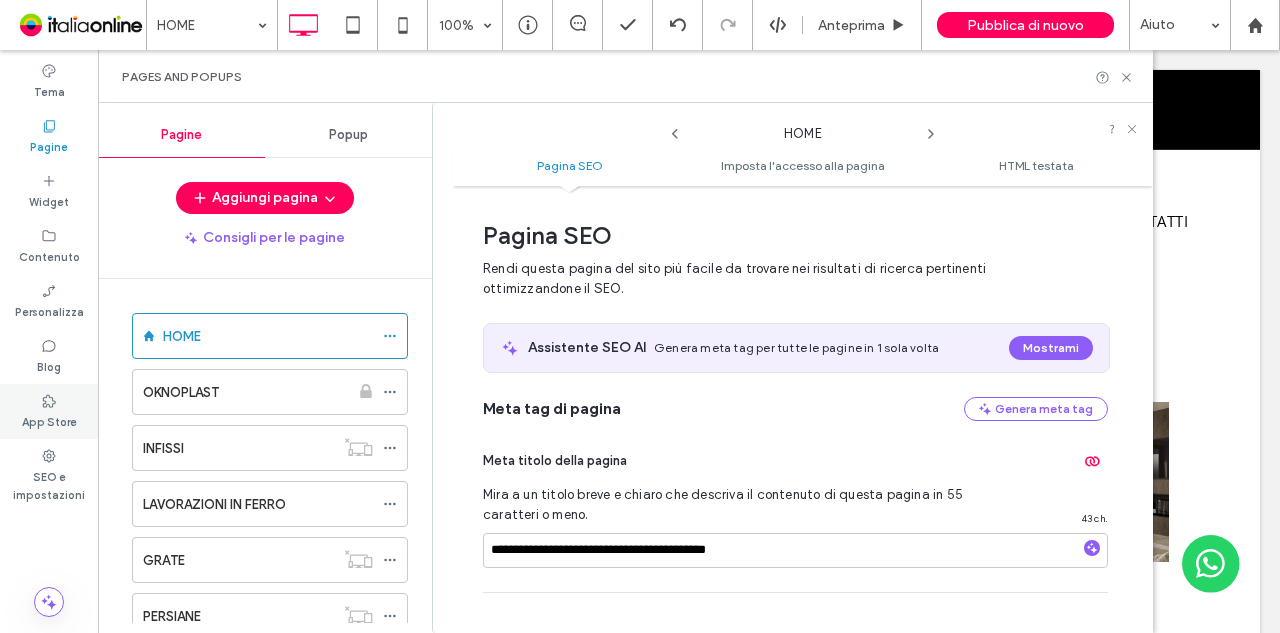 scroll, scrollTop: 10, scrollLeft: 0, axis: vertical 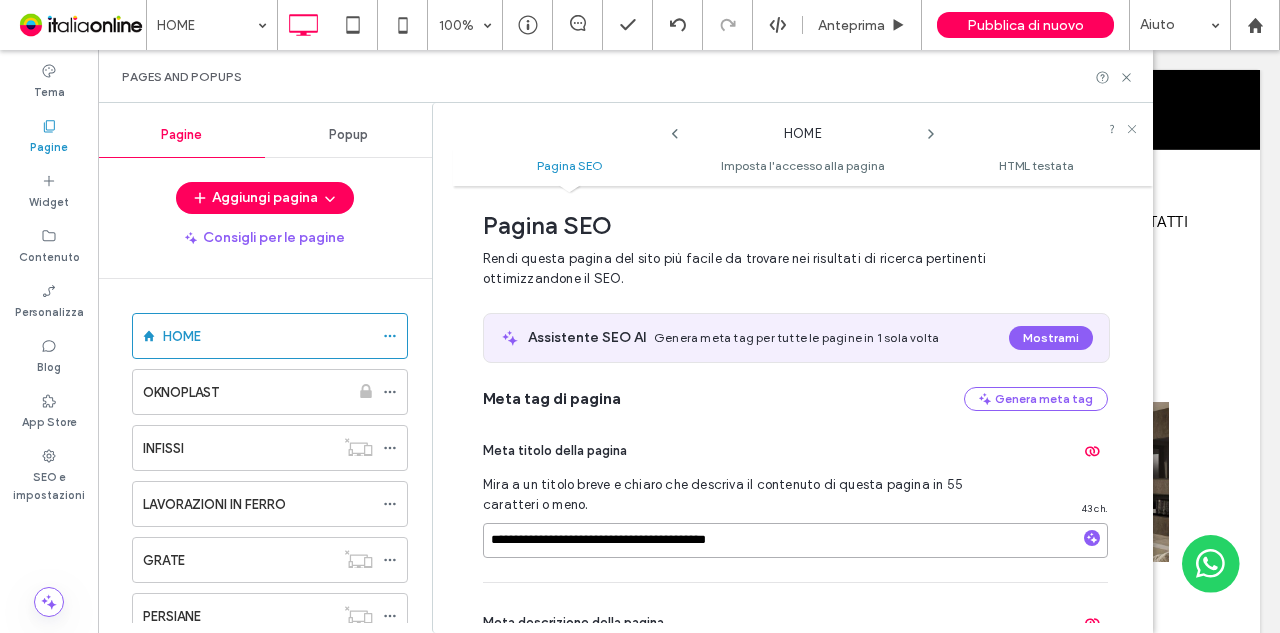 drag, startPoint x: 604, startPoint y: 536, endPoint x: 687, endPoint y: 503, distance: 89.31965 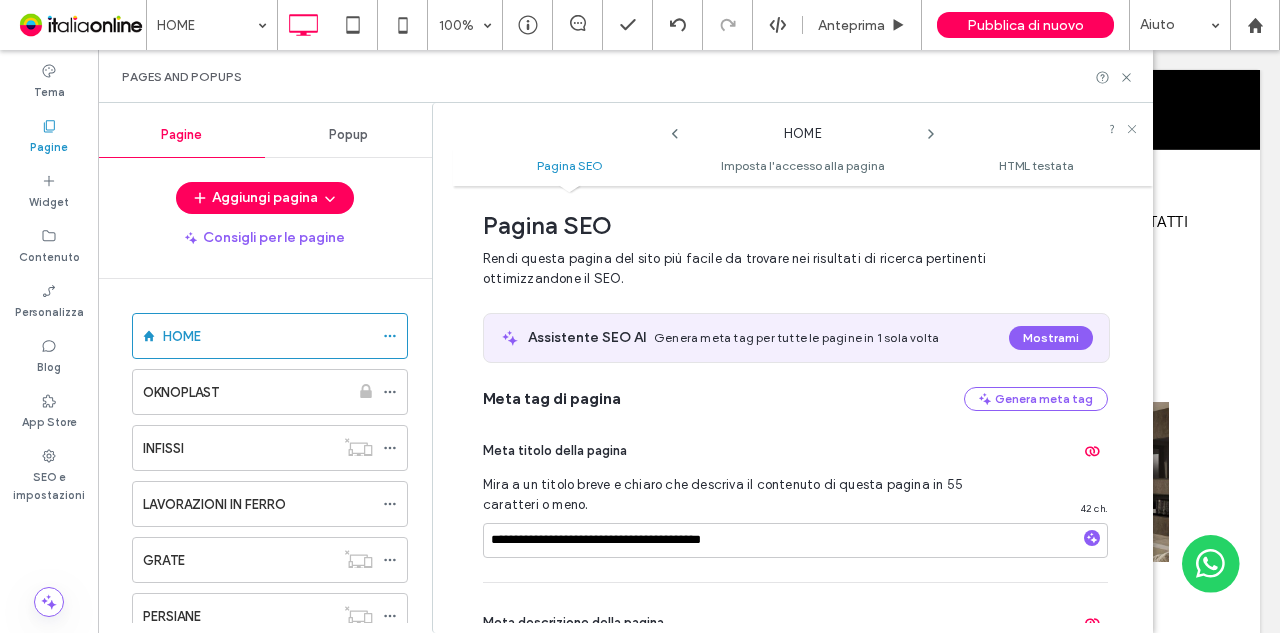 click 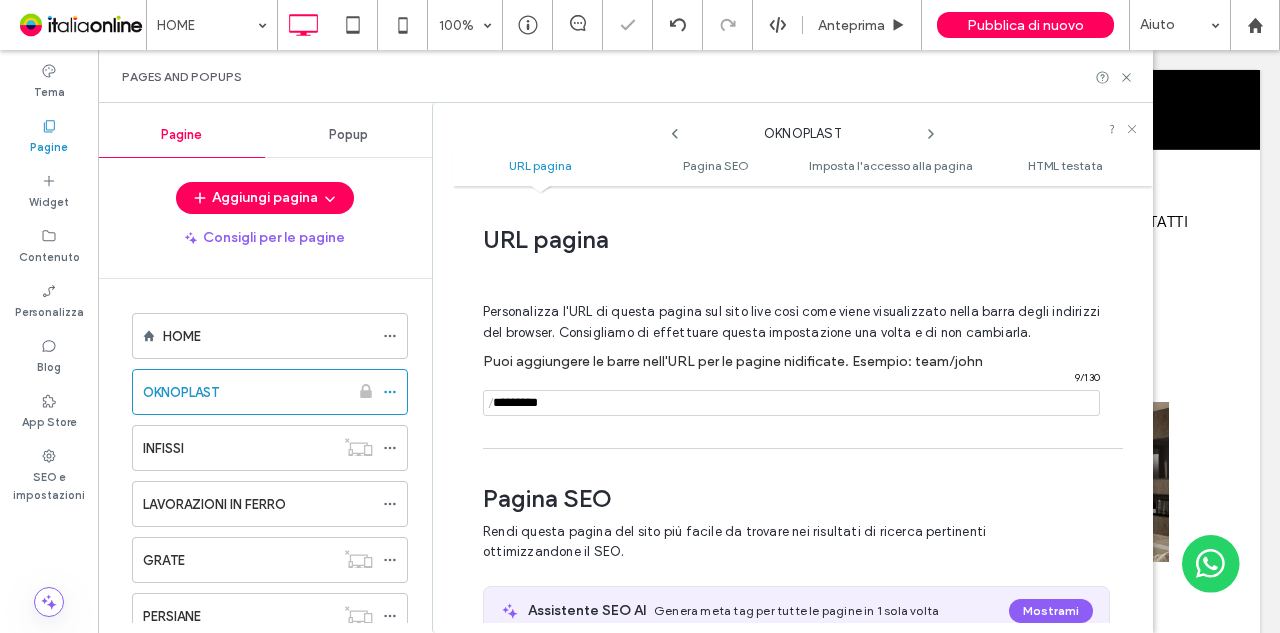 scroll, scrollTop: 273, scrollLeft: 0, axis: vertical 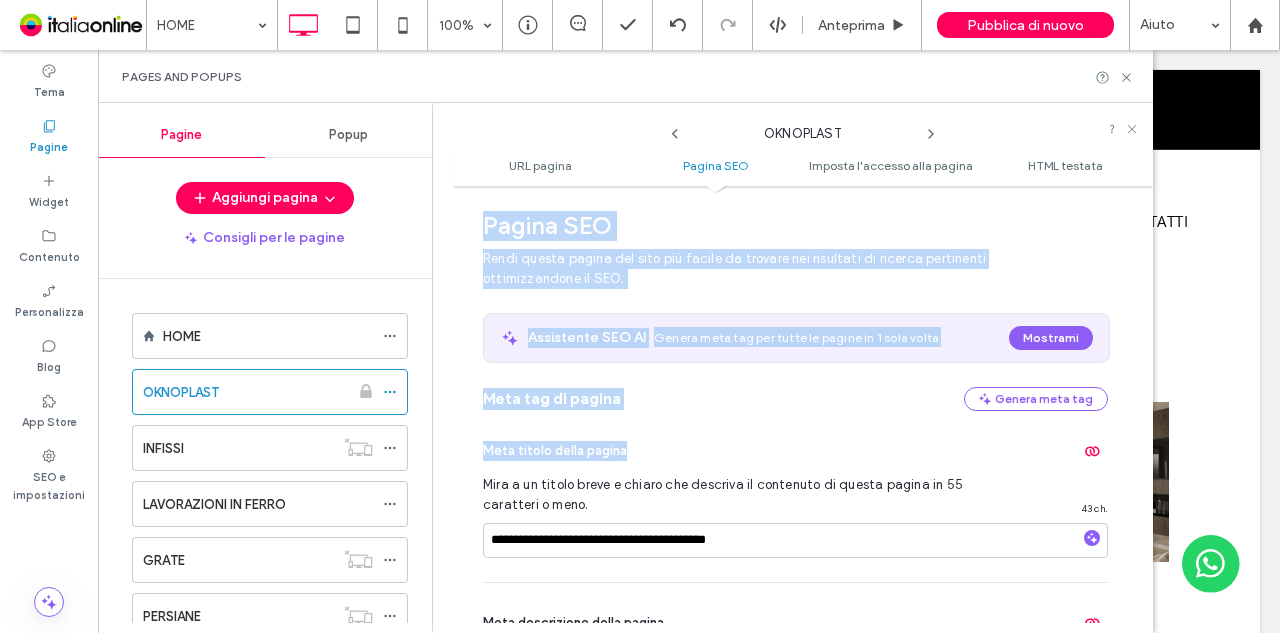 drag, startPoint x: 928, startPoint y: 133, endPoint x: 794, endPoint y: 422, distance: 318.55453 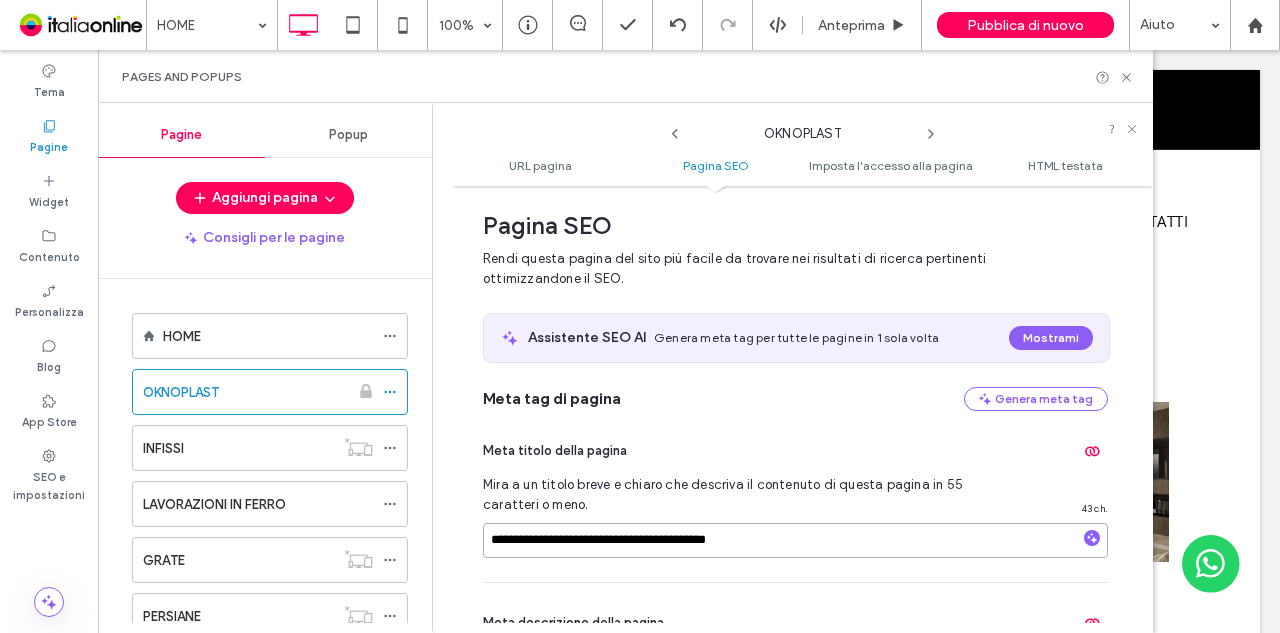 click on "**********" at bounding box center (795, 540) 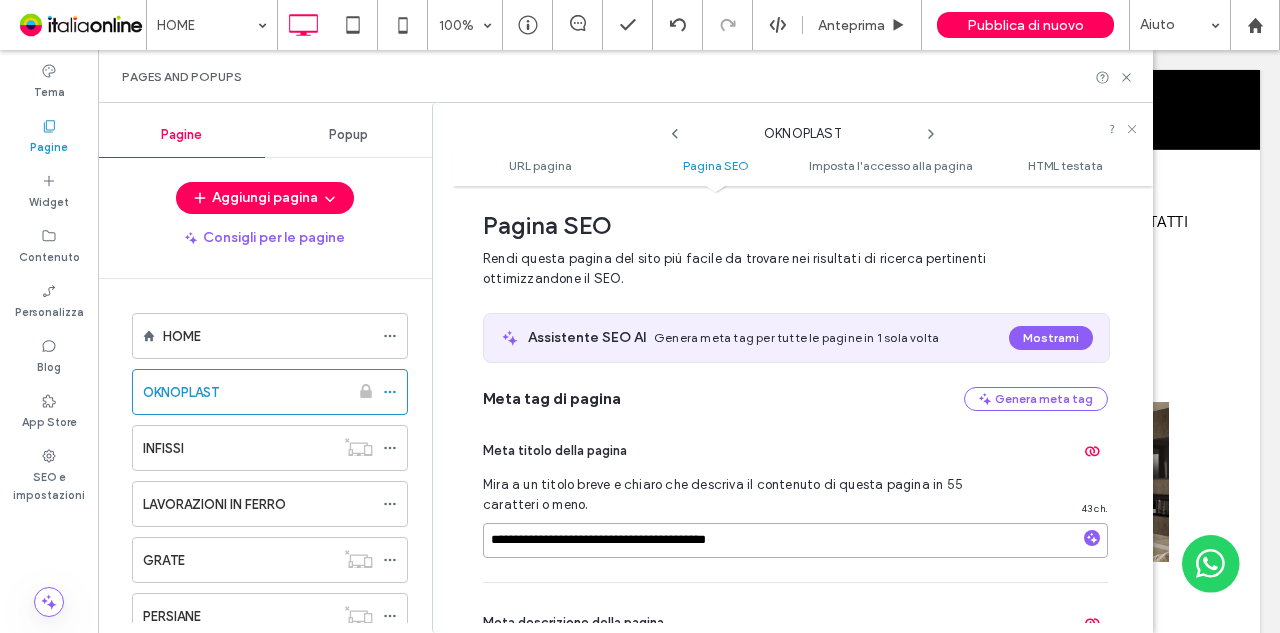 click on "**********" at bounding box center [795, 540] 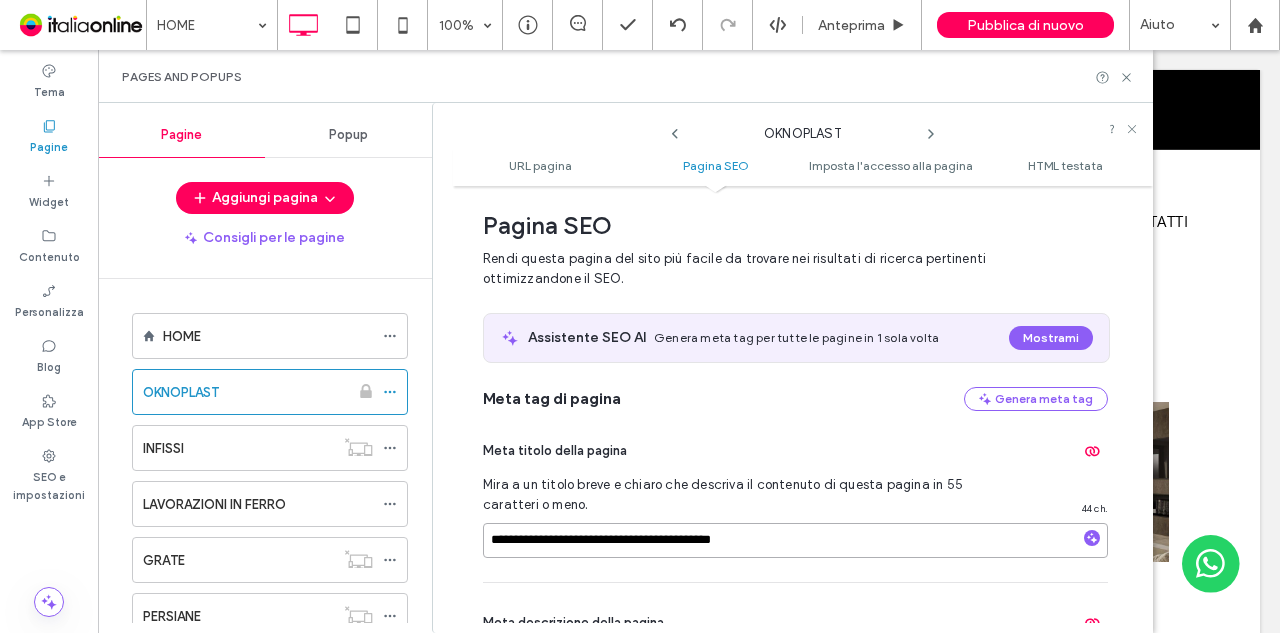 click on "**********" at bounding box center (795, 540) 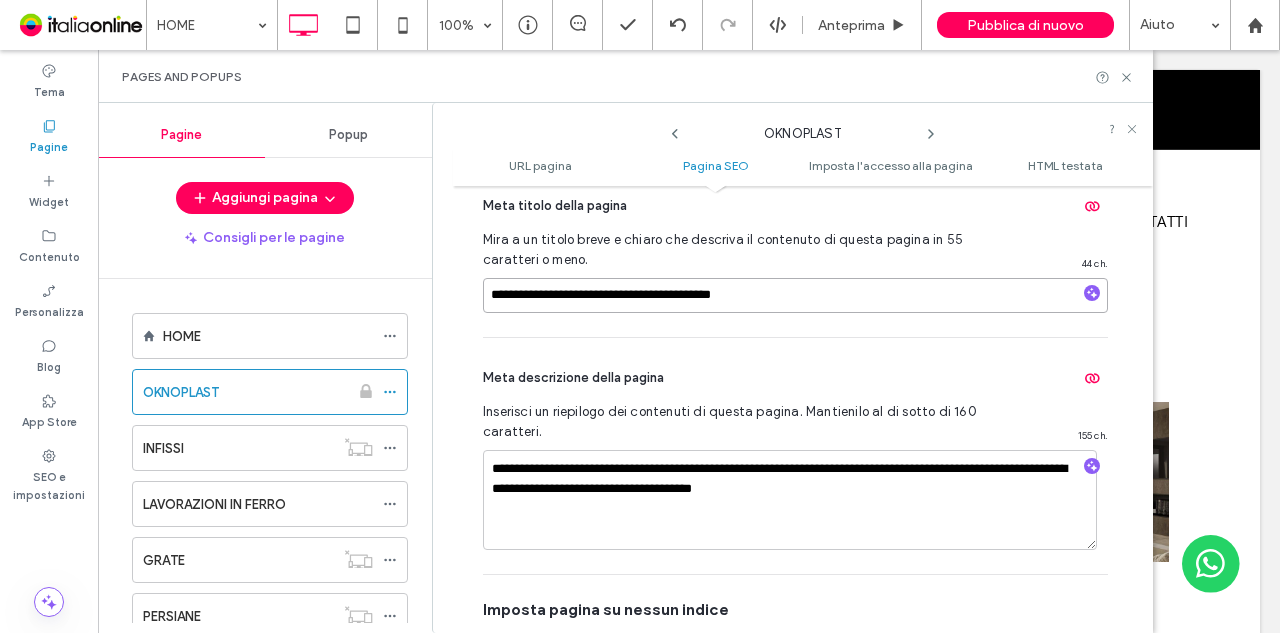 scroll, scrollTop: 473, scrollLeft: 0, axis: vertical 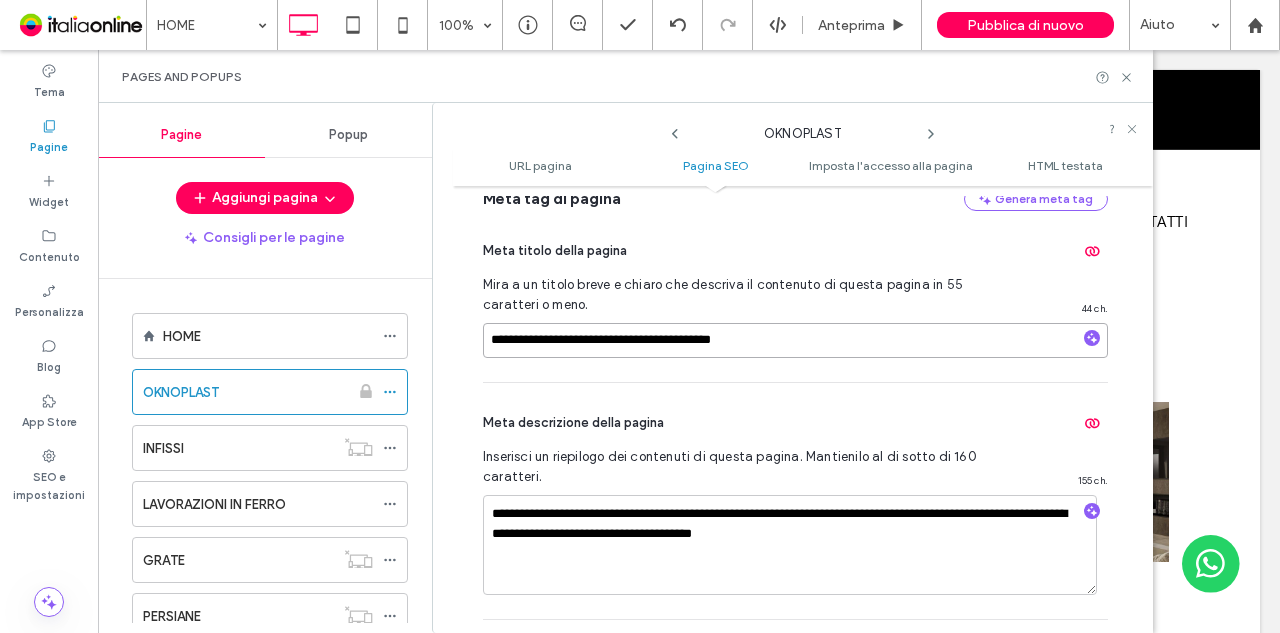 click on "**********" at bounding box center (795, 340) 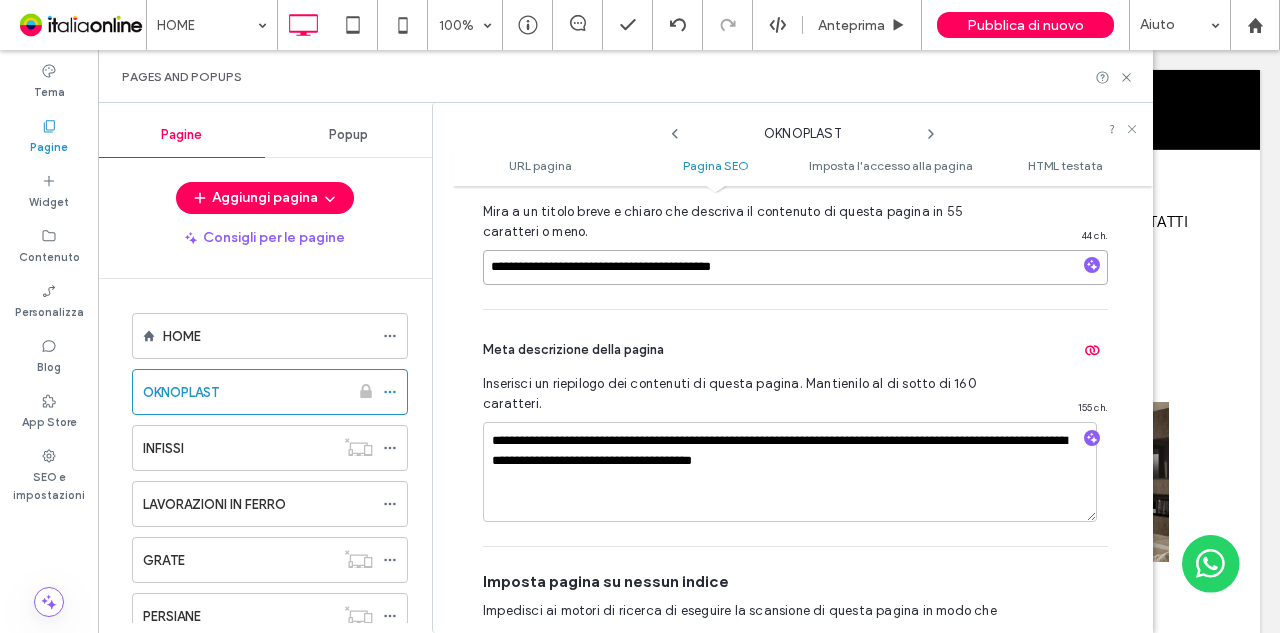 scroll, scrollTop: 573, scrollLeft: 0, axis: vertical 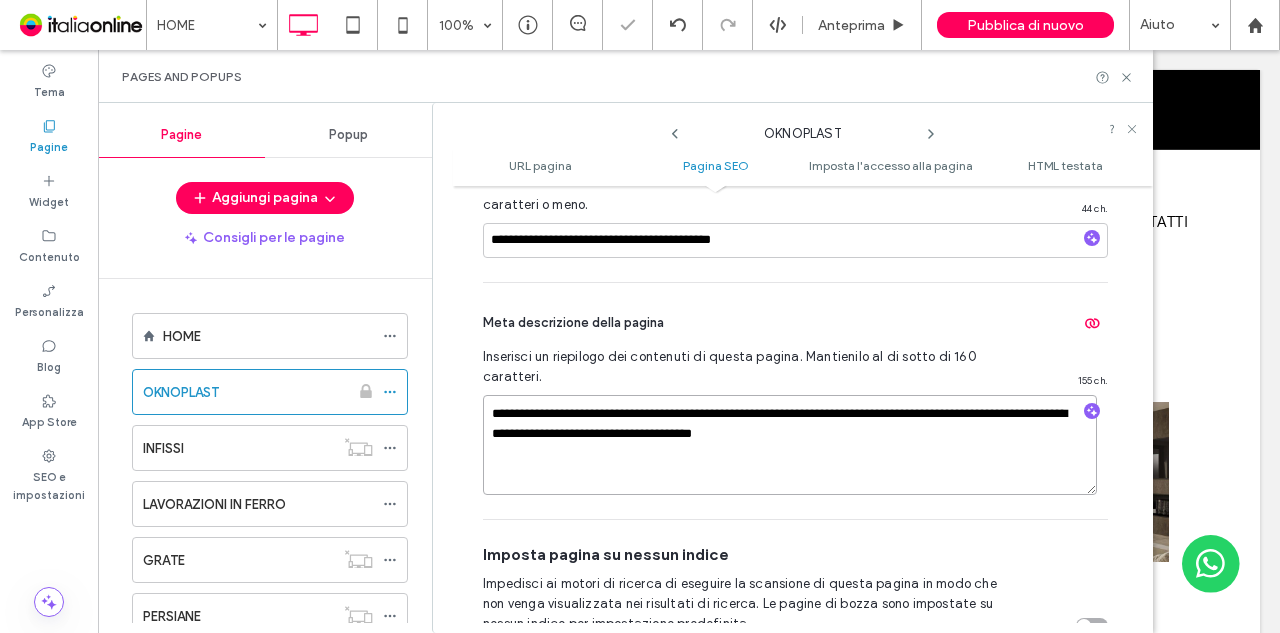click on "**********" at bounding box center (790, 445) 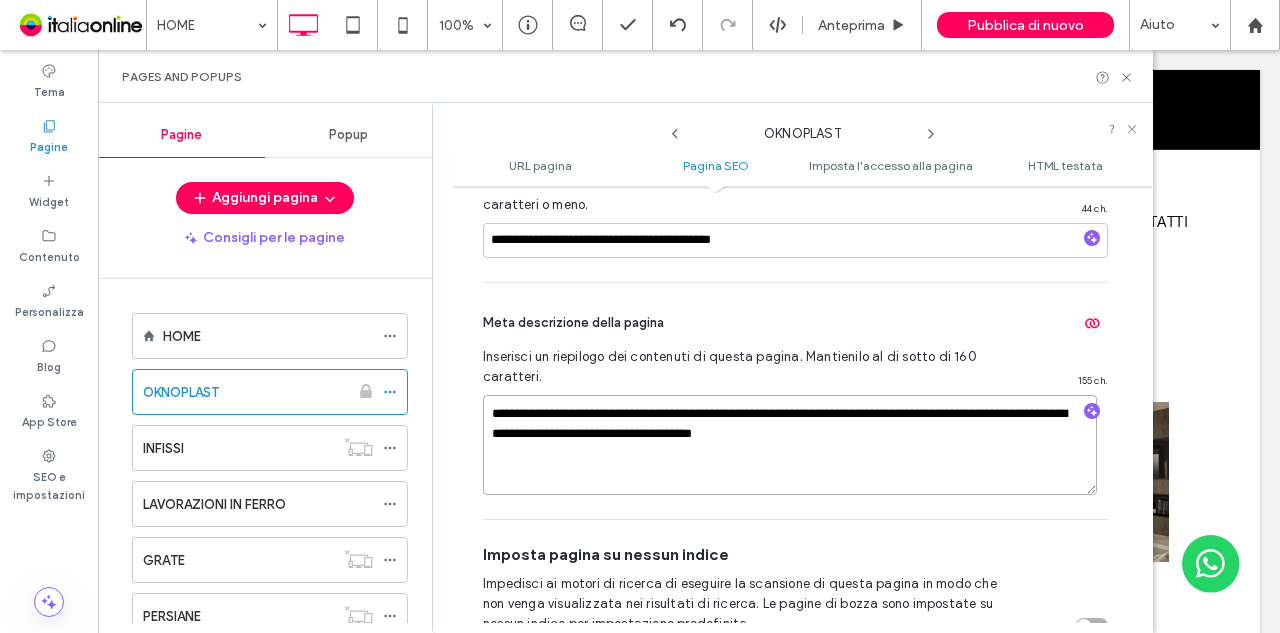 drag, startPoint x: 674, startPoint y: 411, endPoint x: 842, endPoint y: 408, distance: 168.02678 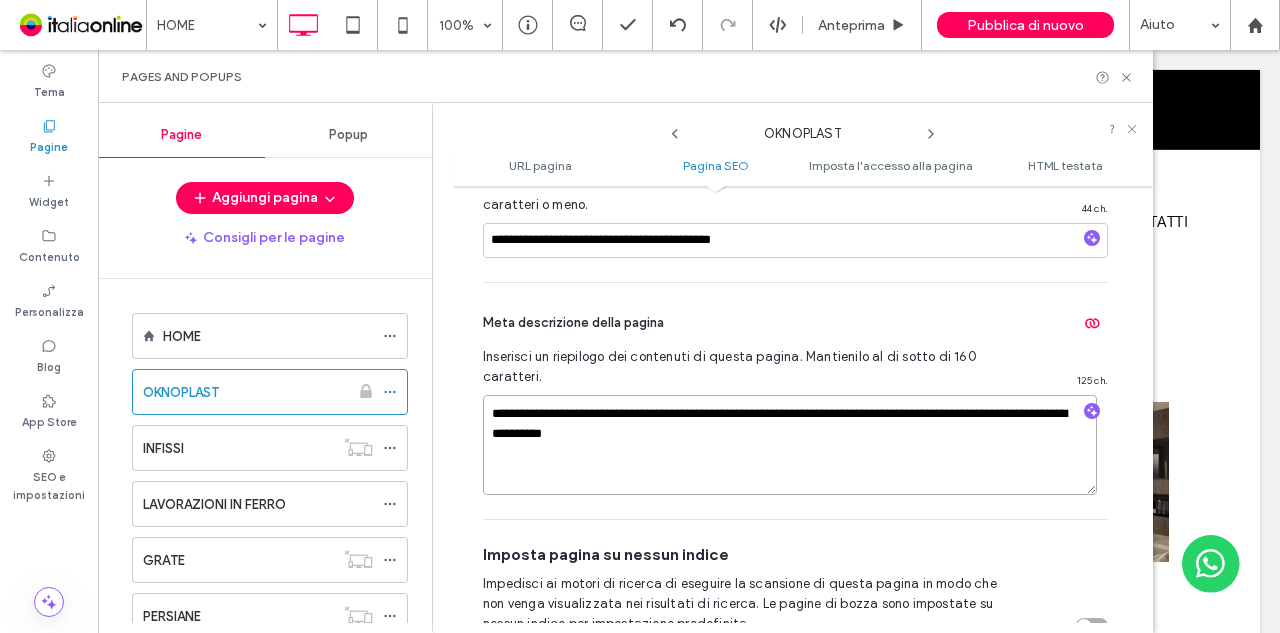 click on "**********" at bounding box center [790, 445] 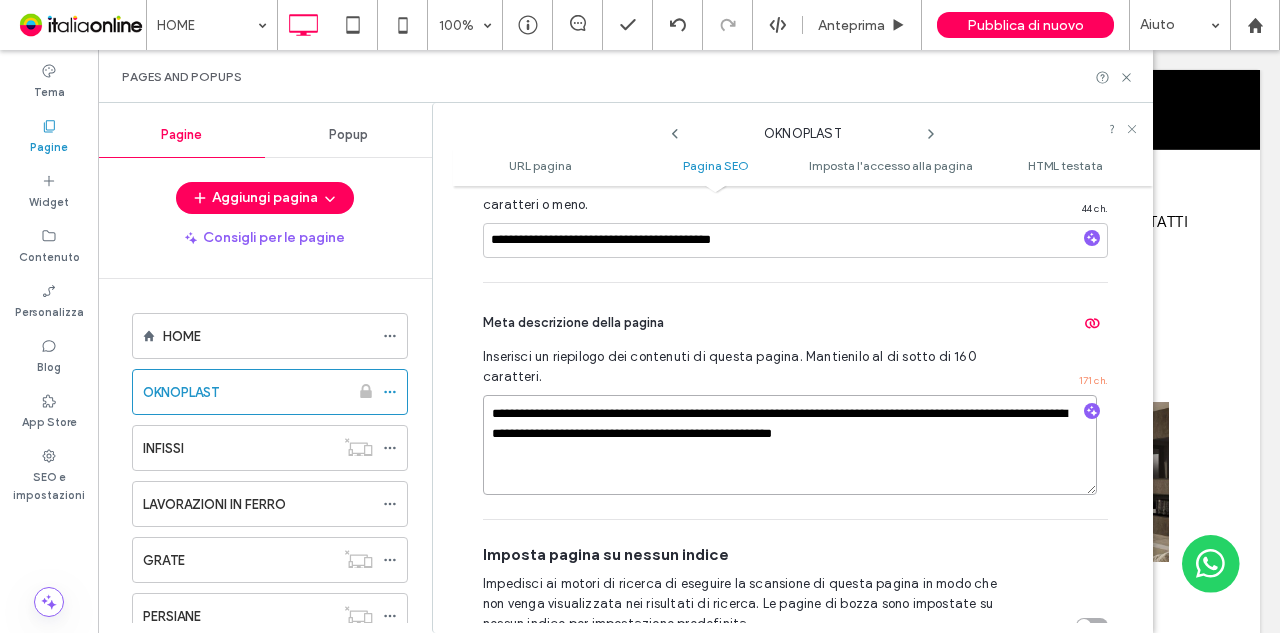 drag, startPoint x: 774, startPoint y: 430, endPoint x: 948, endPoint y: 441, distance: 174.34735 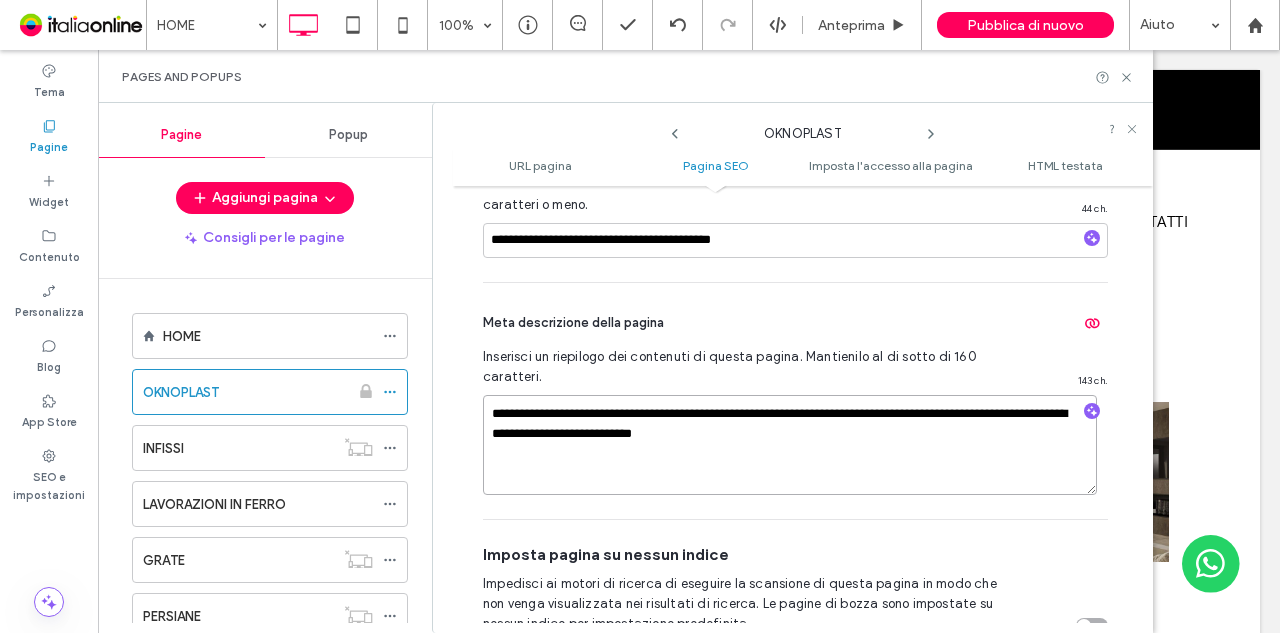 click on "**********" at bounding box center (790, 445) 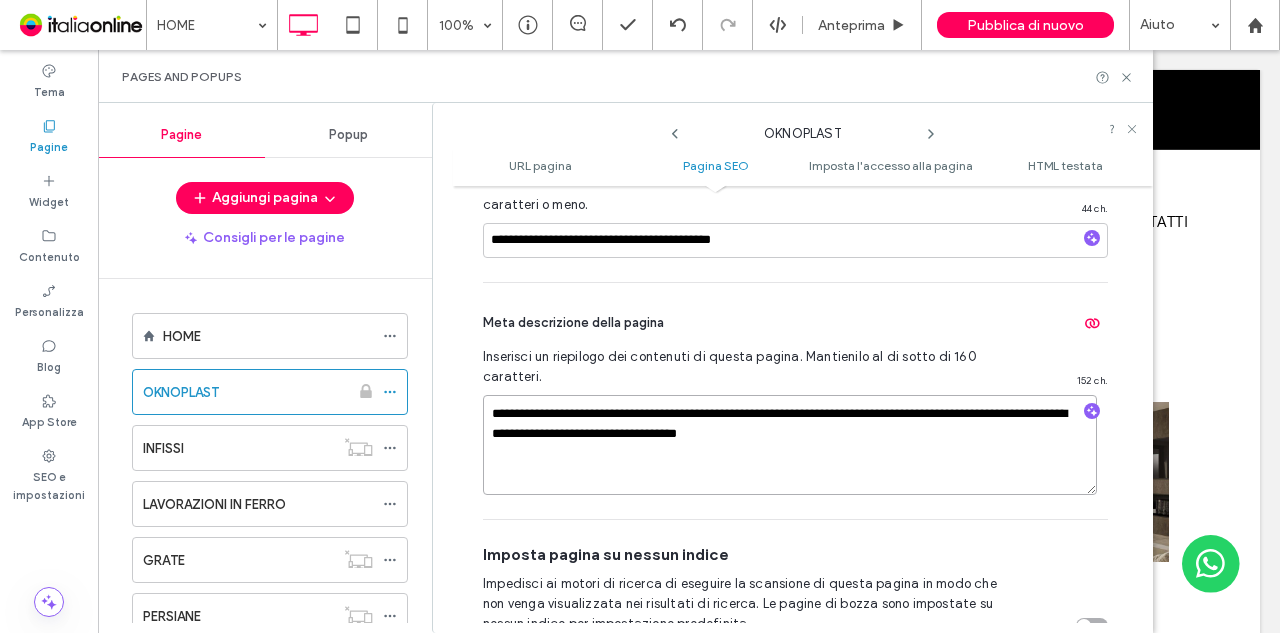 drag, startPoint x: 927, startPoint y: 415, endPoint x: 939, endPoint y: 415, distance: 12 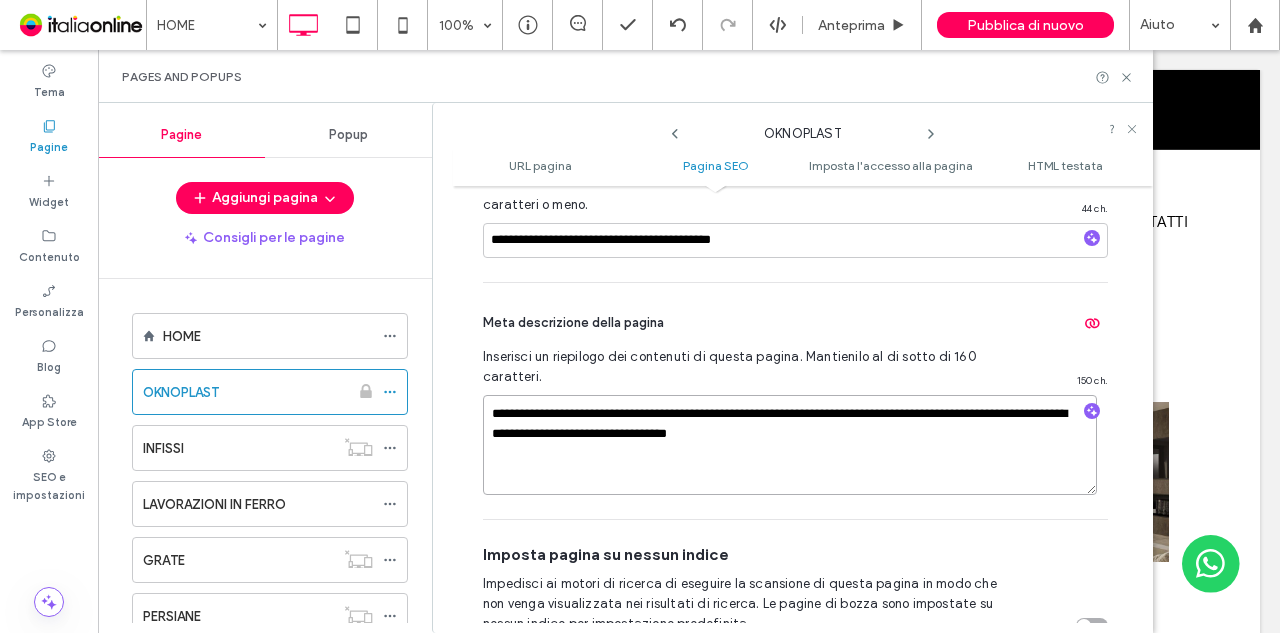 type on "**********" 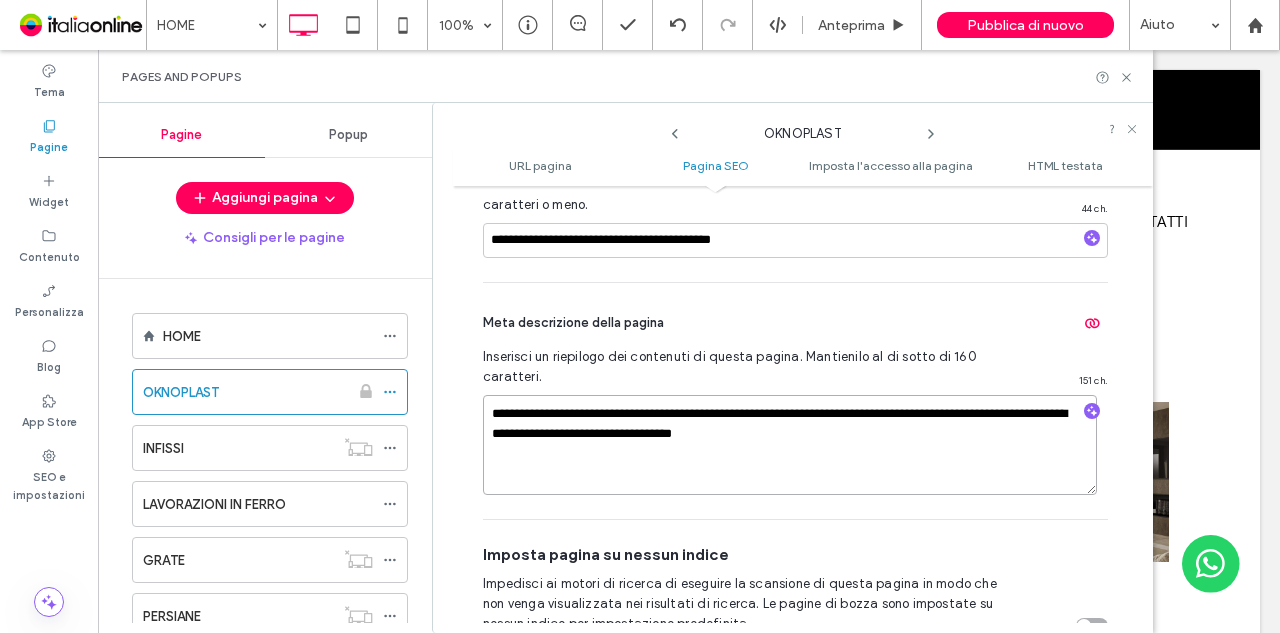 click on "**********" at bounding box center (790, 445) 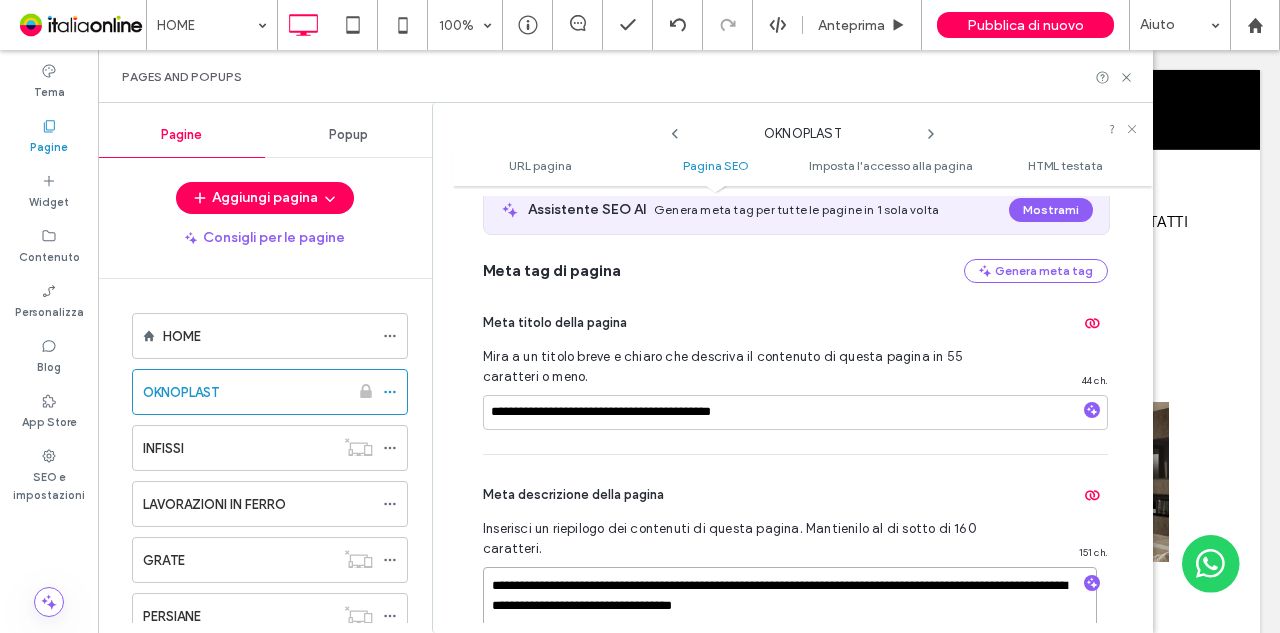 scroll, scrollTop: 373, scrollLeft: 0, axis: vertical 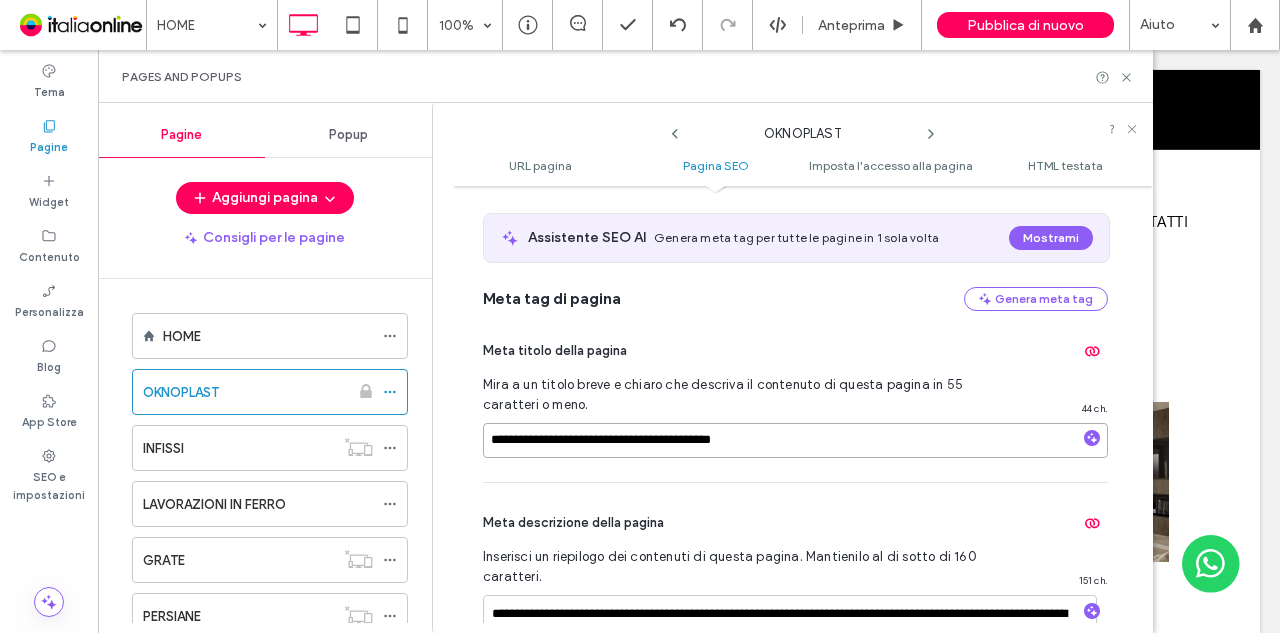 click on "**********" at bounding box center [795, 440] 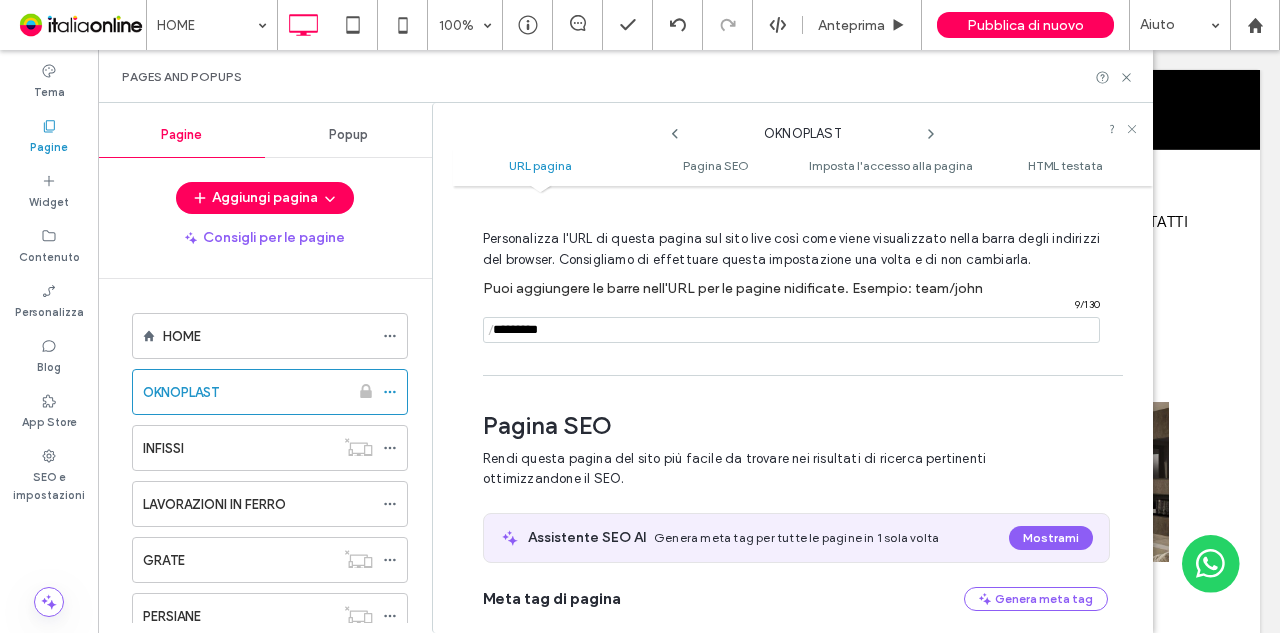 scroll, scrollTop: 473, scrollLeft: 0, axis: vertical 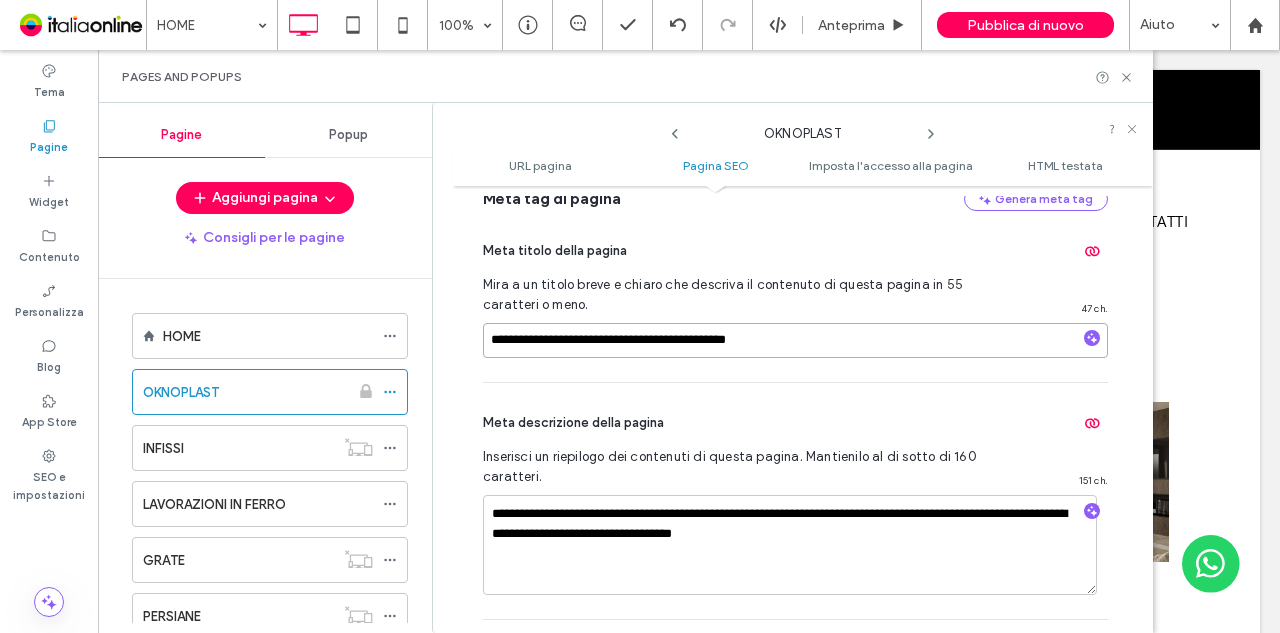 type on "**********" 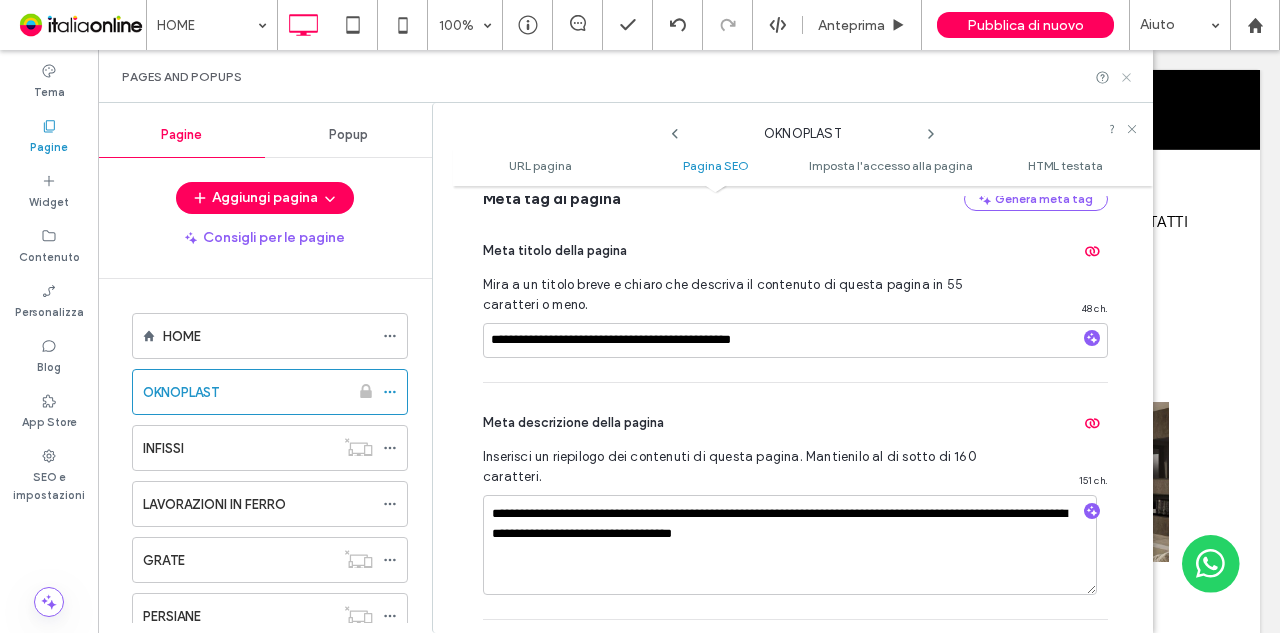 click 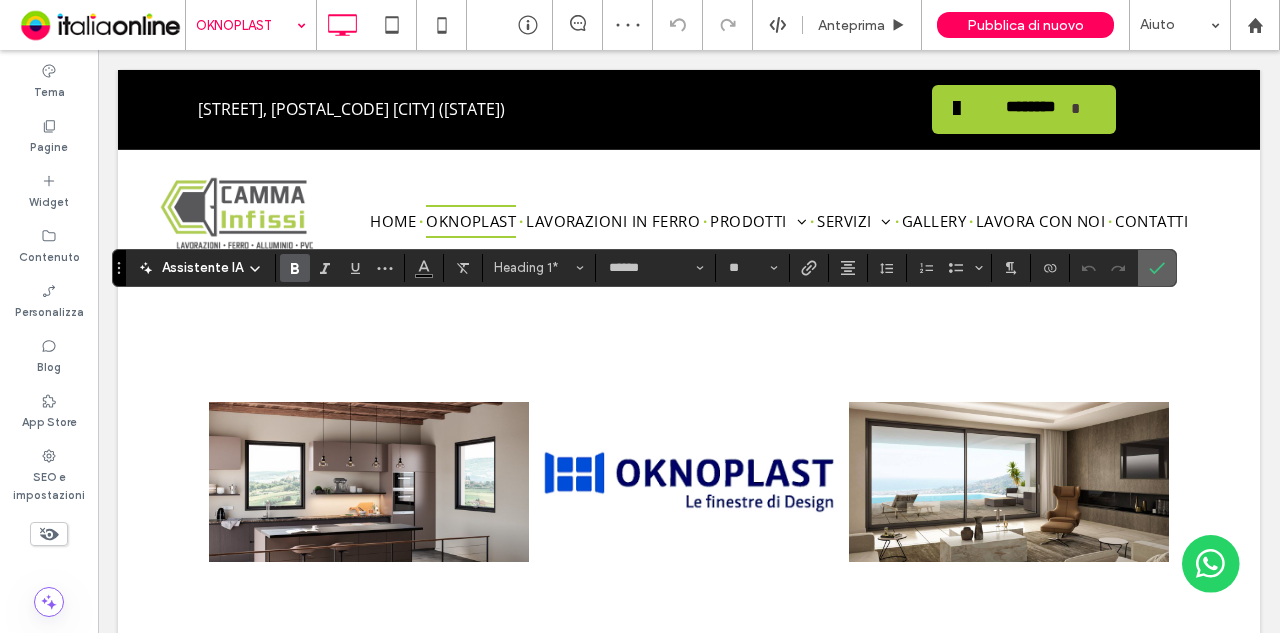 click at bounding box center [1157, 268] 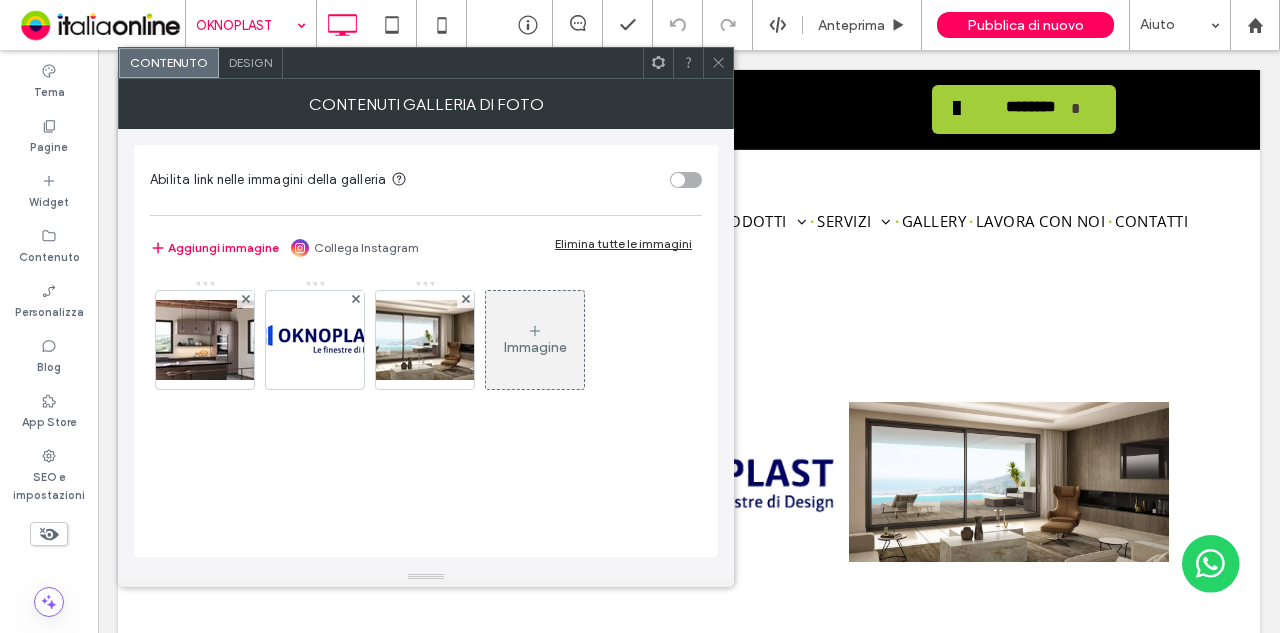 click 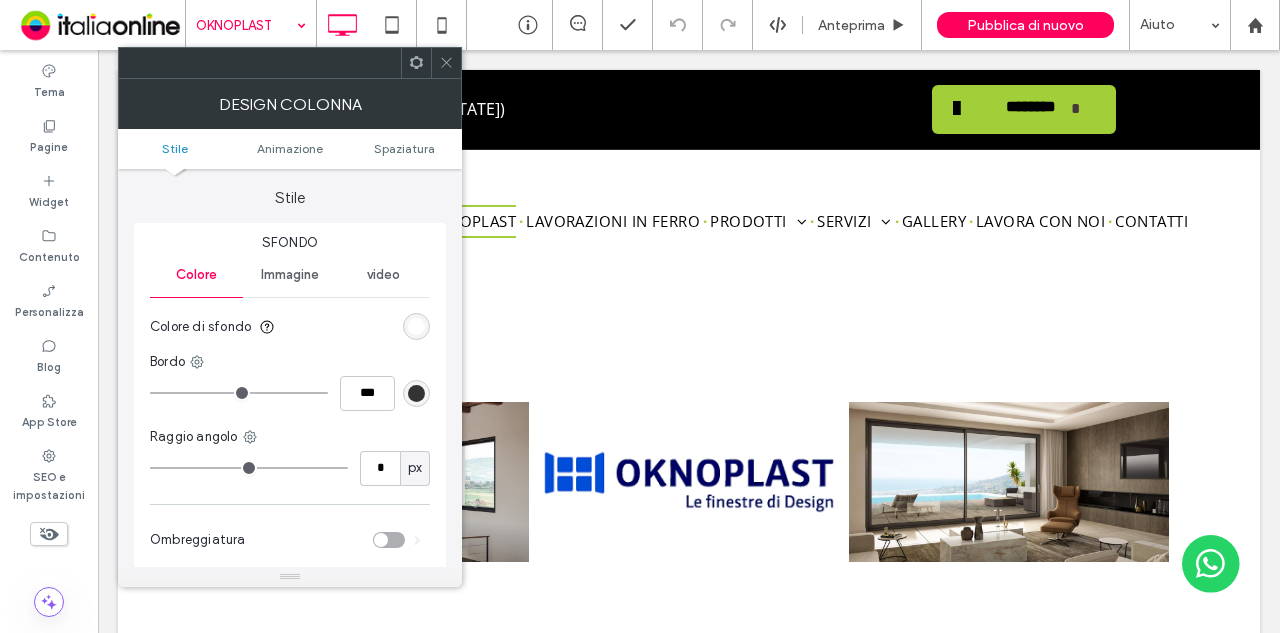 drag, startPoint x: 446, startPoint y: 63, endPoint x: 445, endPoint y: 113, distance: 50.01 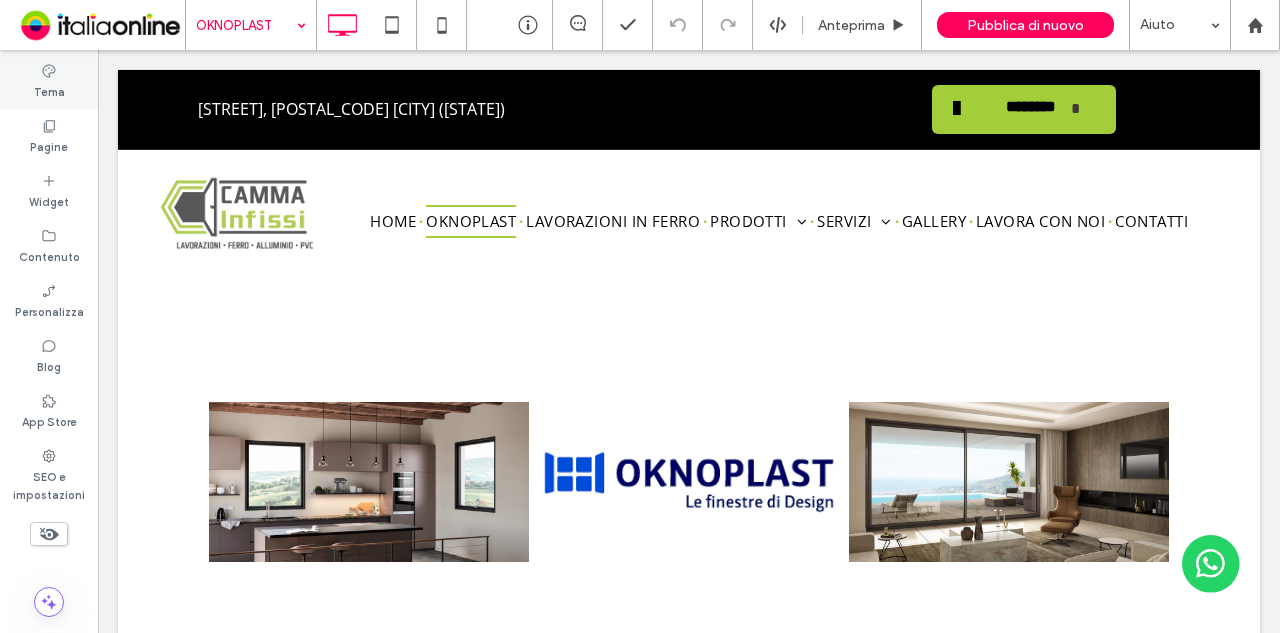 click on "Tema" at bounding box center [49, 81] 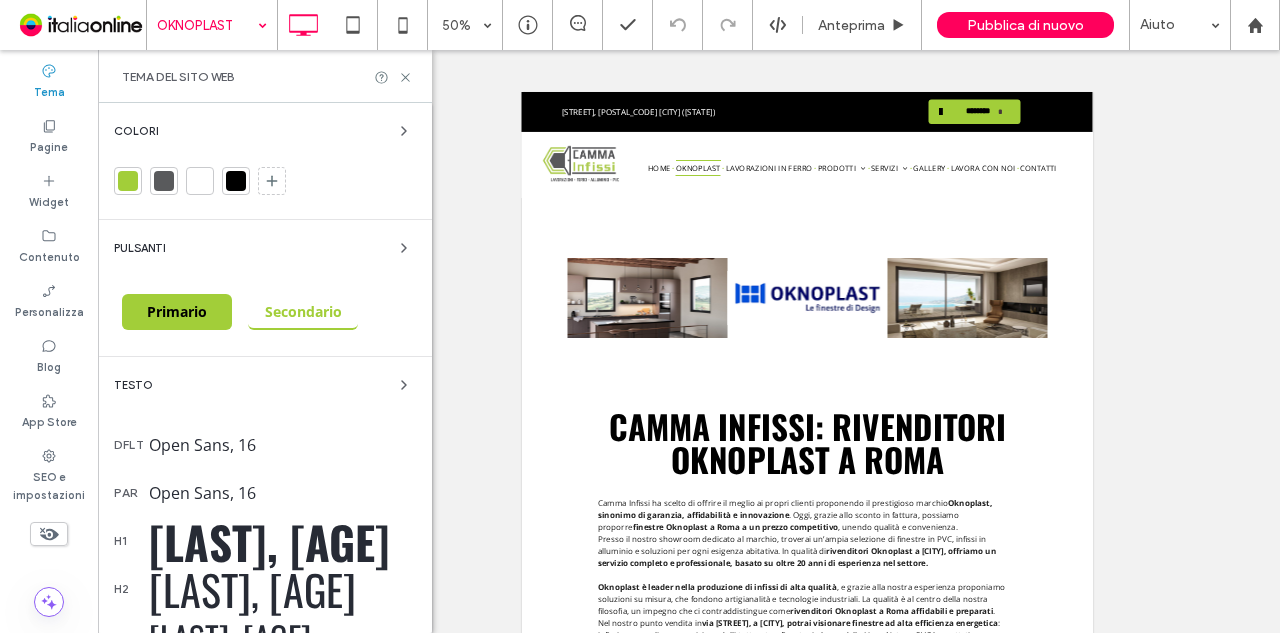 click on "[LAST], [AGE]" at bounding box center (282, 541) 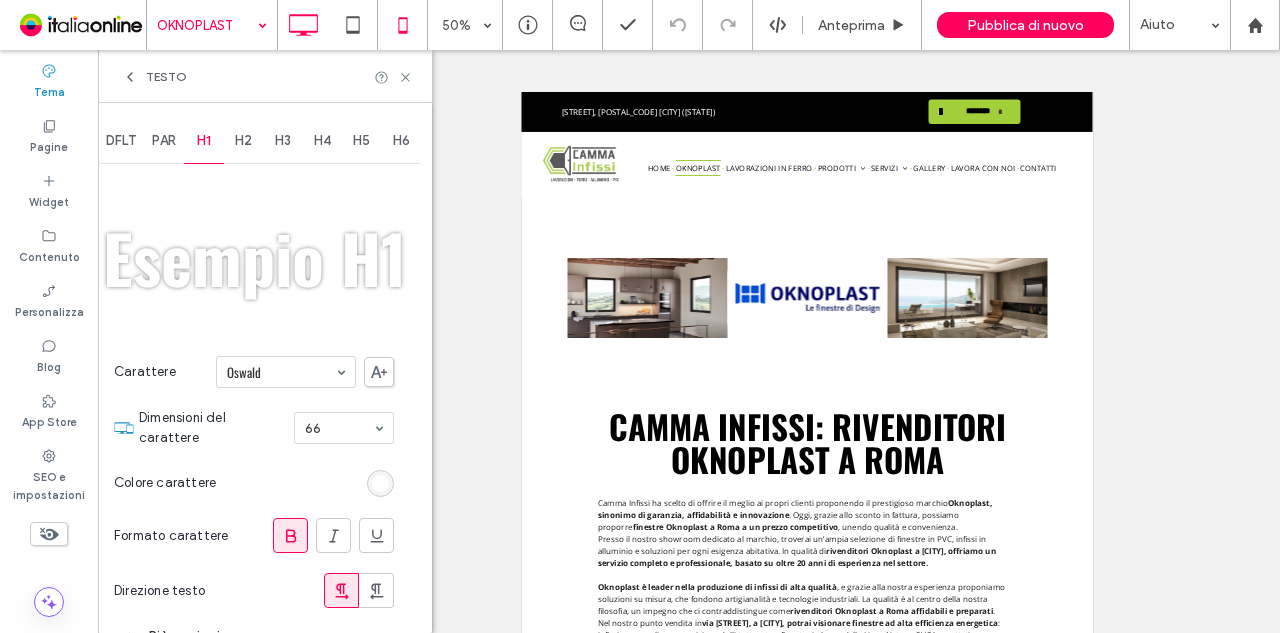click 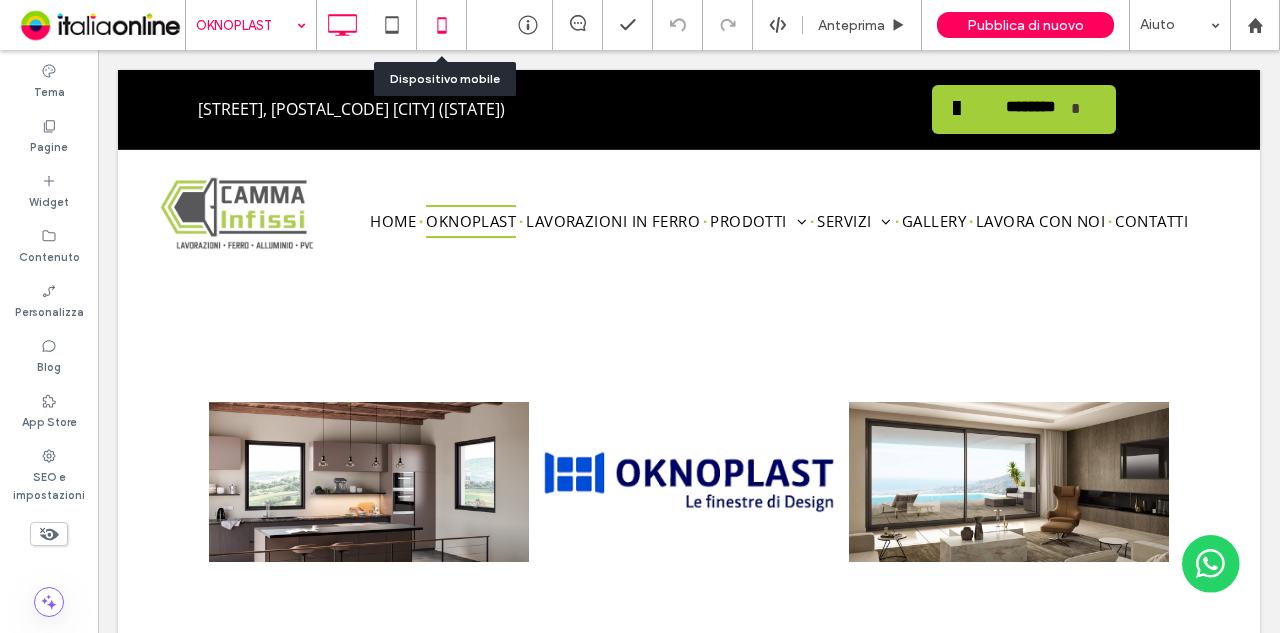 click 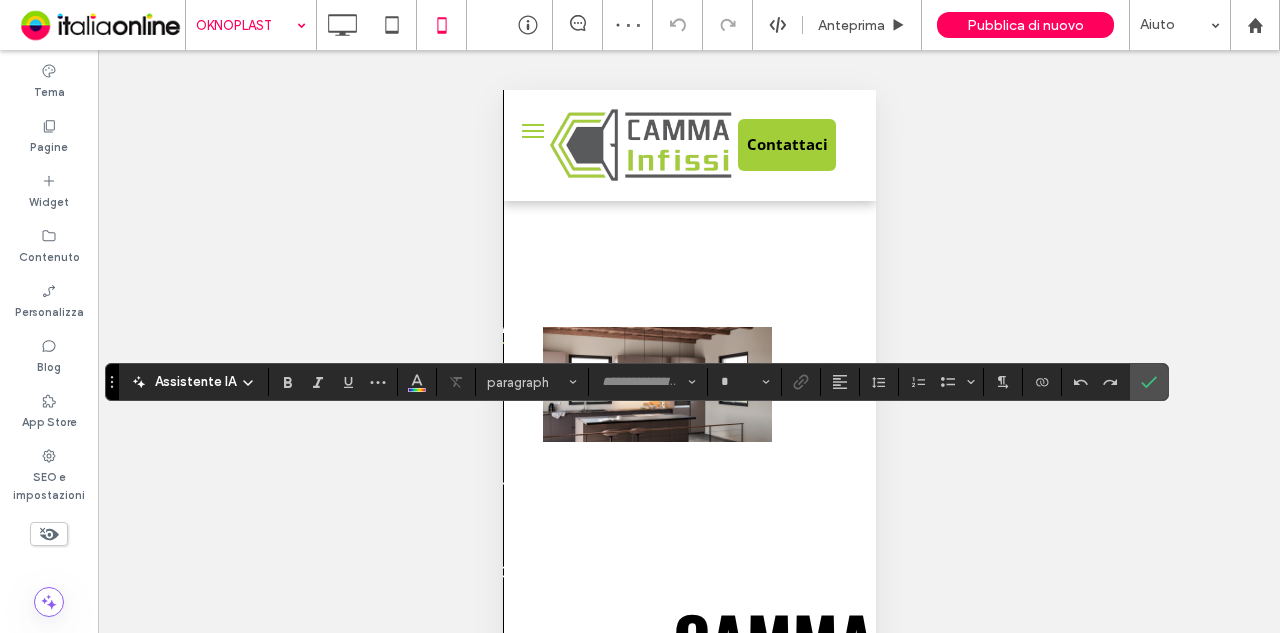 type on "******" 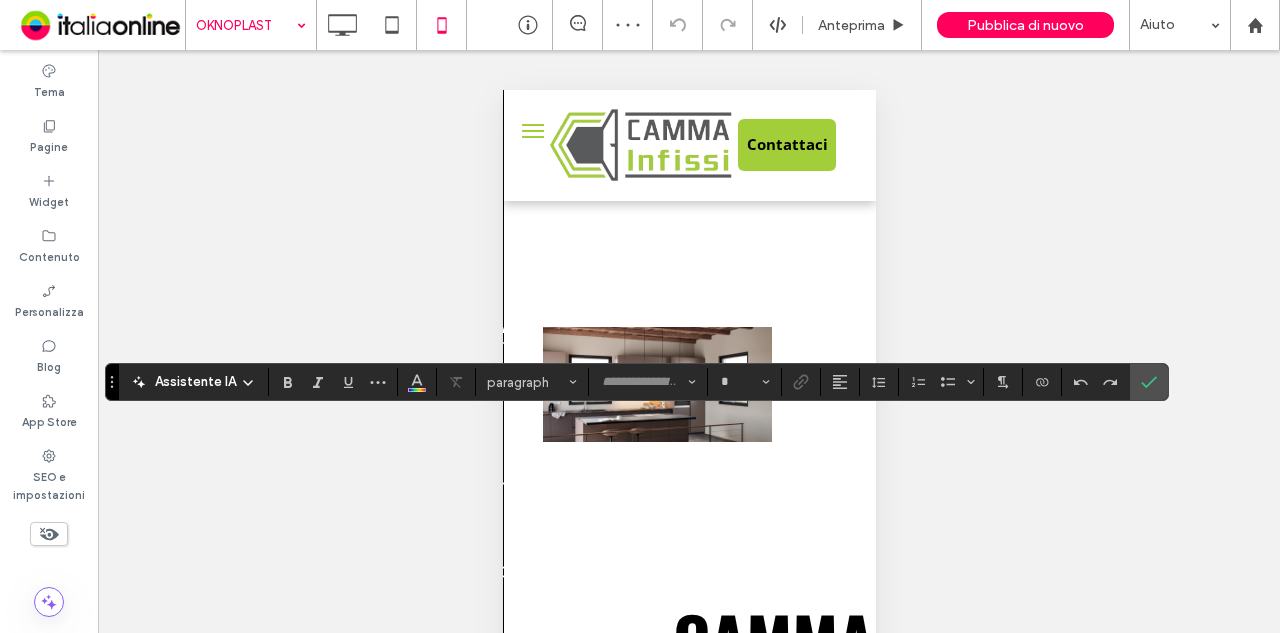 type on "**" 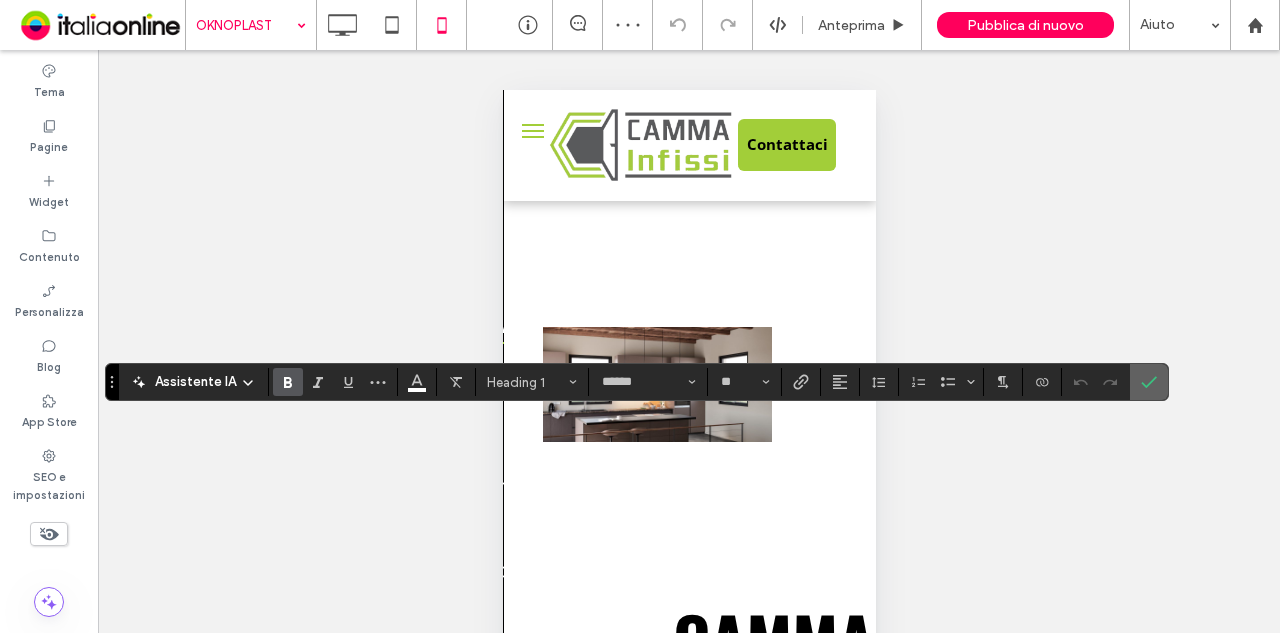click 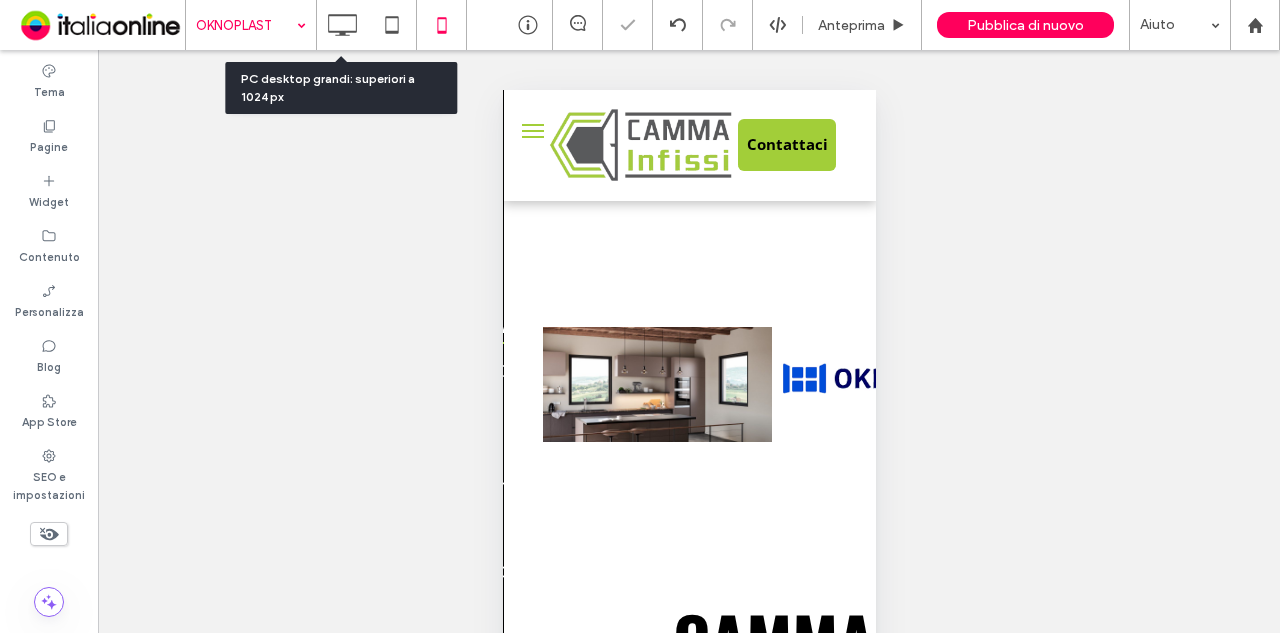 drag, startPoint x: 345, startPoint y: 19, endPoint x: 511, endPoint y: 51, distance: 169.0562 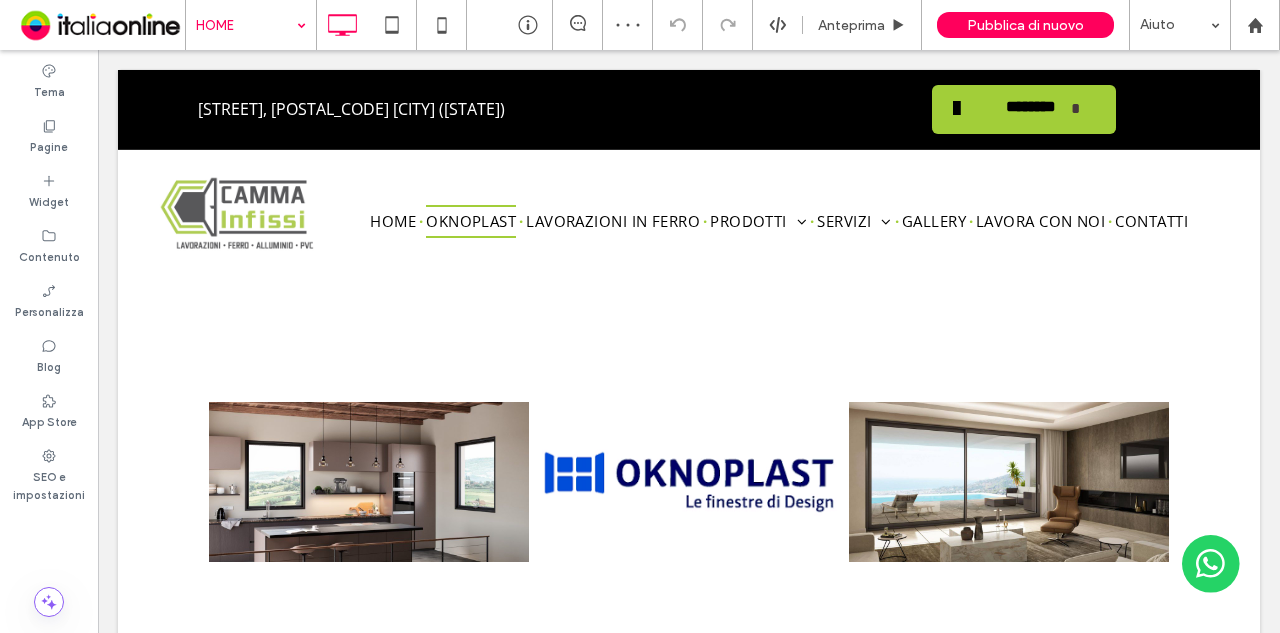type on "******" 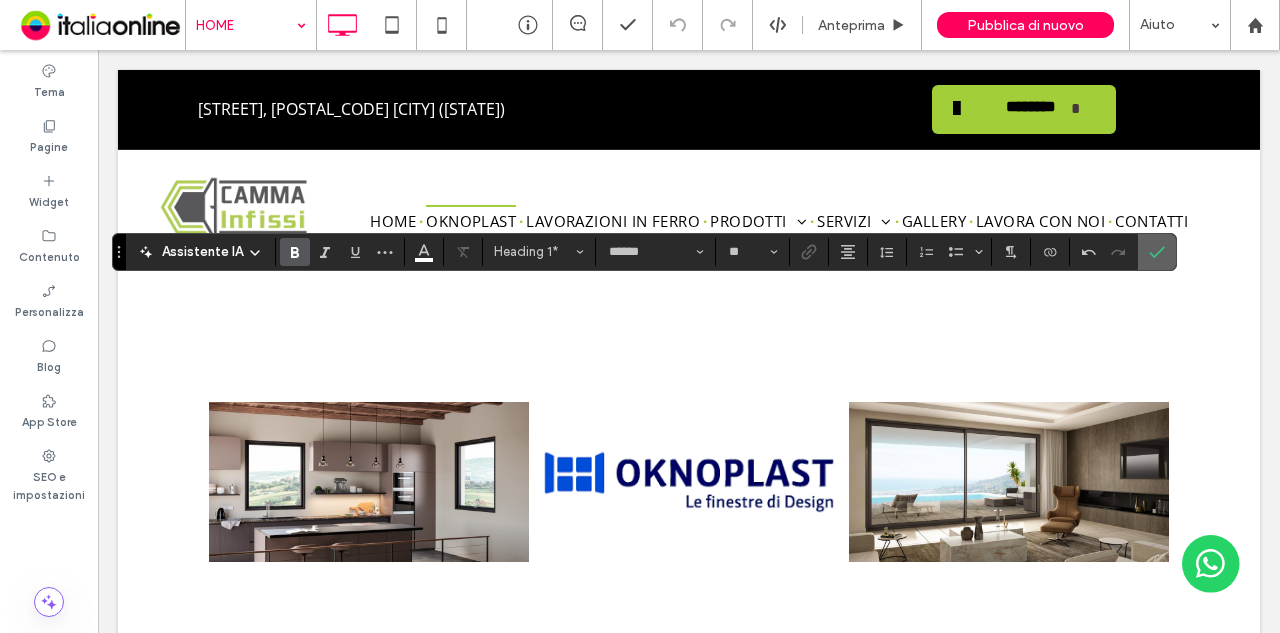 click at bounding box center [1157, 252] 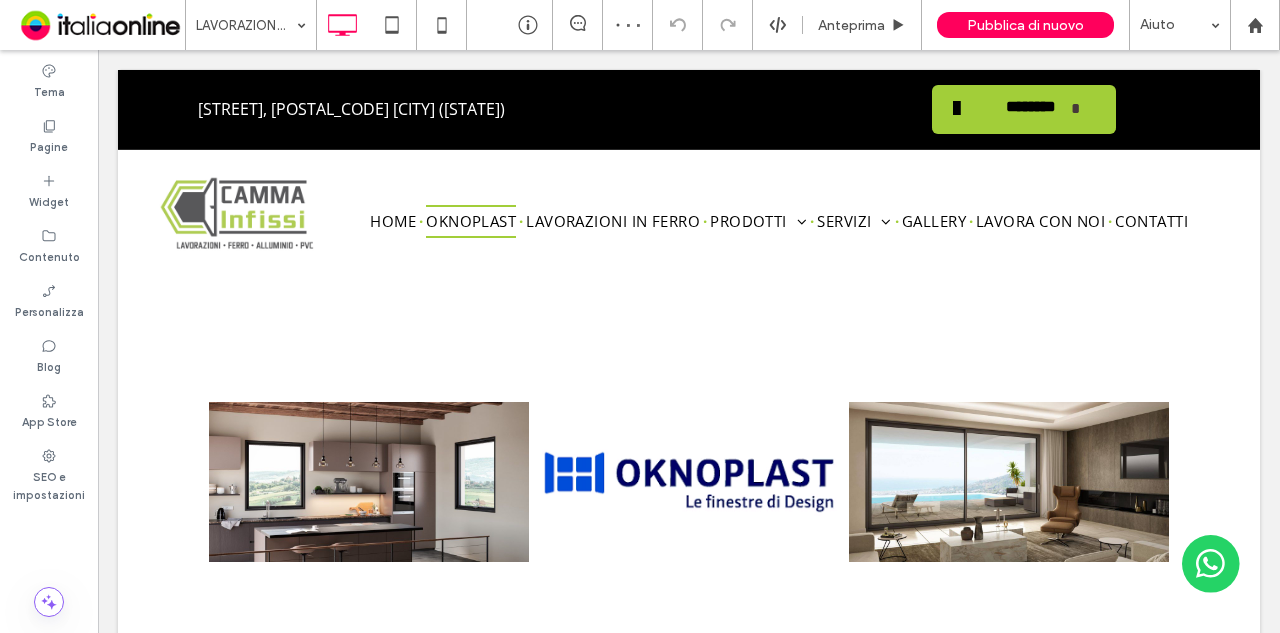 type on "******" 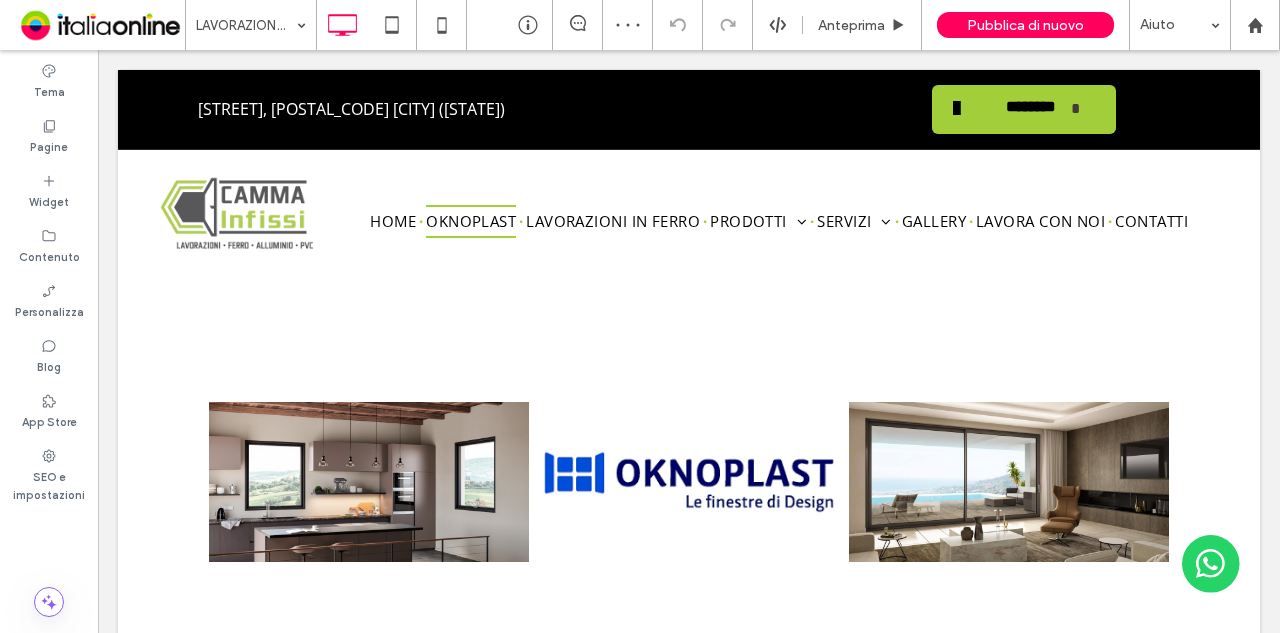 type on "**" 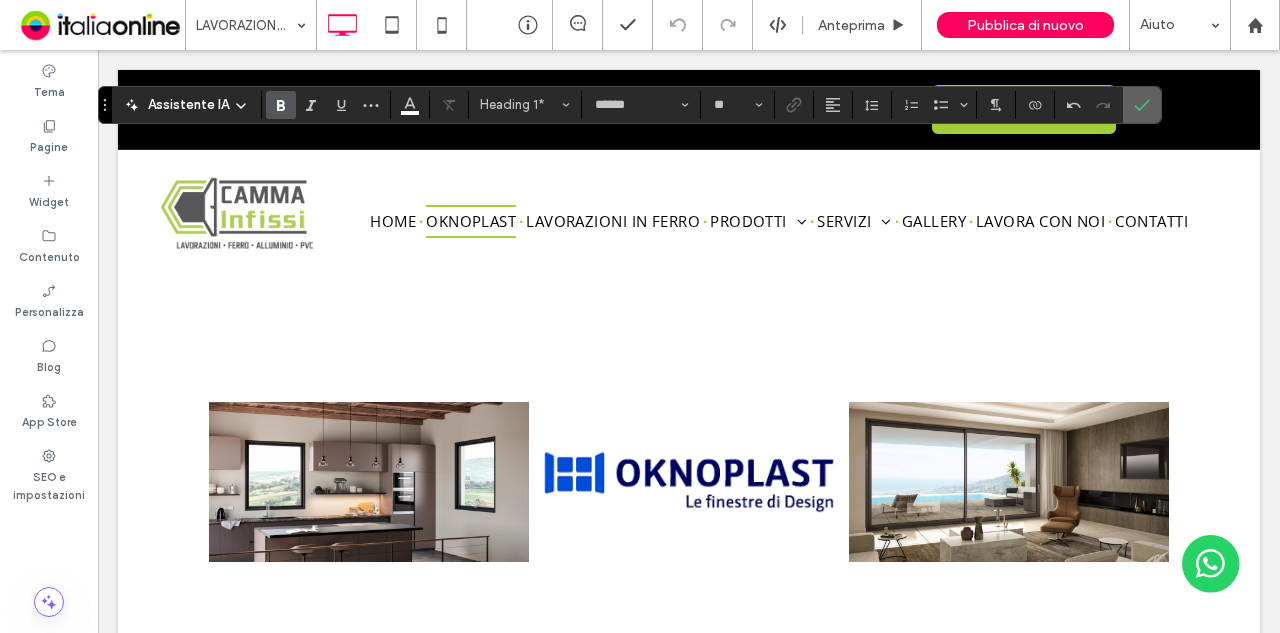click 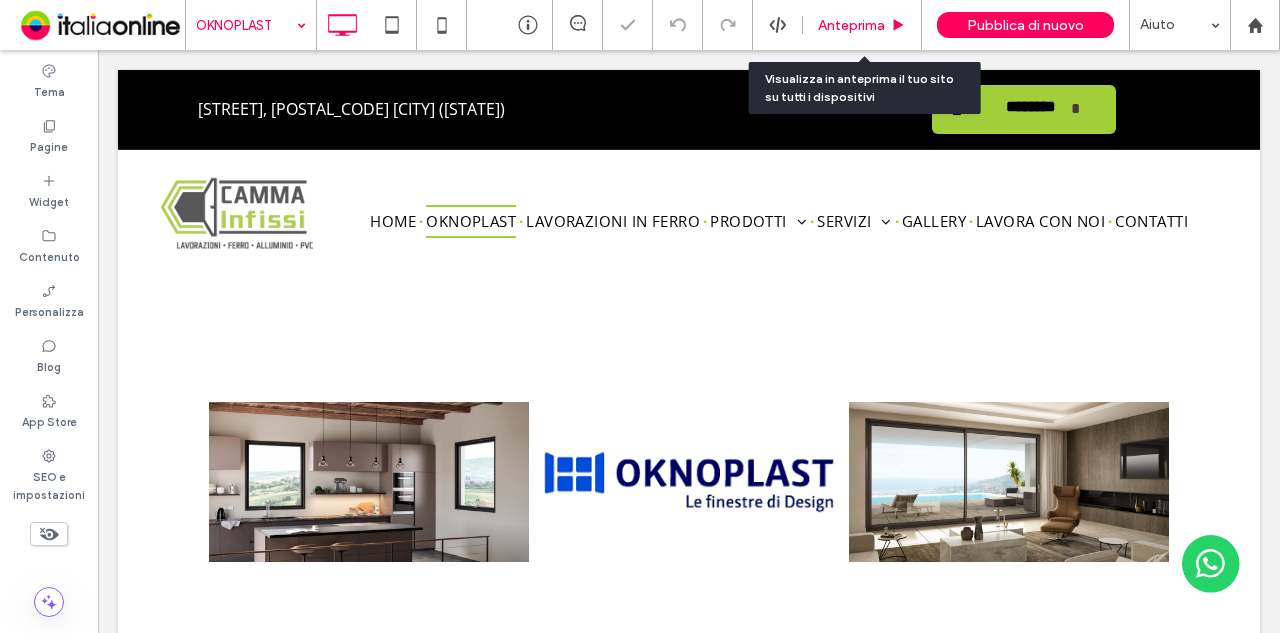 click on "Anteprima" at bounding box center (851, 25) 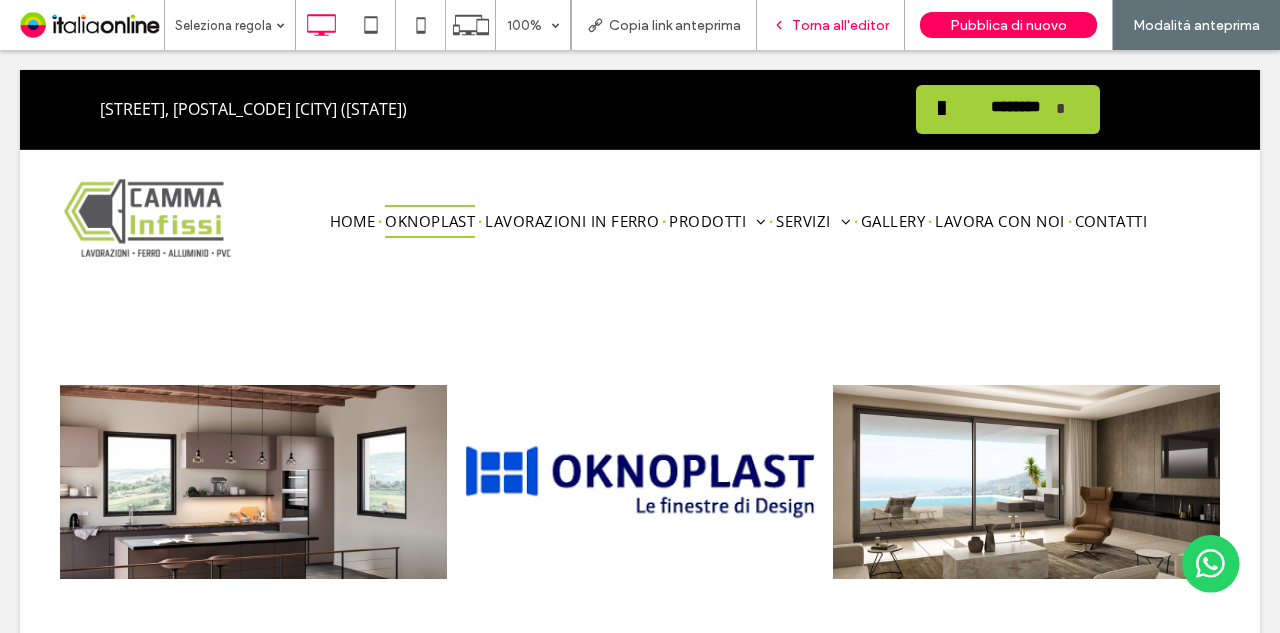 click on "Torna all'editor" at bounding box center [840, 25] 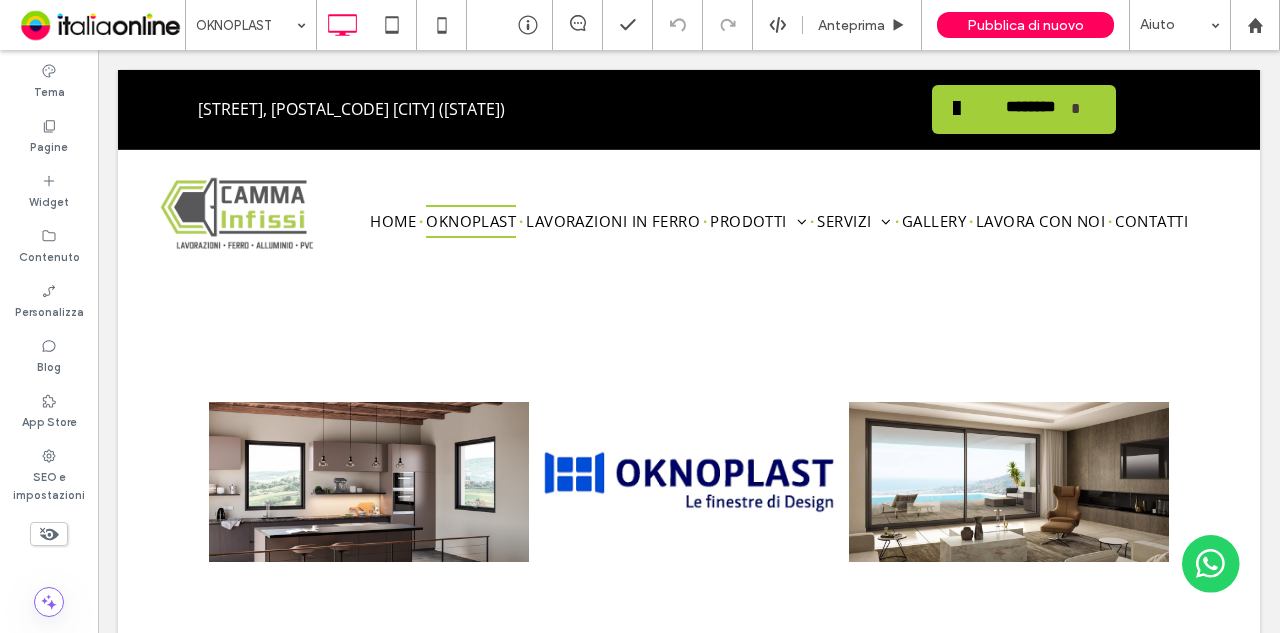 type on "******" 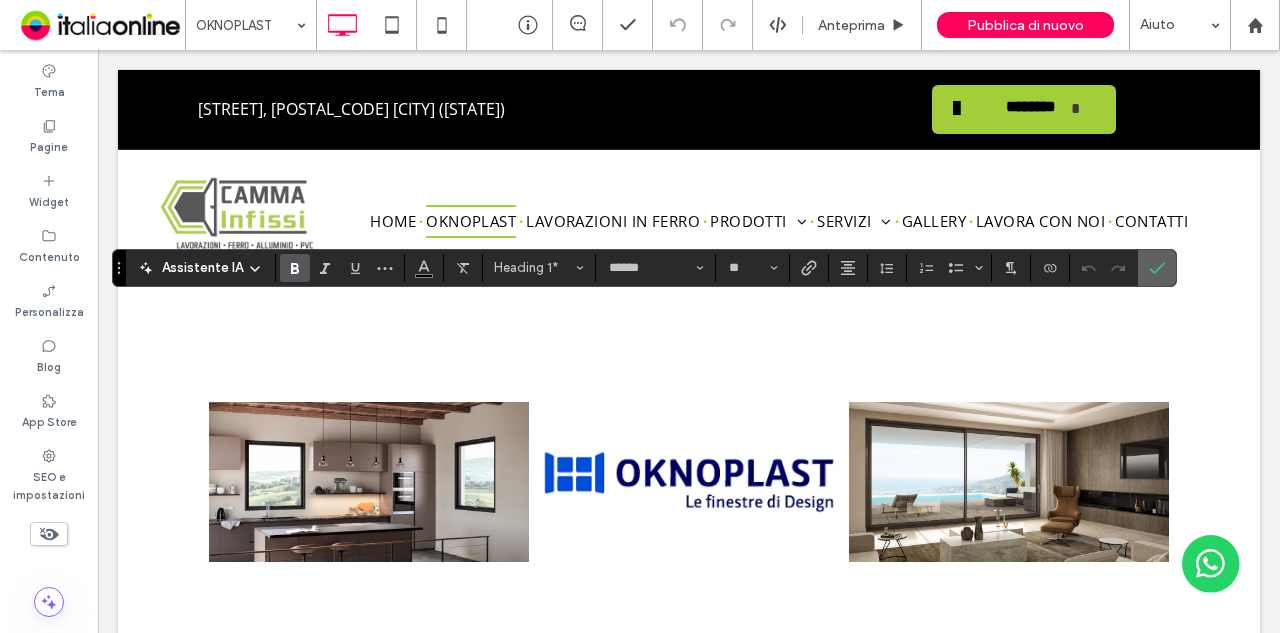 click 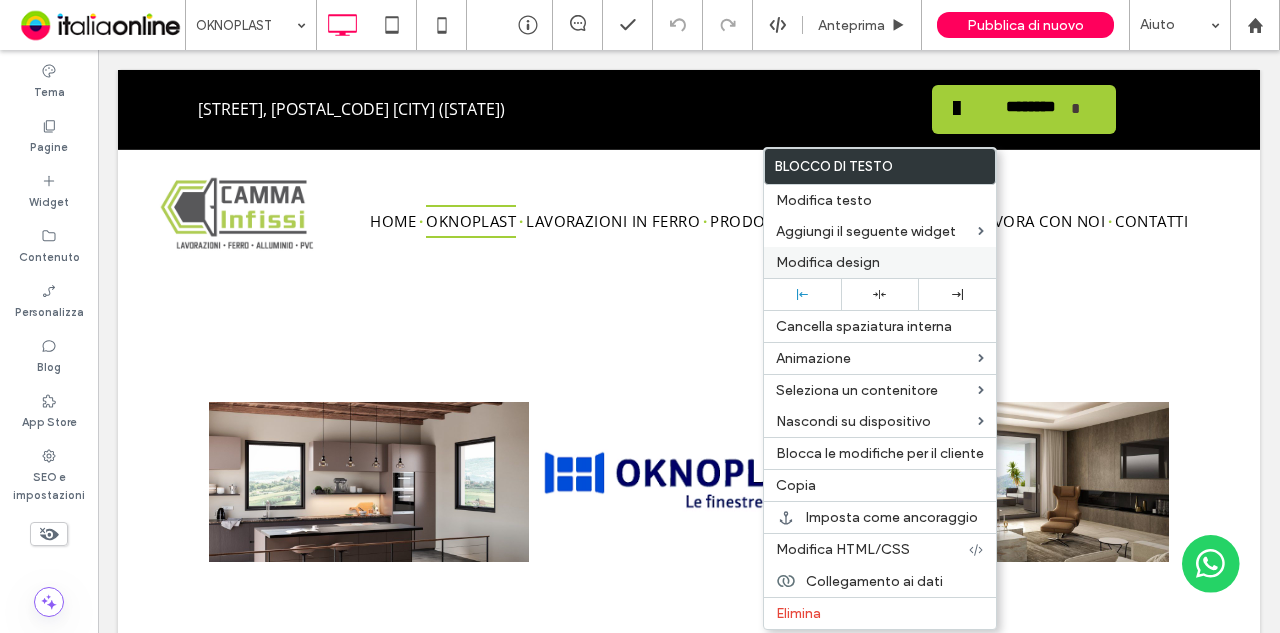 click on "Modifica design" at bounding box center (880, 262) 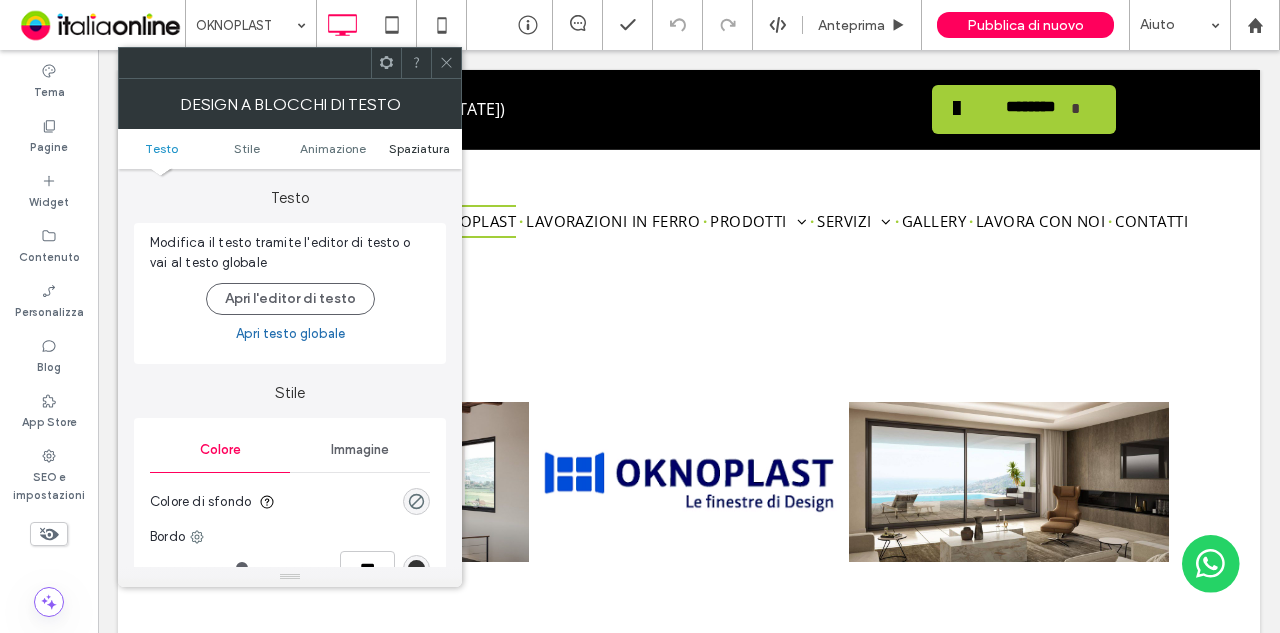 click on "Spaziatura" at bounding box center [419, 148] 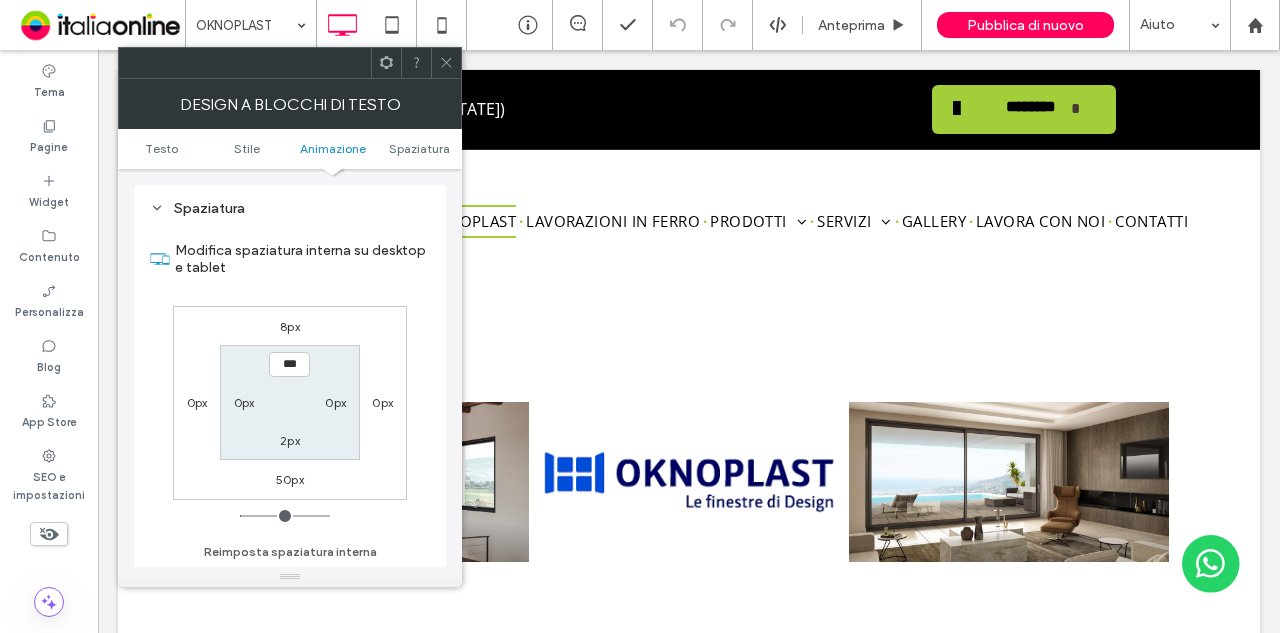scroll, scrollTop: 574, scrollLeft: 0, axis: vertical 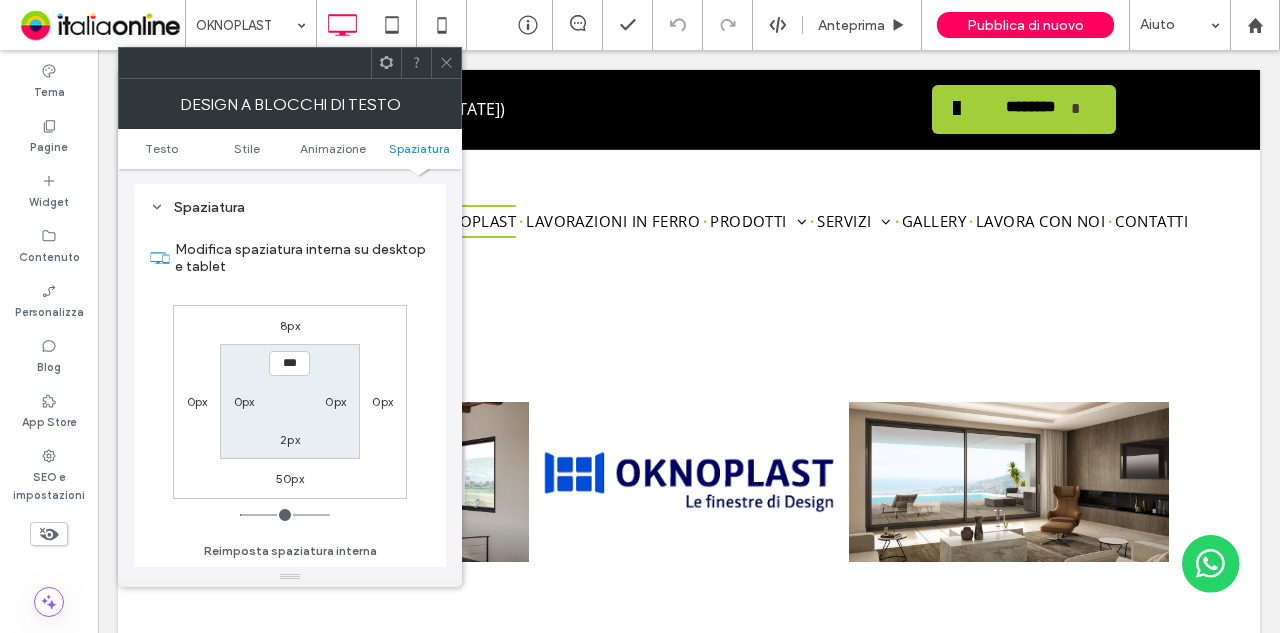 click on "50px" at bounding box center [290, 478] 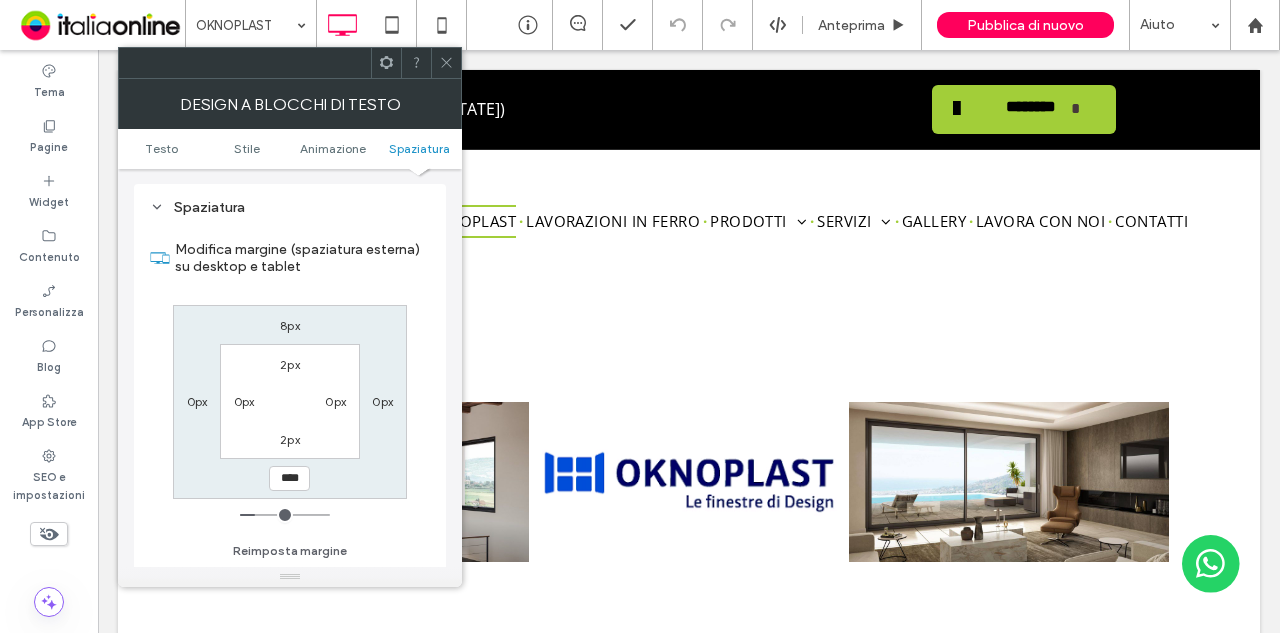 type on "**" 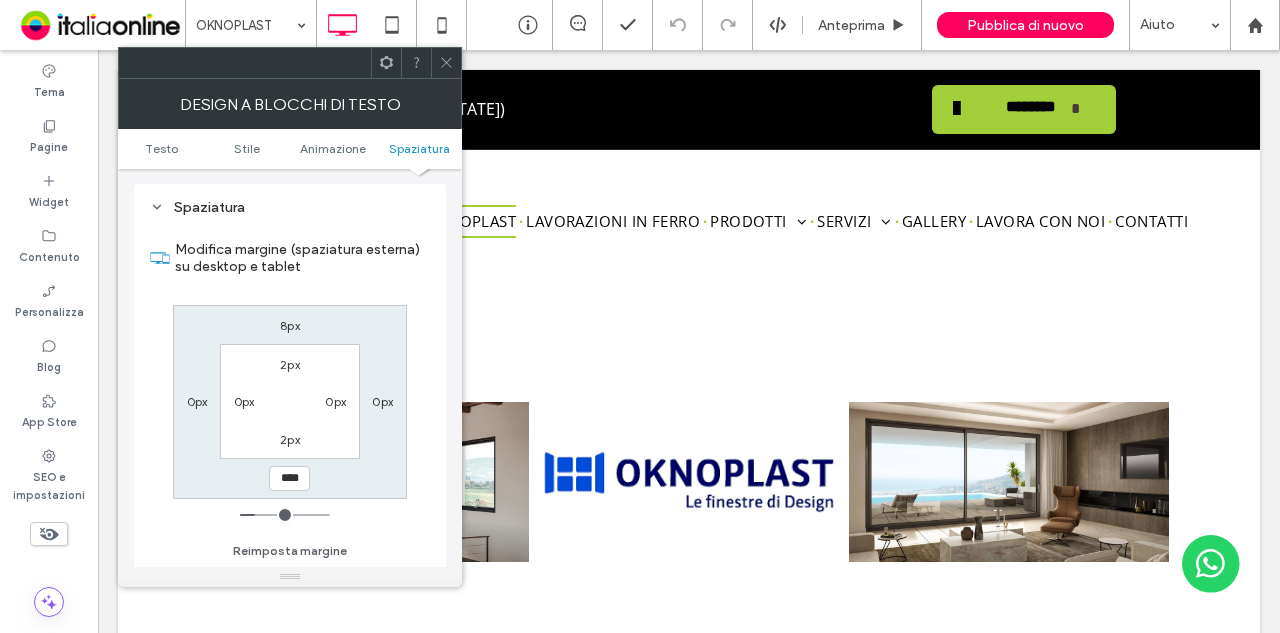 click on "Modifica margine (spaziatura esterna) su desktop e tablet" at bounding box center [302, 258] 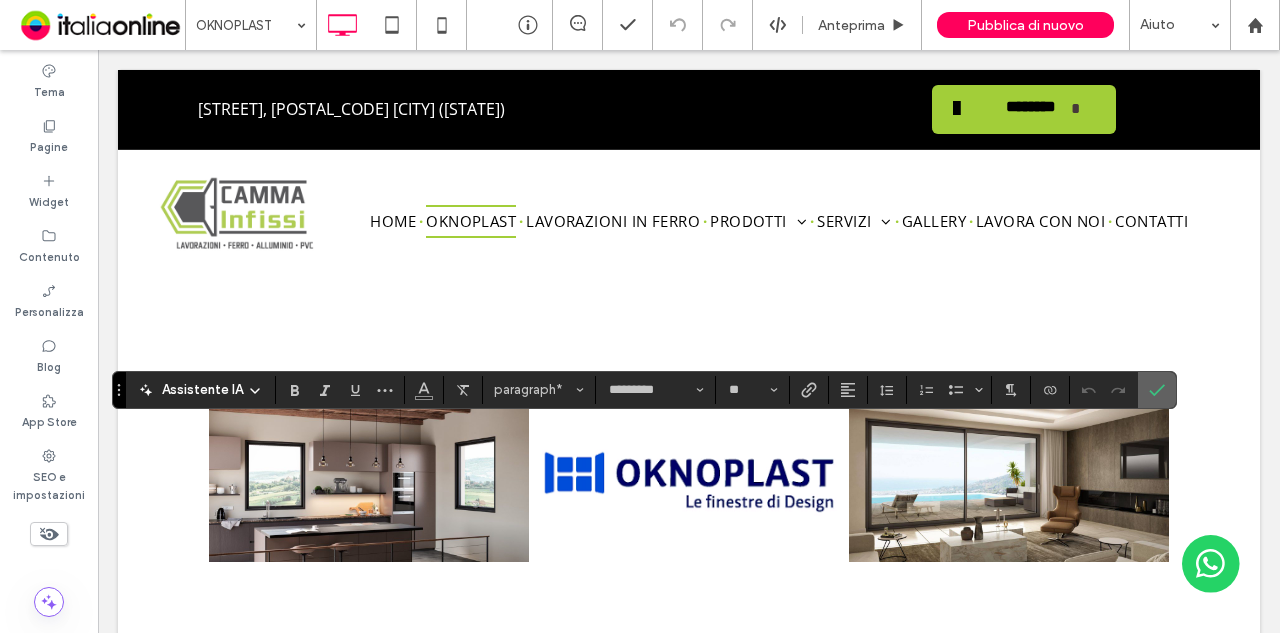 click at bounding box center (1157, 390) 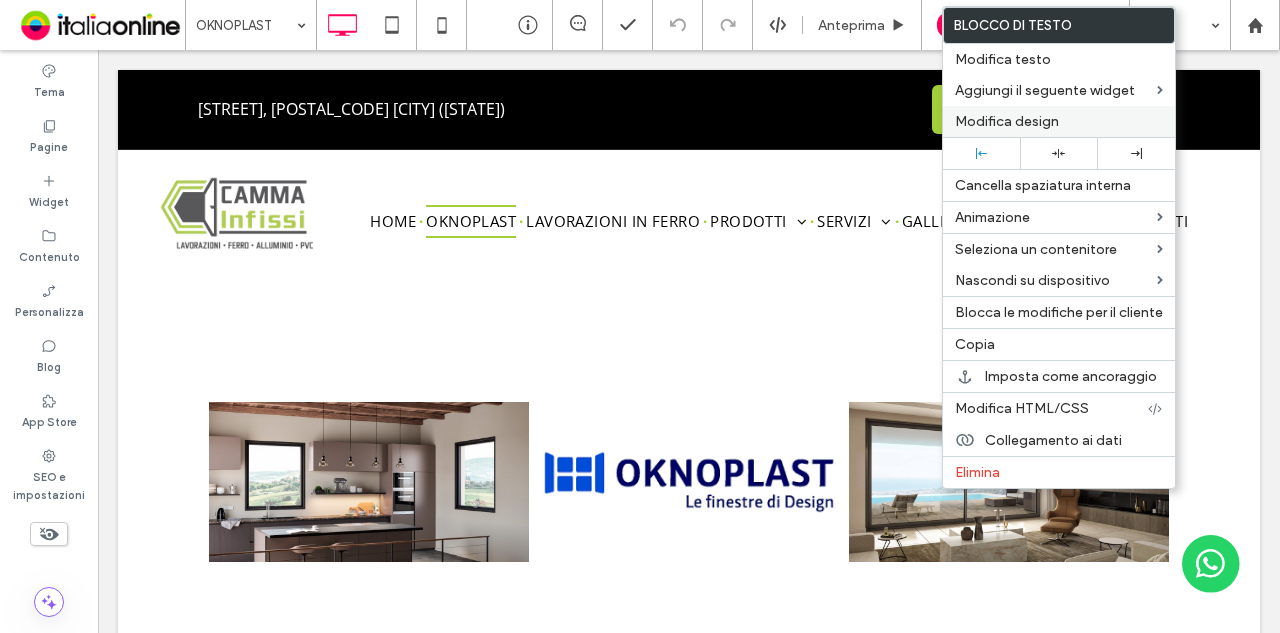click on "Modifica design" at bounding box center (1059, 121) 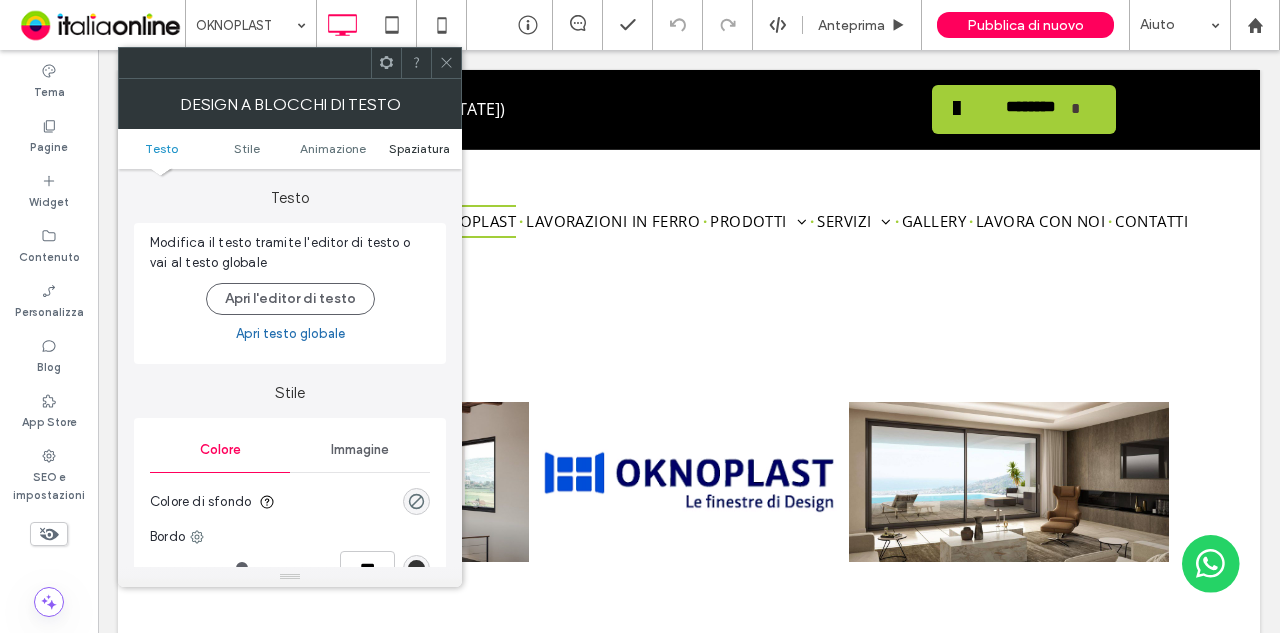 click on "Spaziatura" at bounding box center [419, 148] 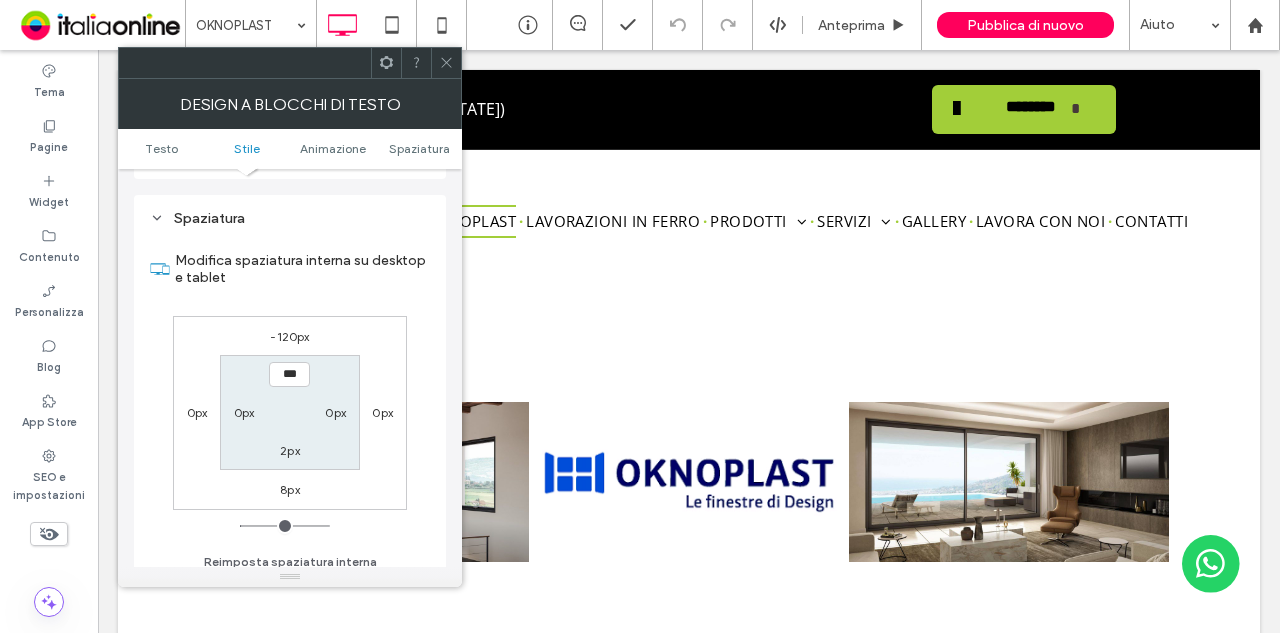 scroll, scrollTop: 574, scrollLeft: 0, axis: vertical 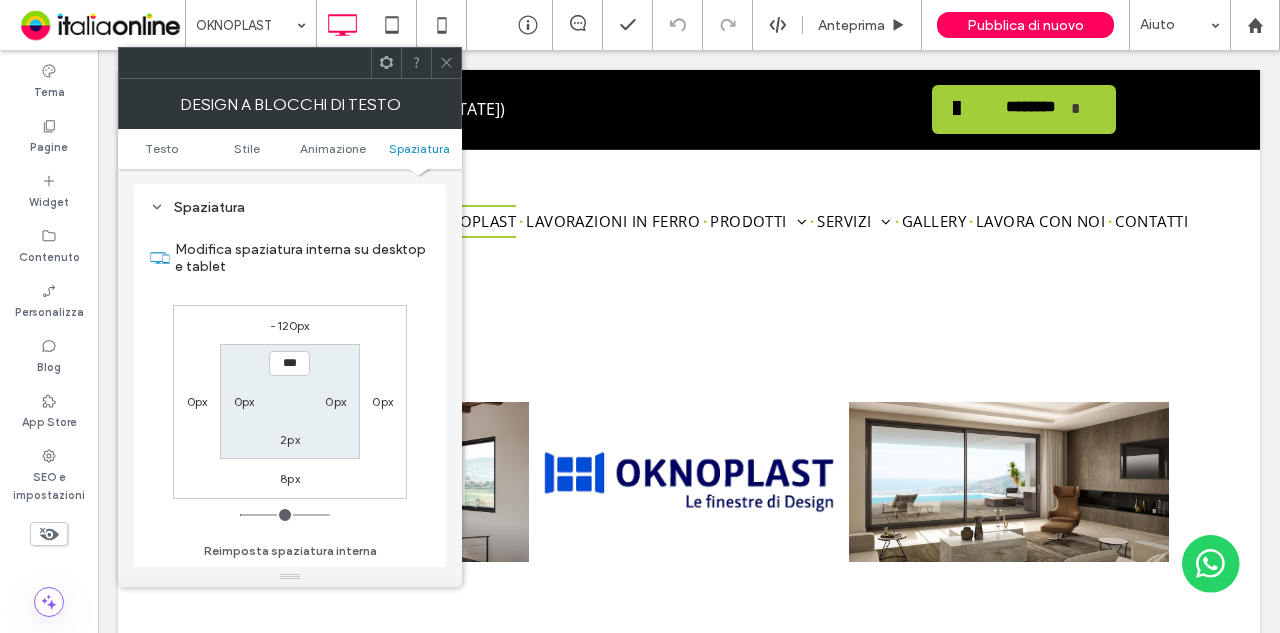 click on "-120px" at bounding box center (289, 325) 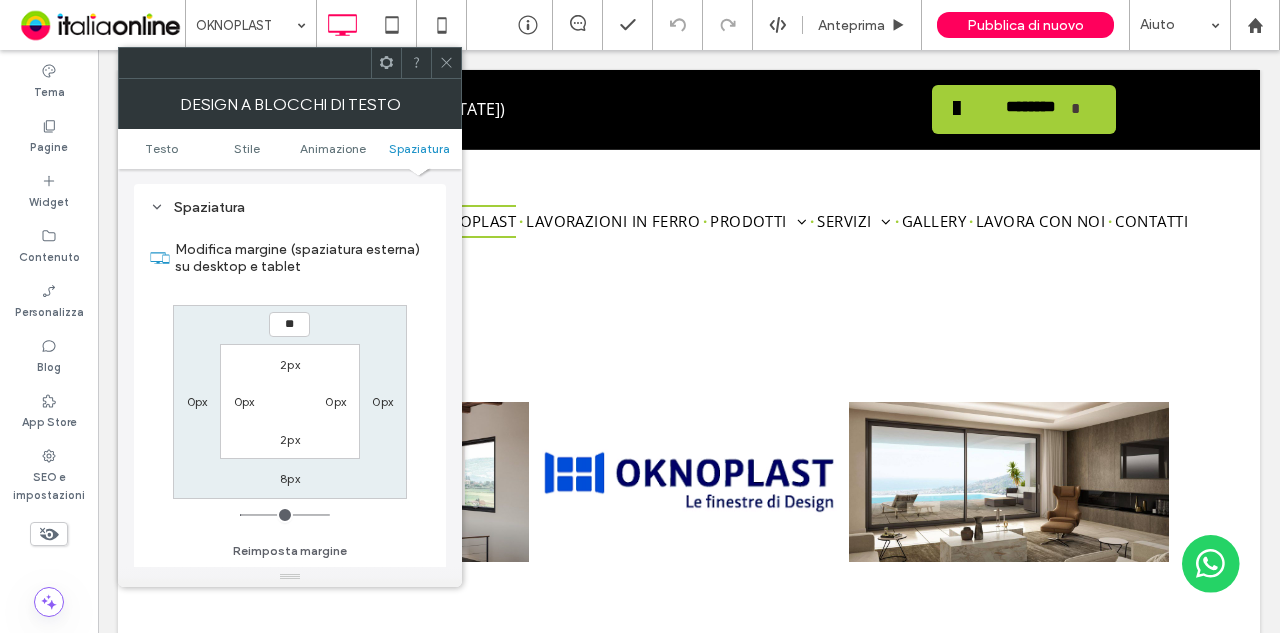 type on "**" 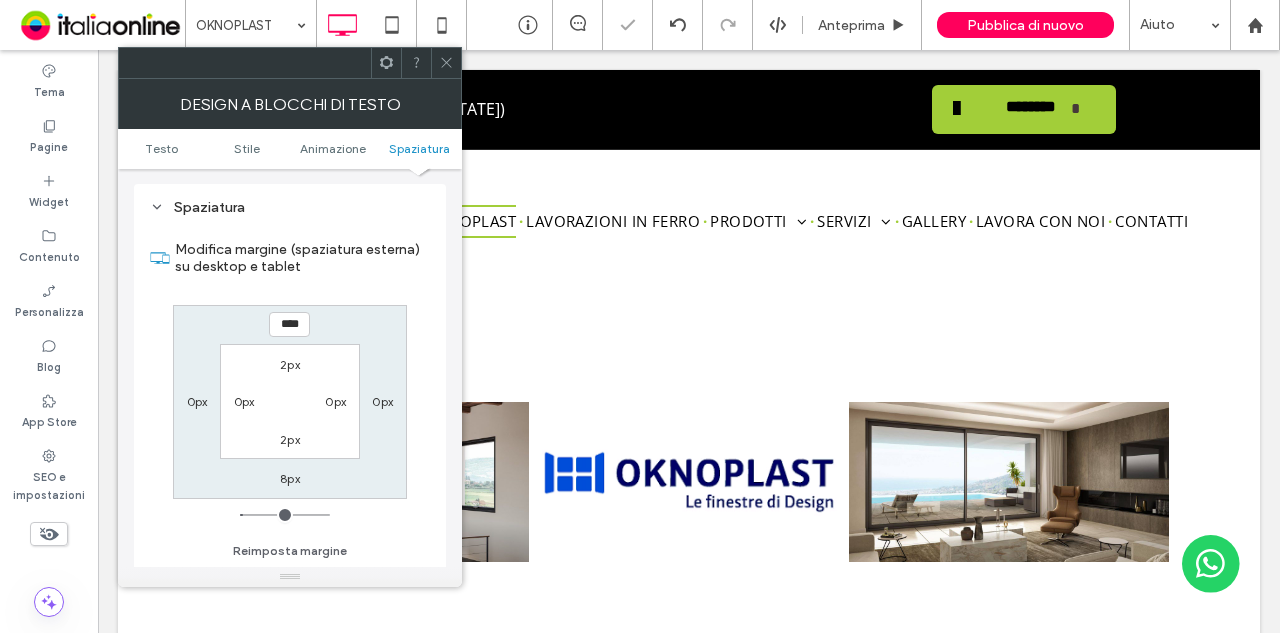 click at bounding box center (446, 63) 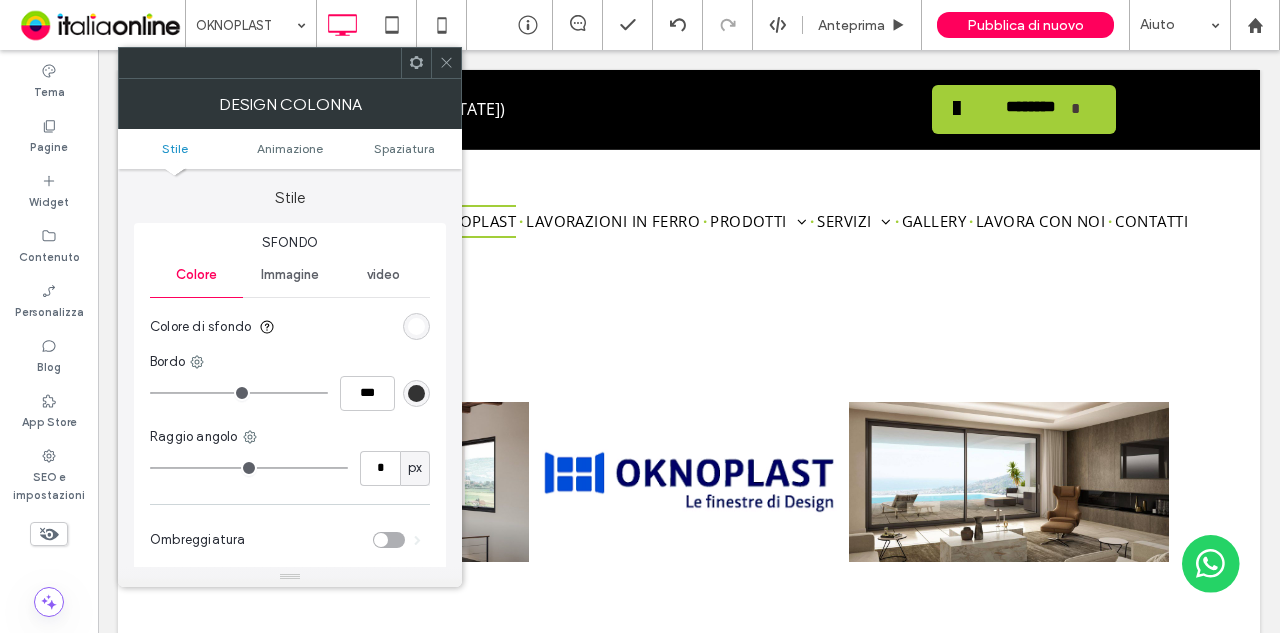 click 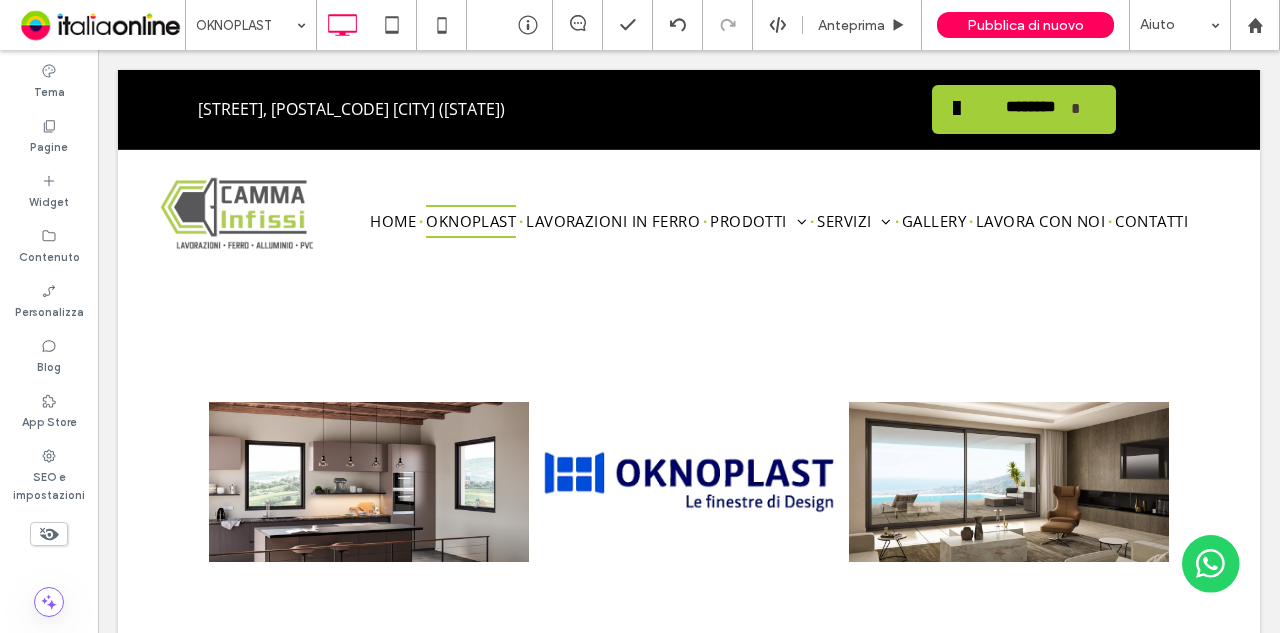 type on "******" 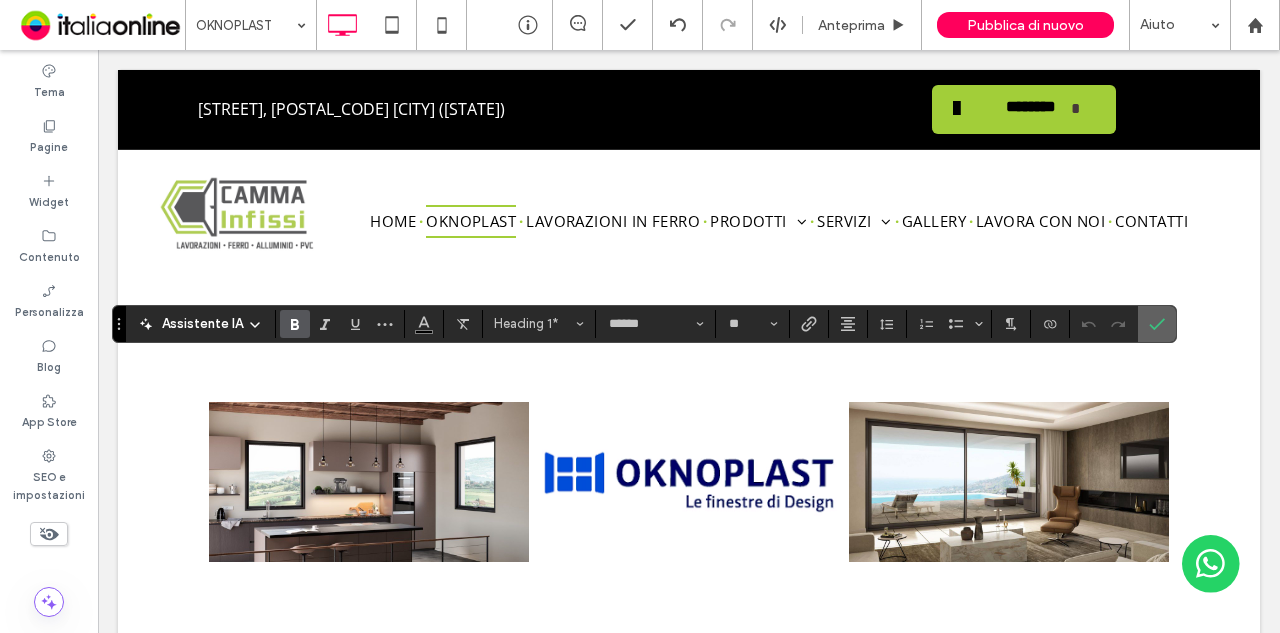 click 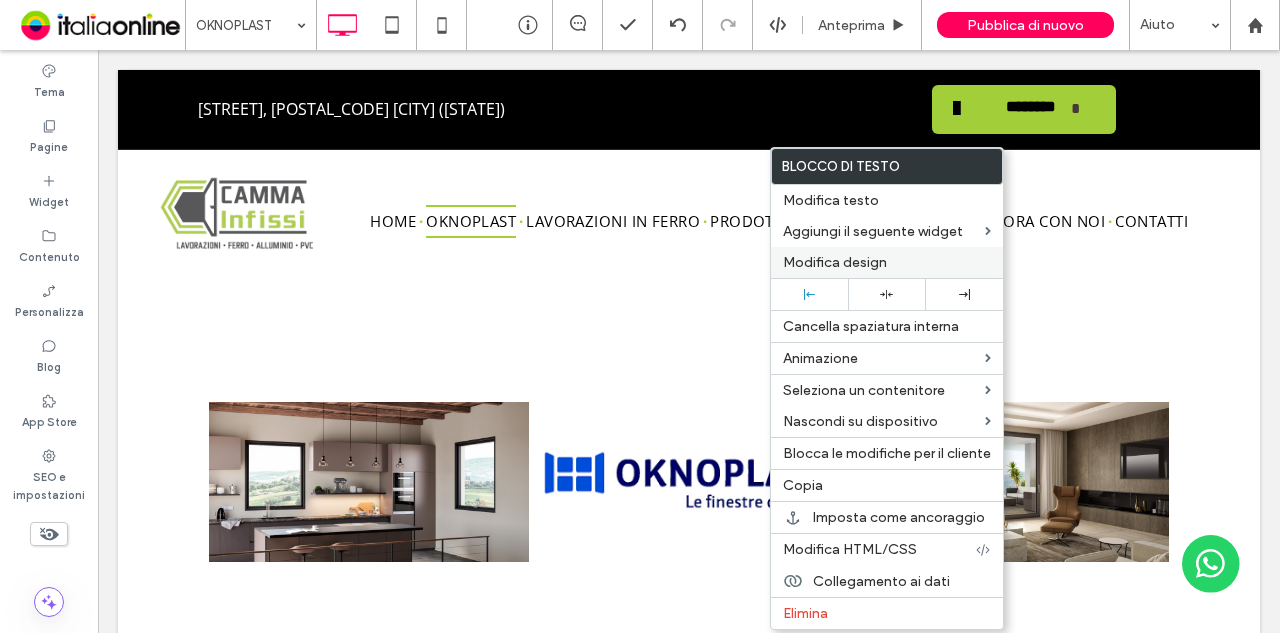 click on "Modifica design" at bounding box center [887, 262] 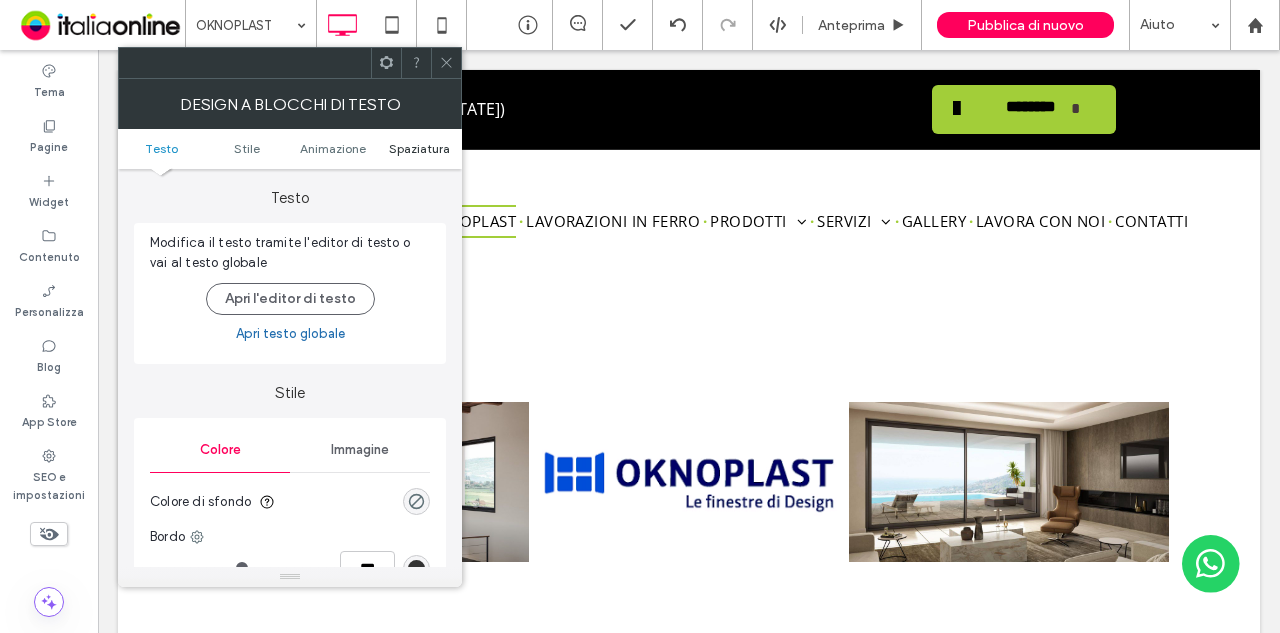 click on "Spaziatura" at bounding box center (419, 148) 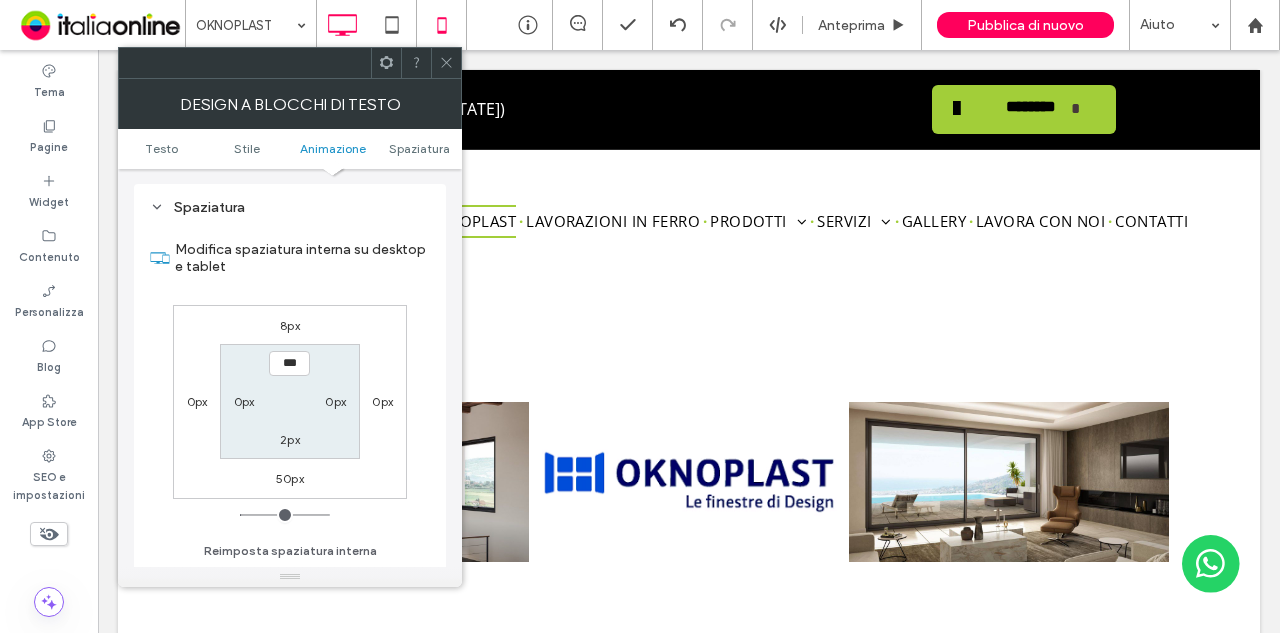 scroll, scrollTop: 574, scrollLeft: 0, axis: vertical 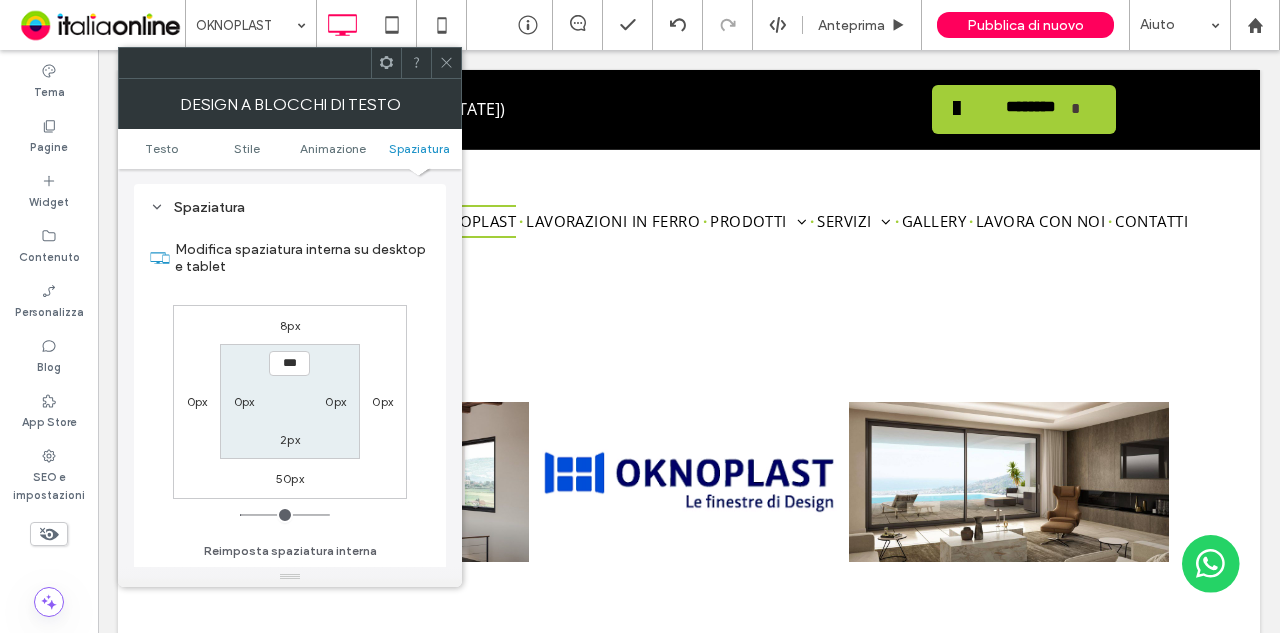 click 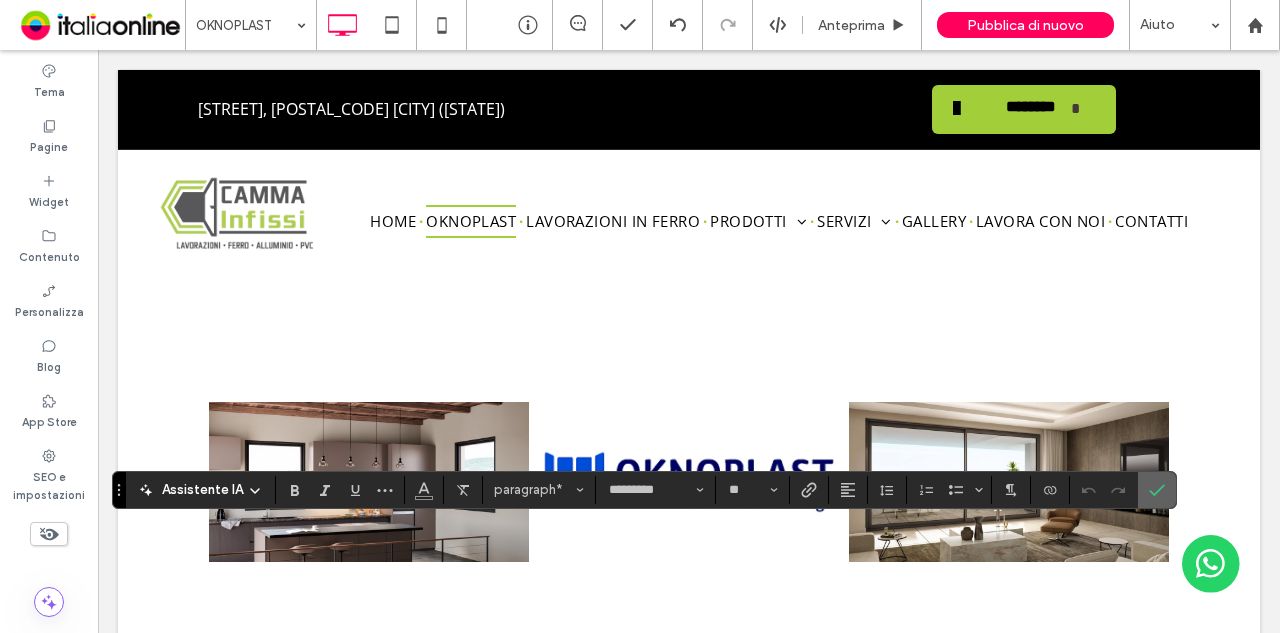 click 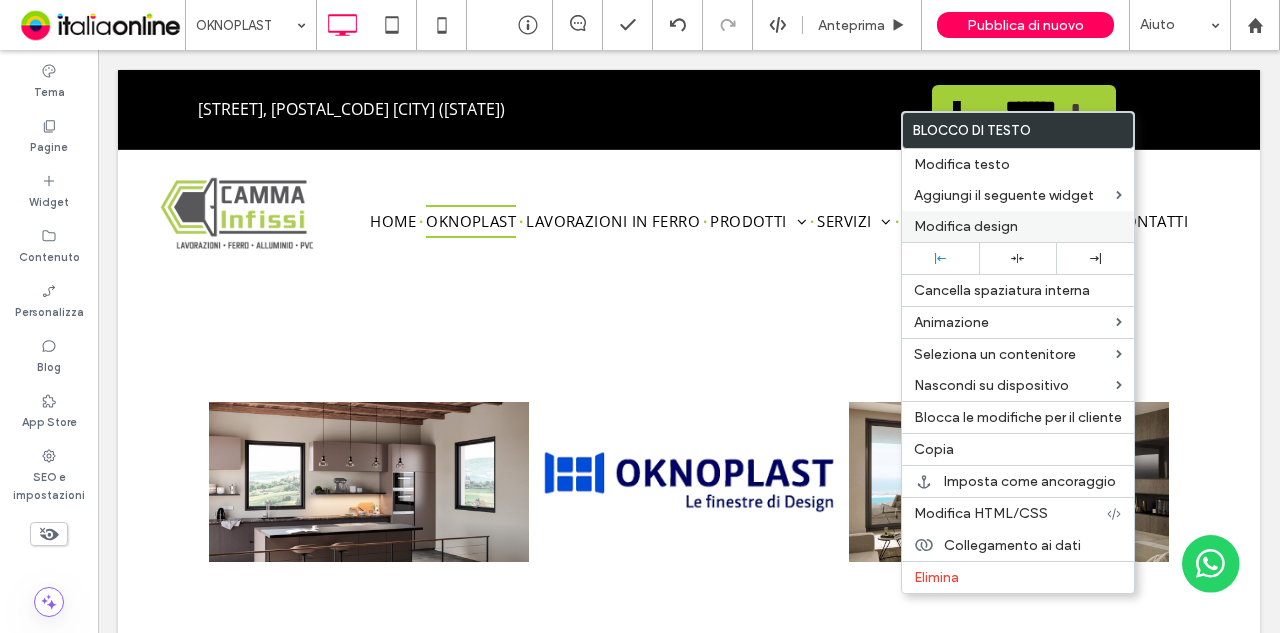 click on "Modifica design" at bounding box center [966, 226] 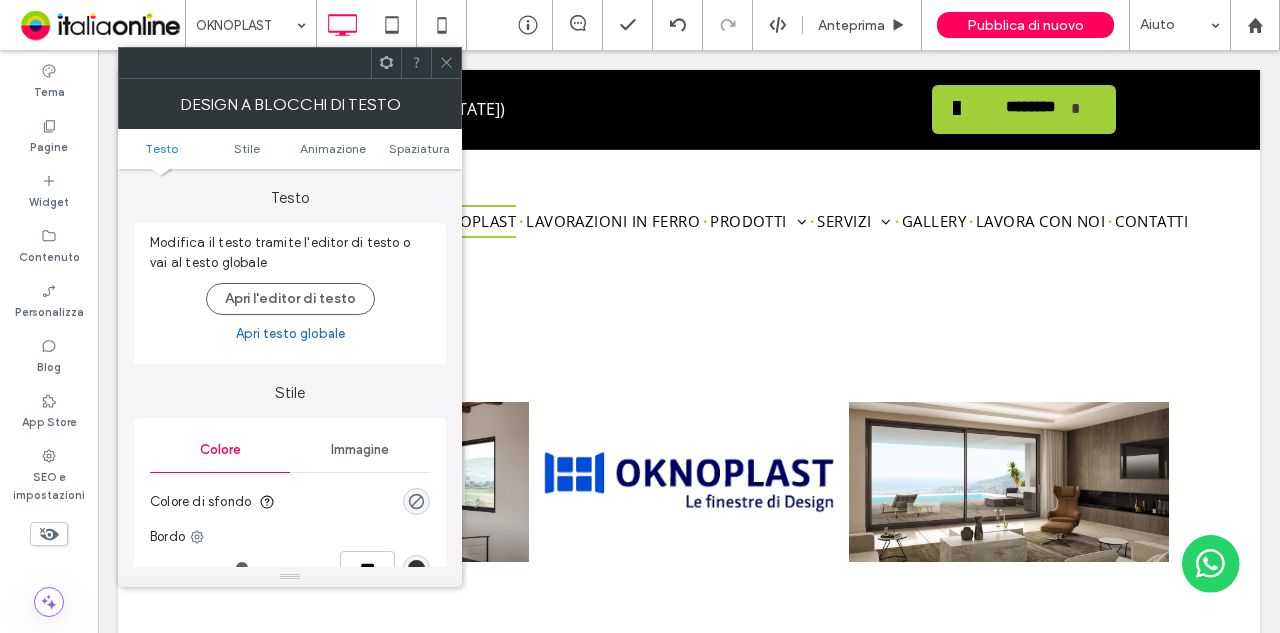 click on "Testo Stile Animazione Spaziatura" at bounding box center (290, 149) 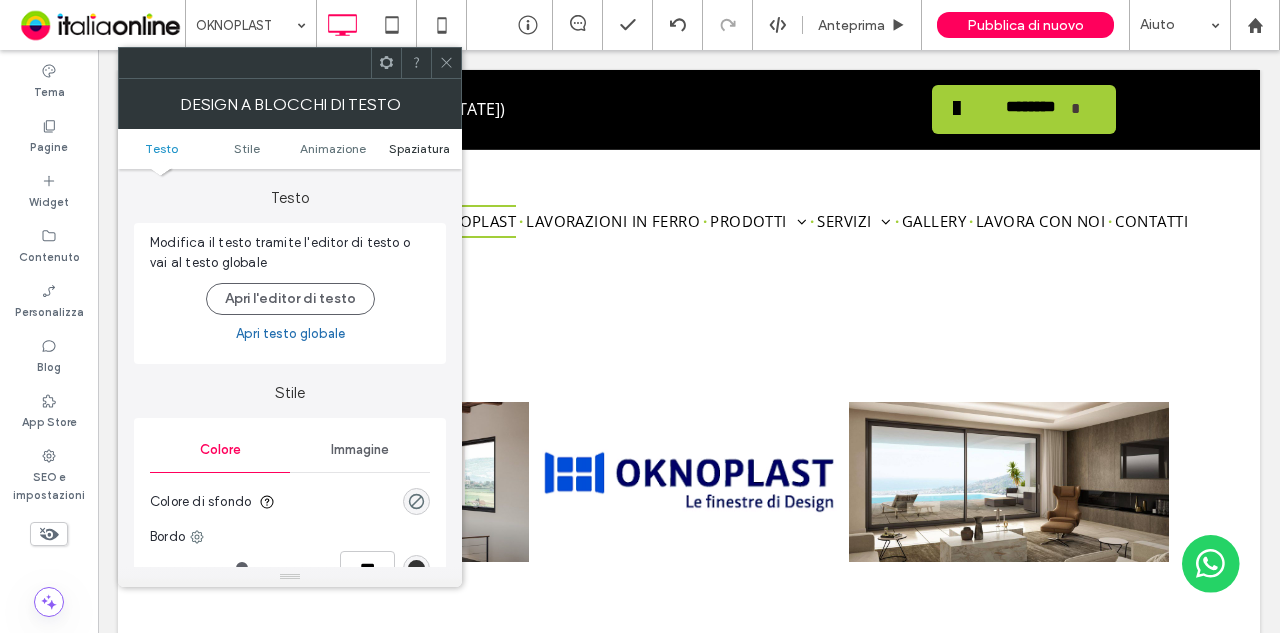 click on "Spaziatura" at bounding box center (419, 148) 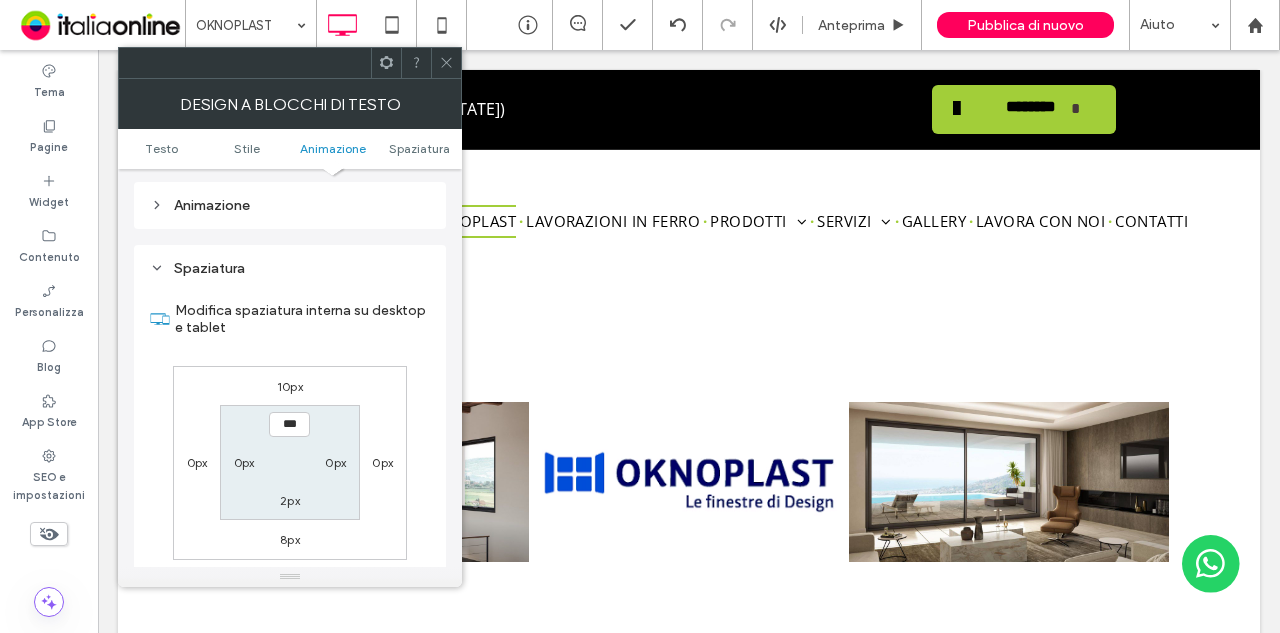 scroll, scrollTop: 574, scrollLeft: 0, axis: vertical 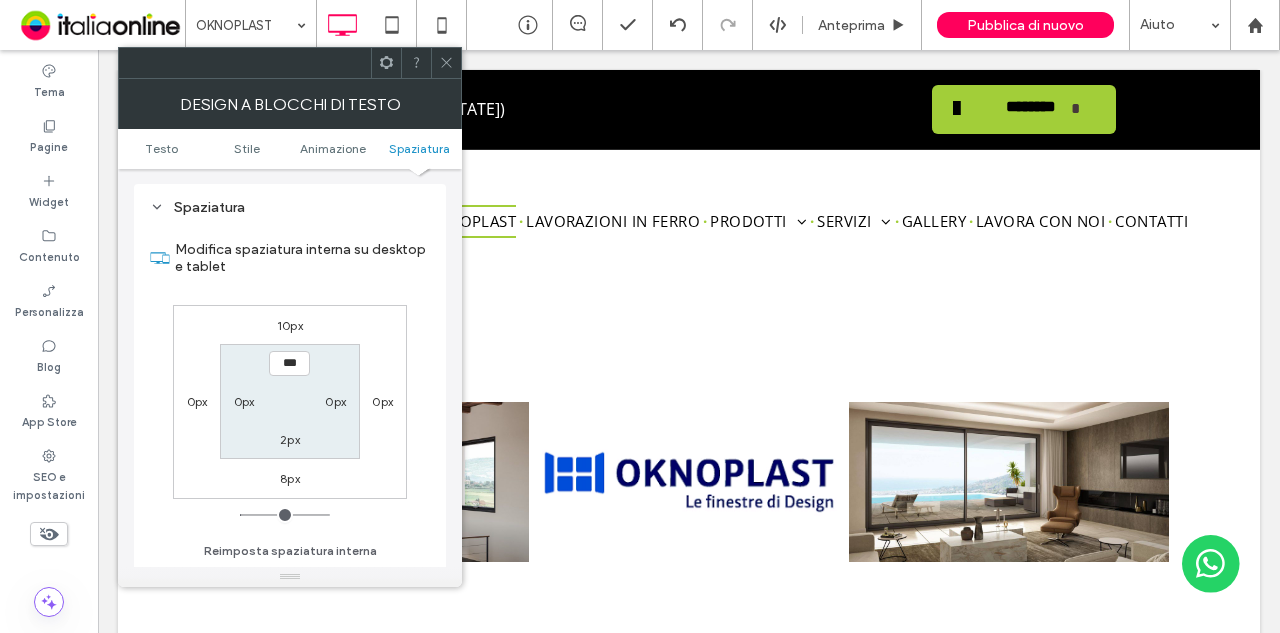 click 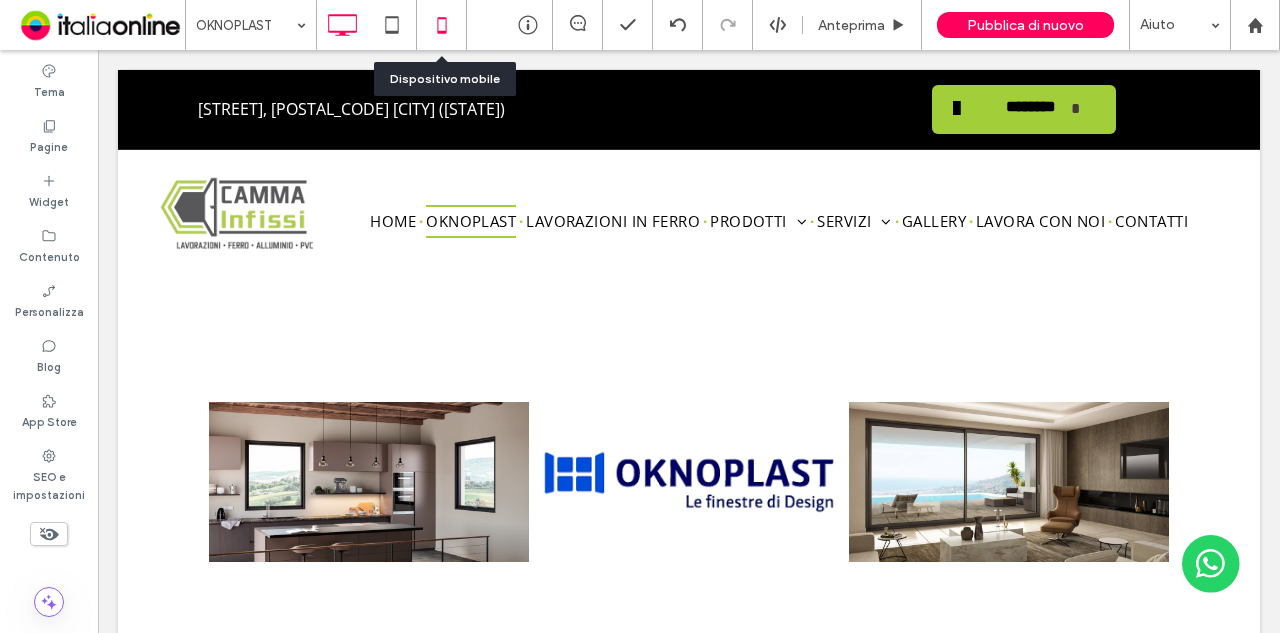 click 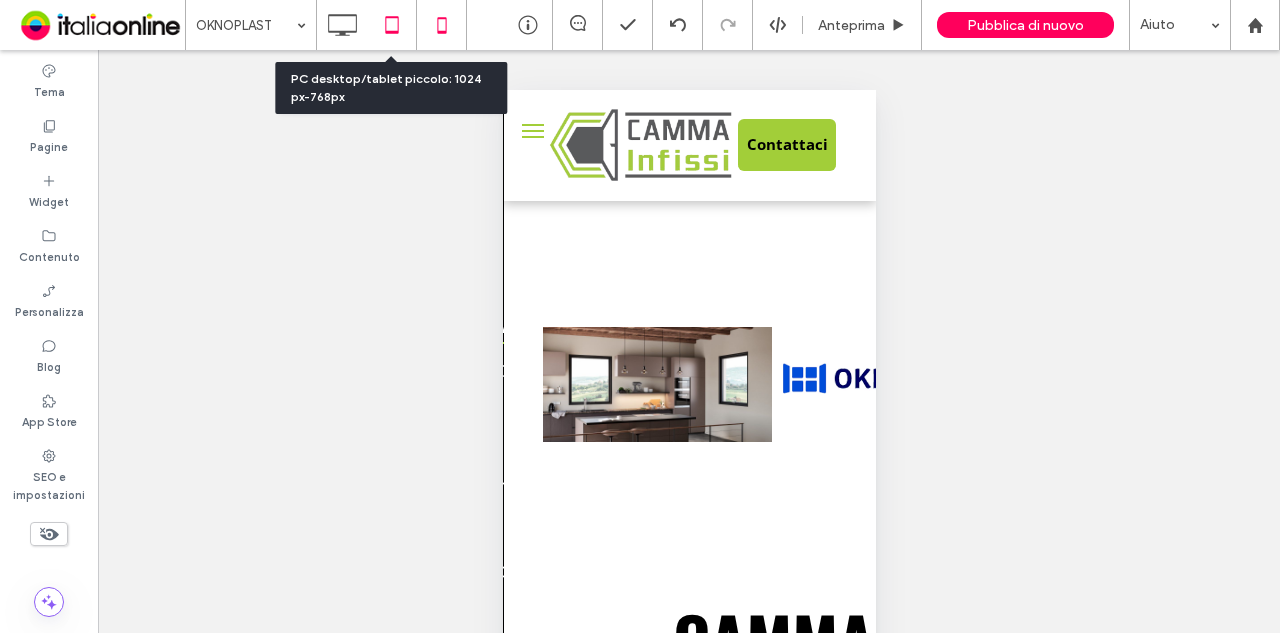 click 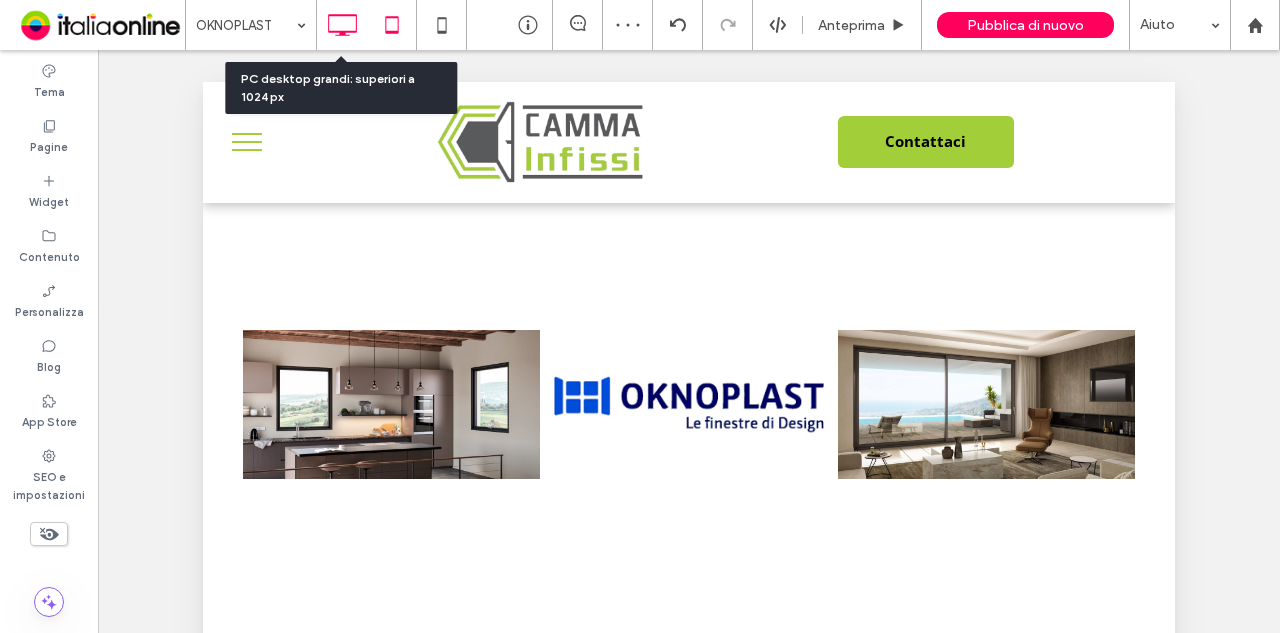 click 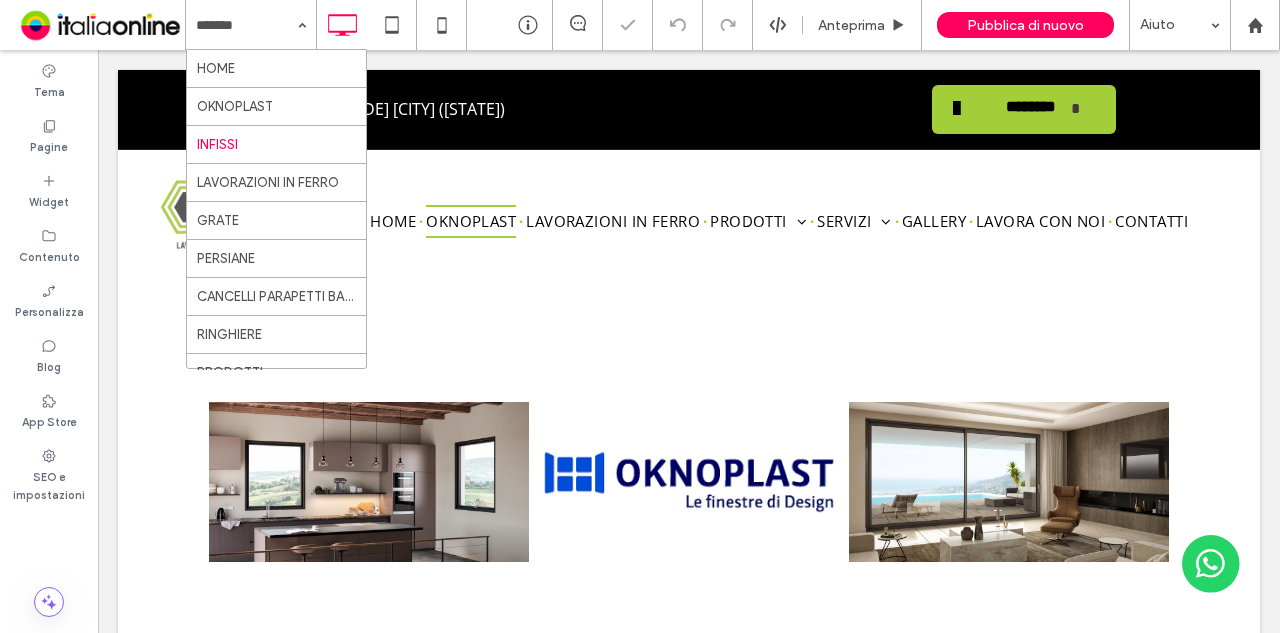 click at bounding box center (246, 25) 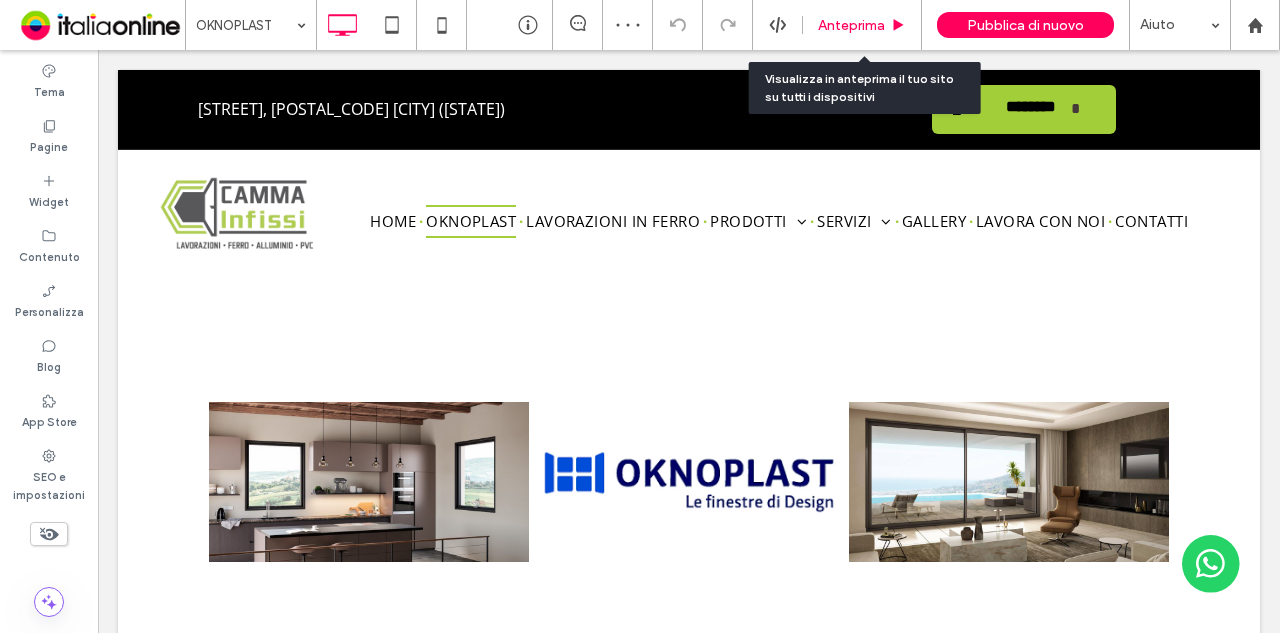click on "Anteprima" at bounding box center [862, 25] 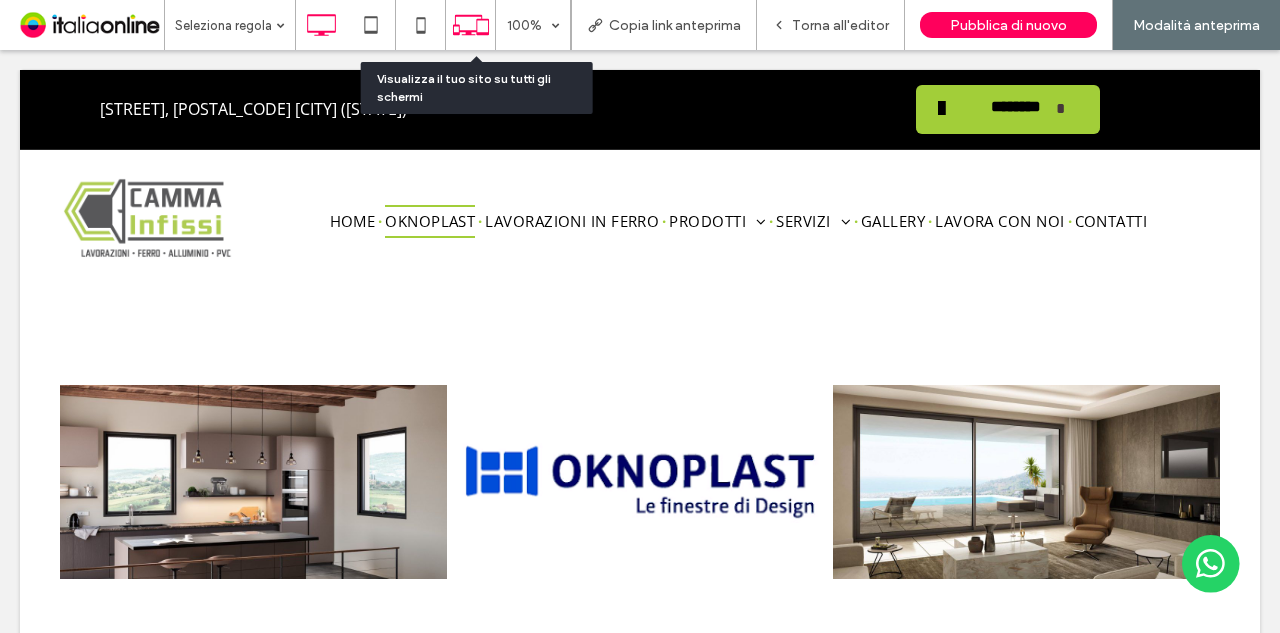 click 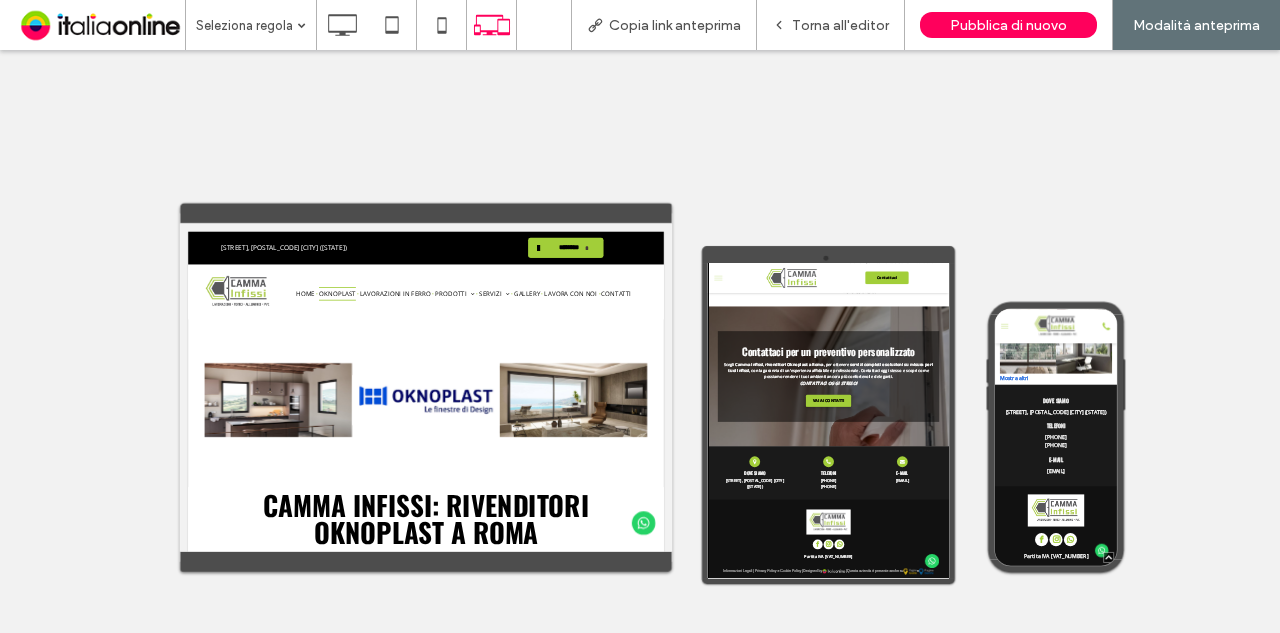 scroll, scrollTop: 4755, scrollLeft: 0, axis: vertical 